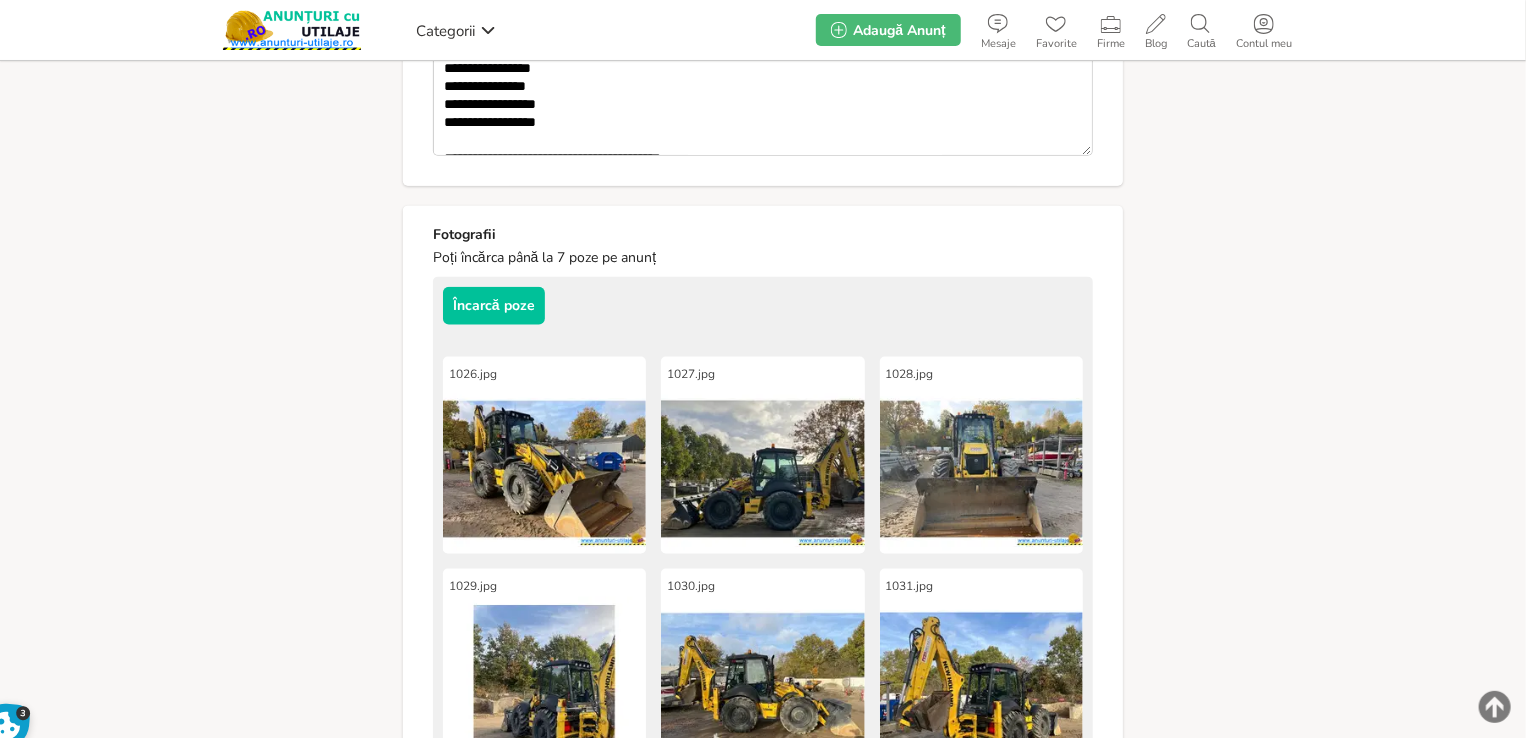 scroll, scrollTop: 943, scrollLeft: 0, axis: vertical 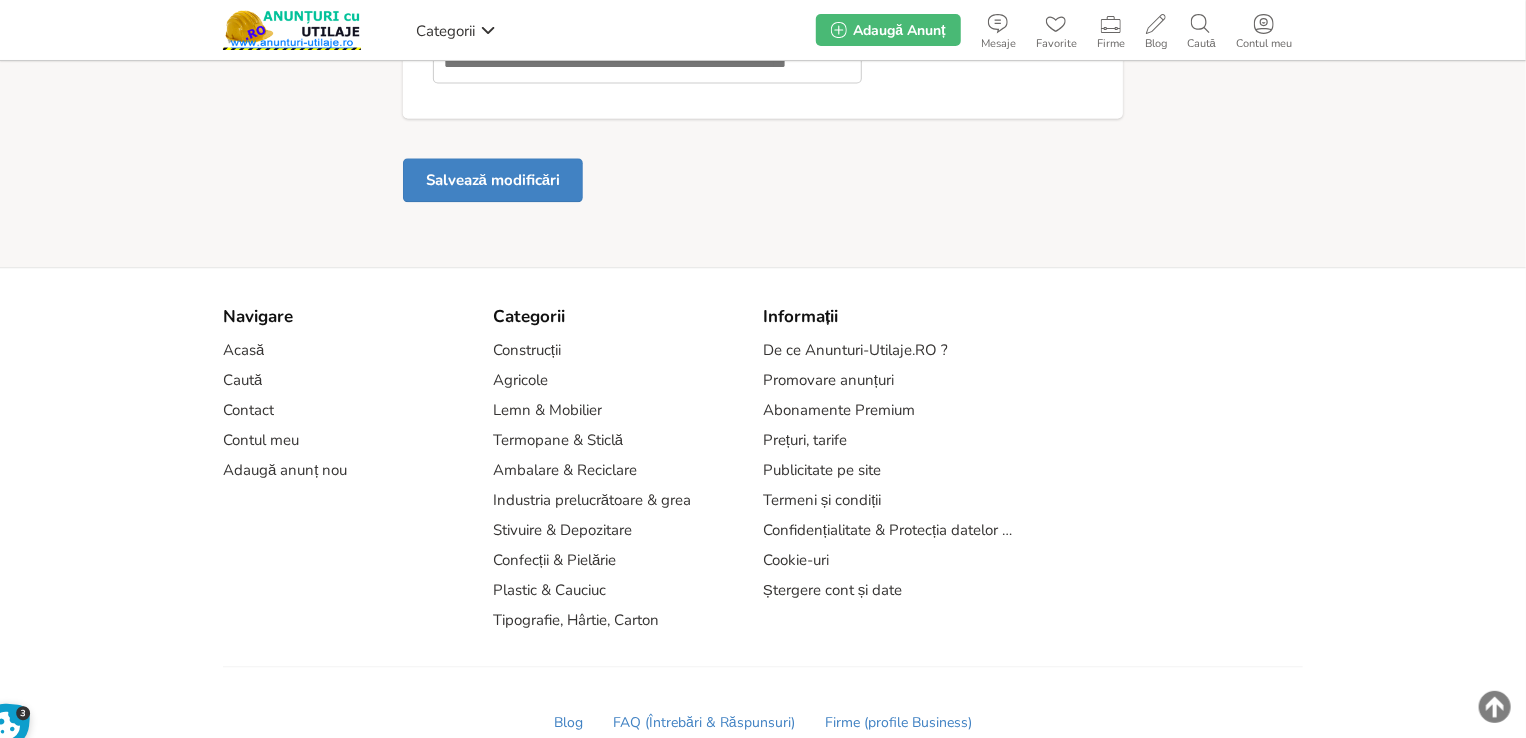 click on "Salvează modificări" at bounding box center [493, 180] 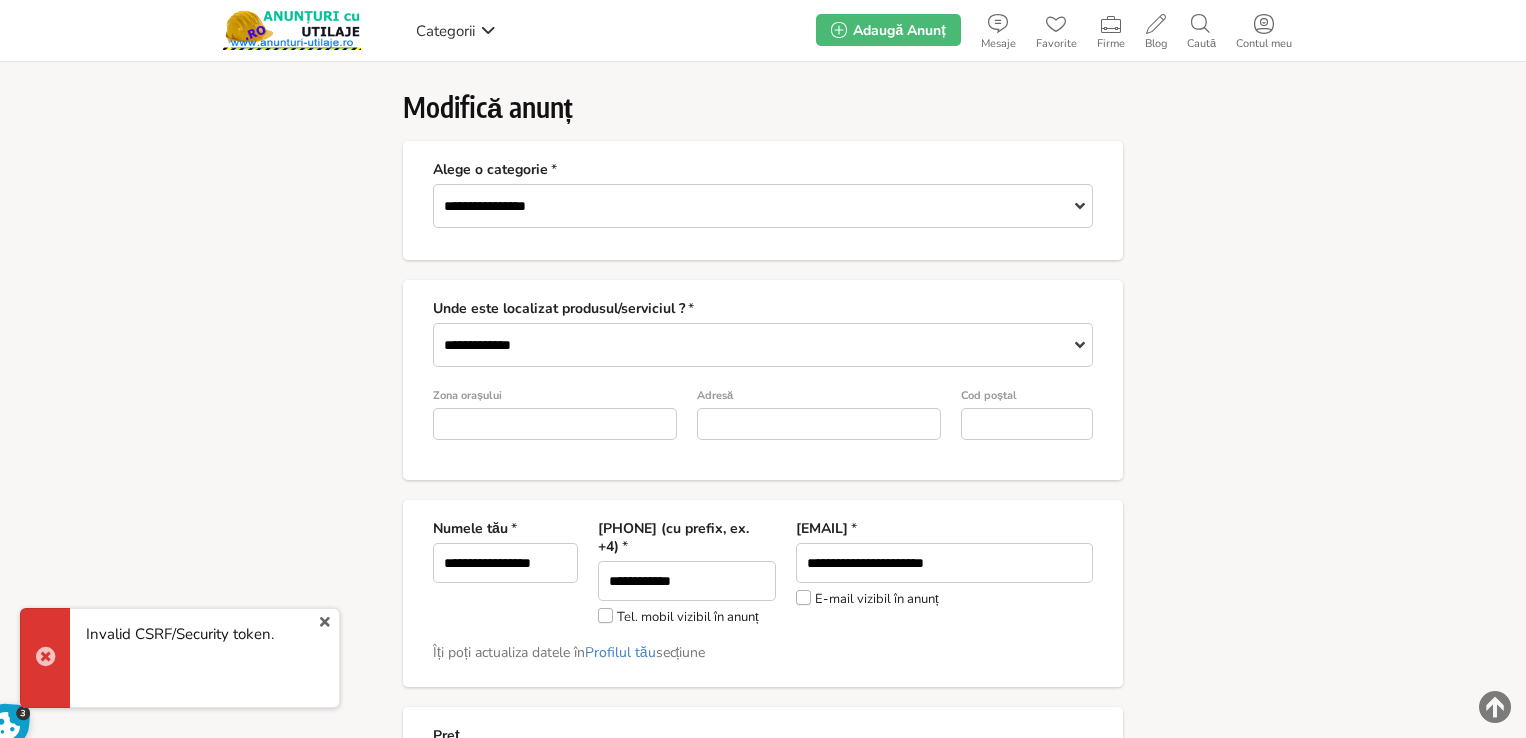 scroll, scrollTop: 0, scrollLeft: 0, axis: both 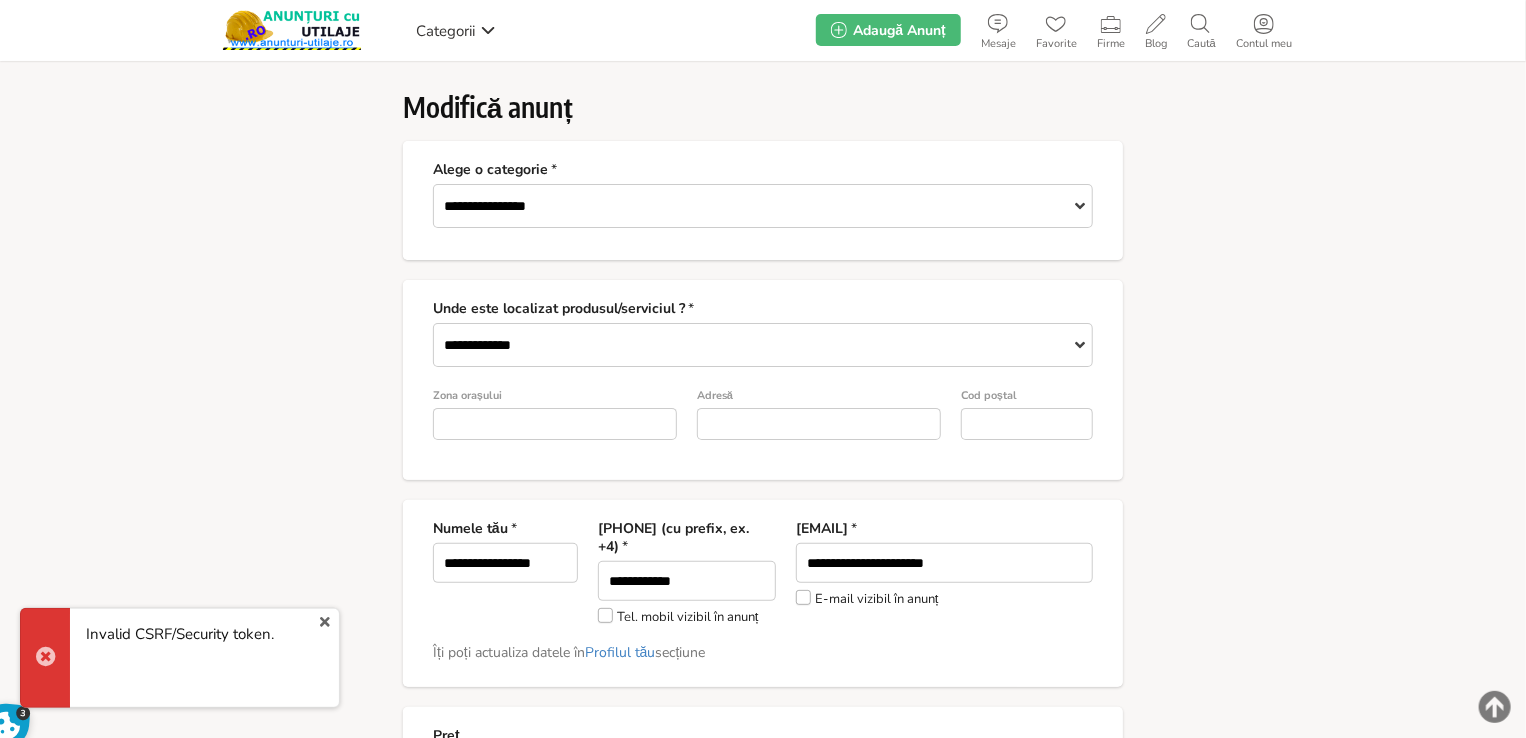 click on "x" at bounding box center [325, 622] 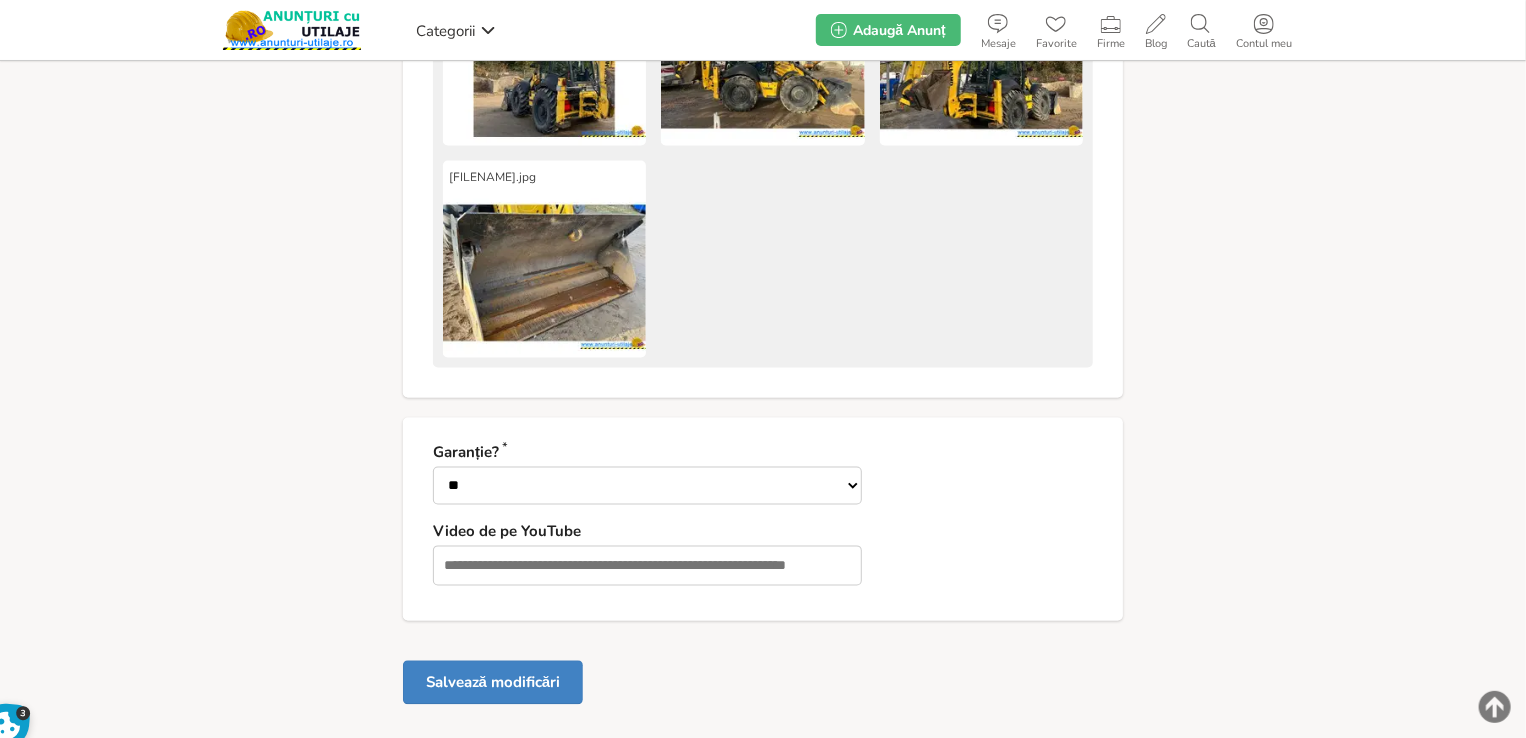 scroll, scrollTop: 1762, scrollLeft: 0, axis: vertical 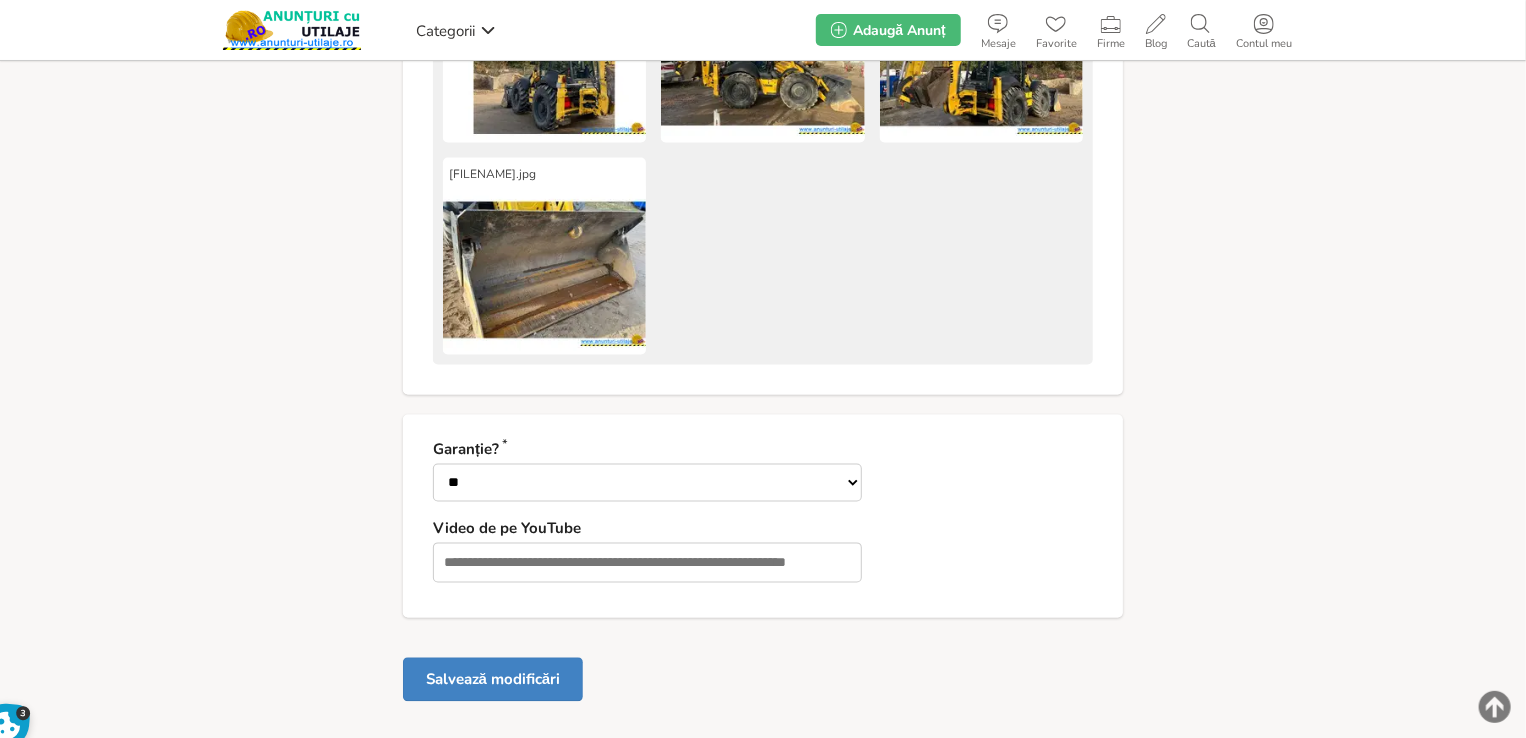 click on "**********" at bounding box center (763, -457) 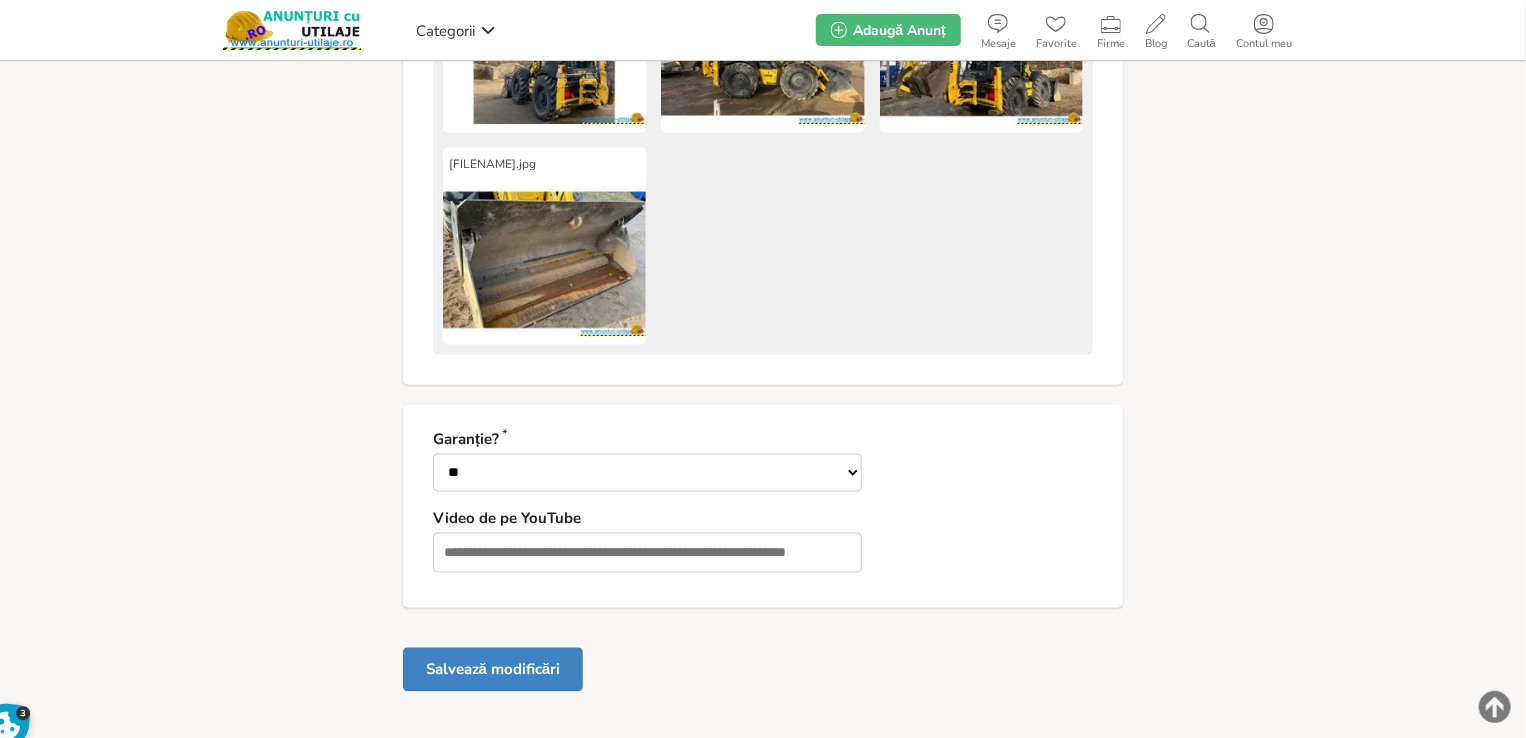 scroll, scrollTop: 1832, scrollLeft: 0, axis: vertical 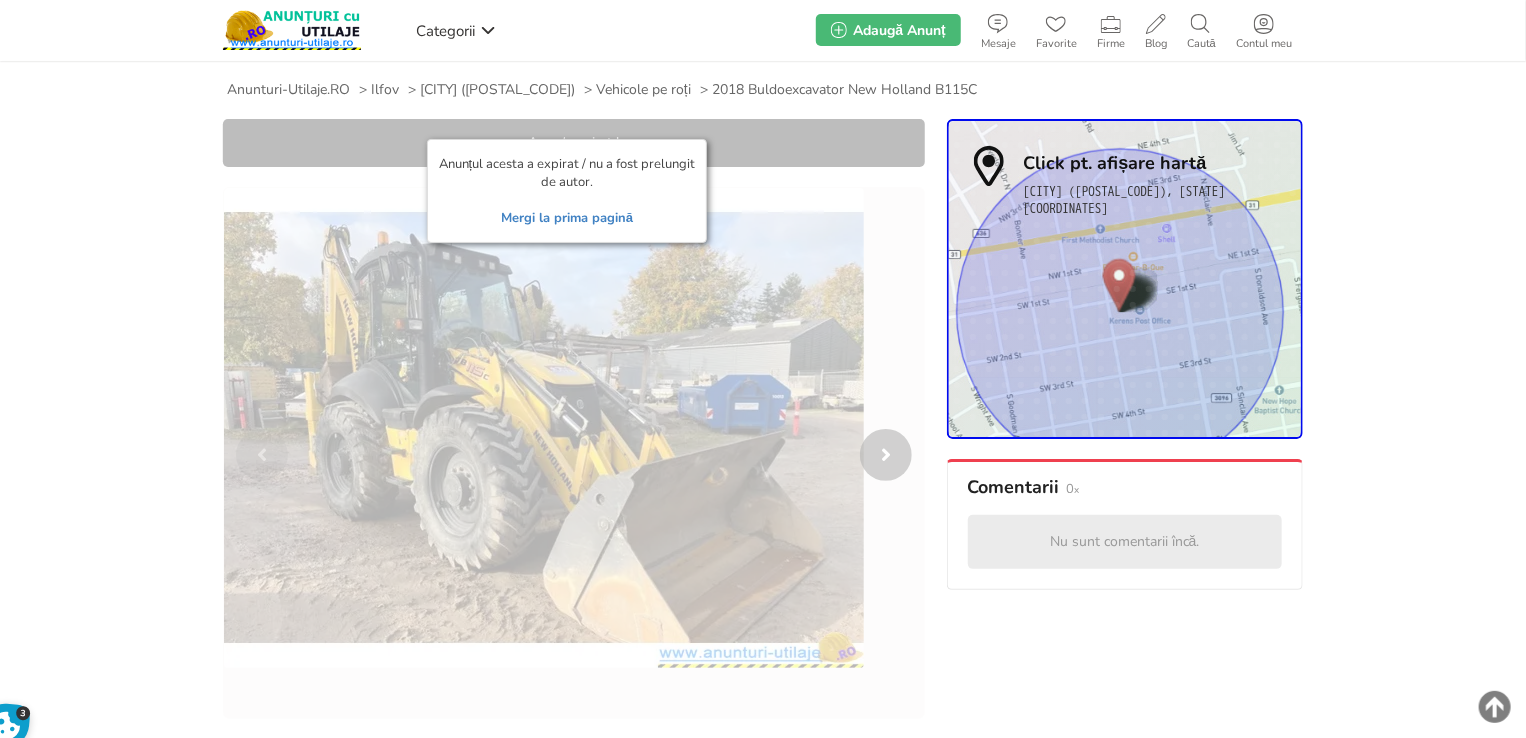 click on "Mergi la prima pagină" at bounding box center [567, 218] 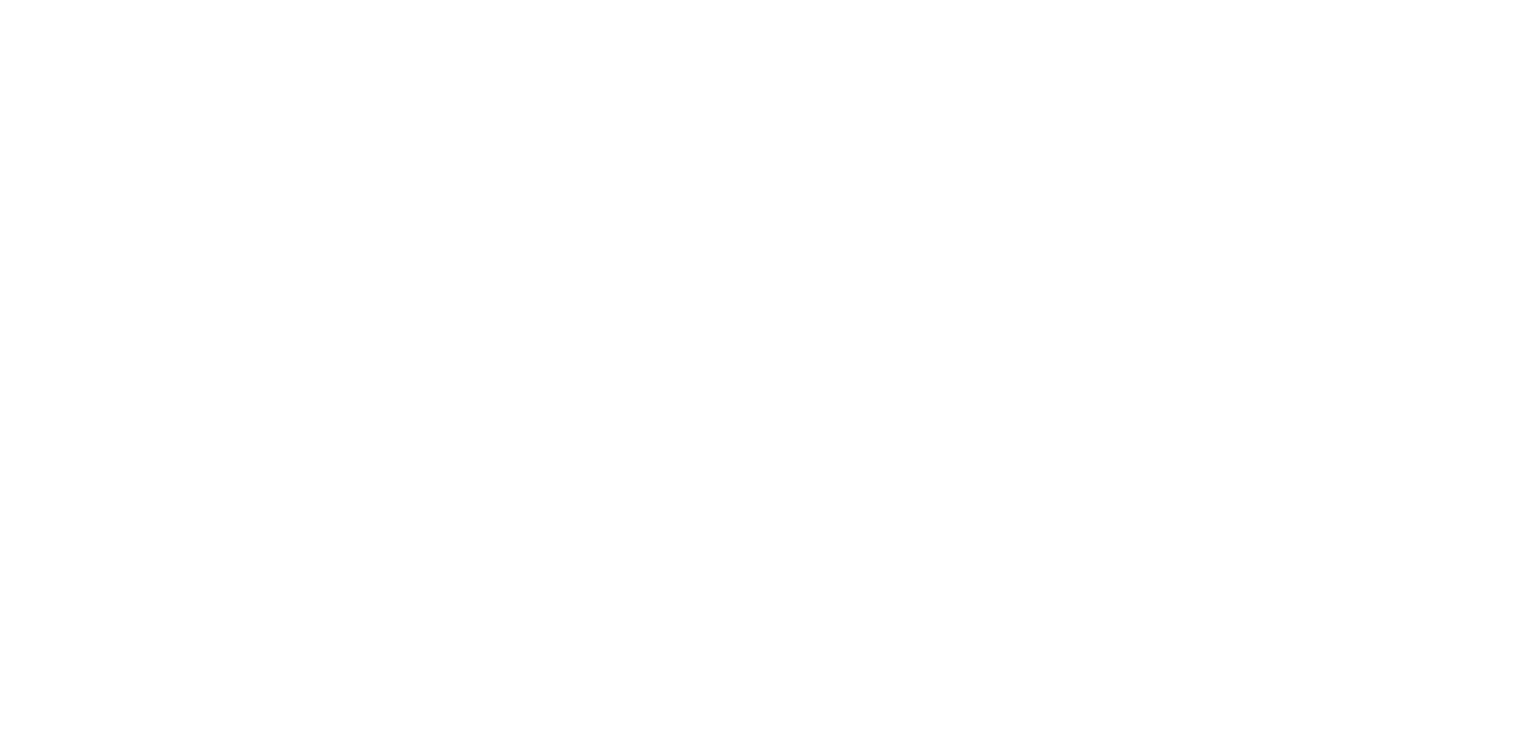 scroll, scrollTop: 0, scrollLeft: 0, axis: both 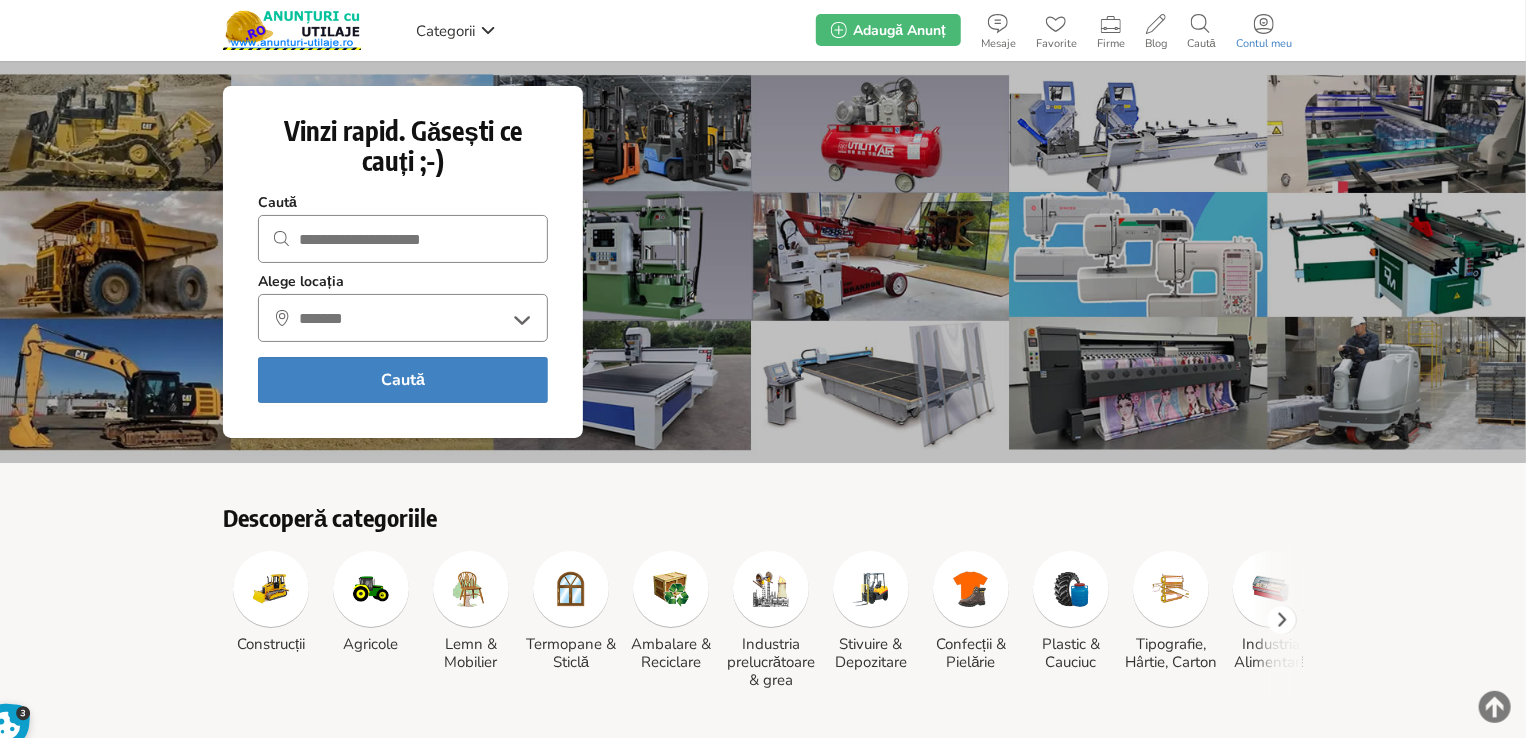 click 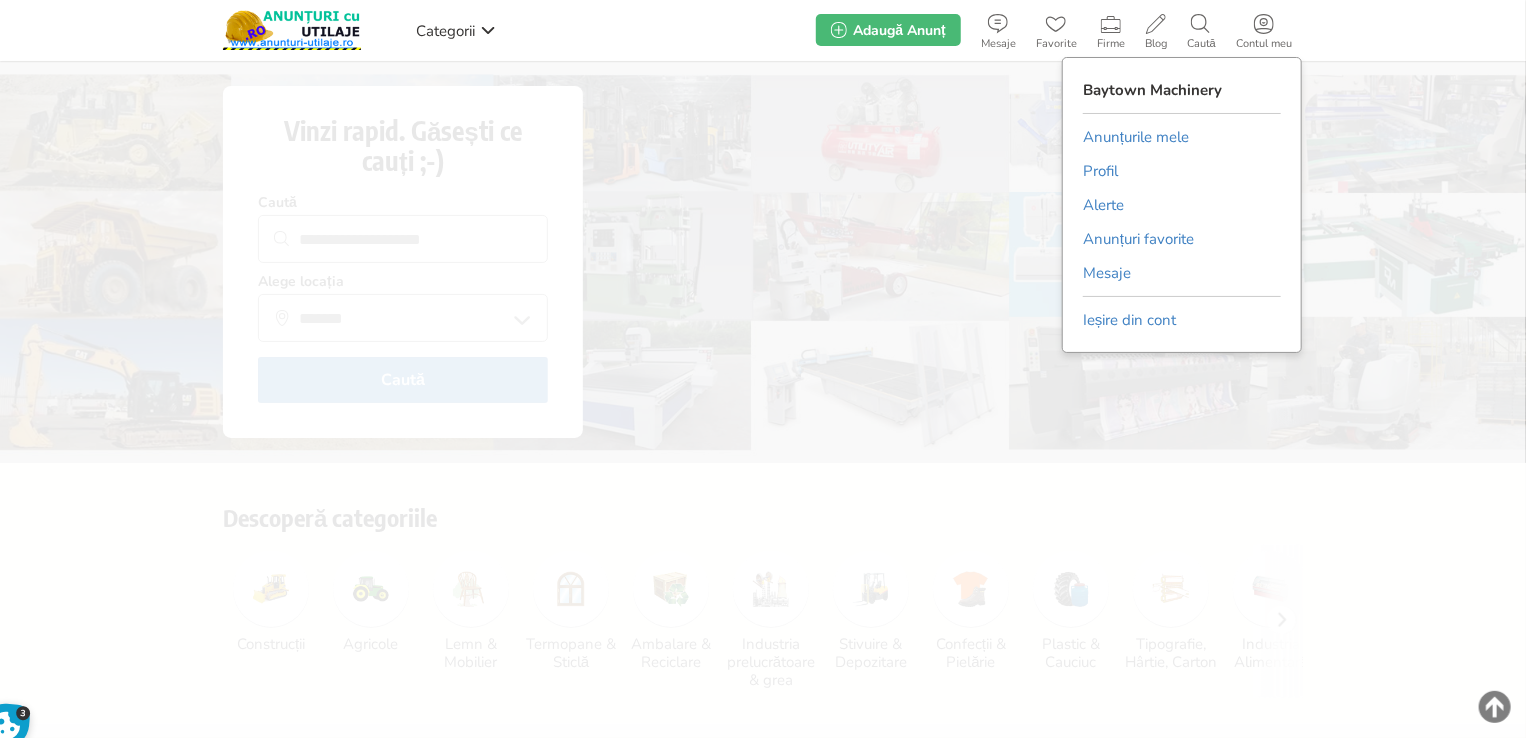 click on "Anunțurile mele" at bounding box center (1136, 137) 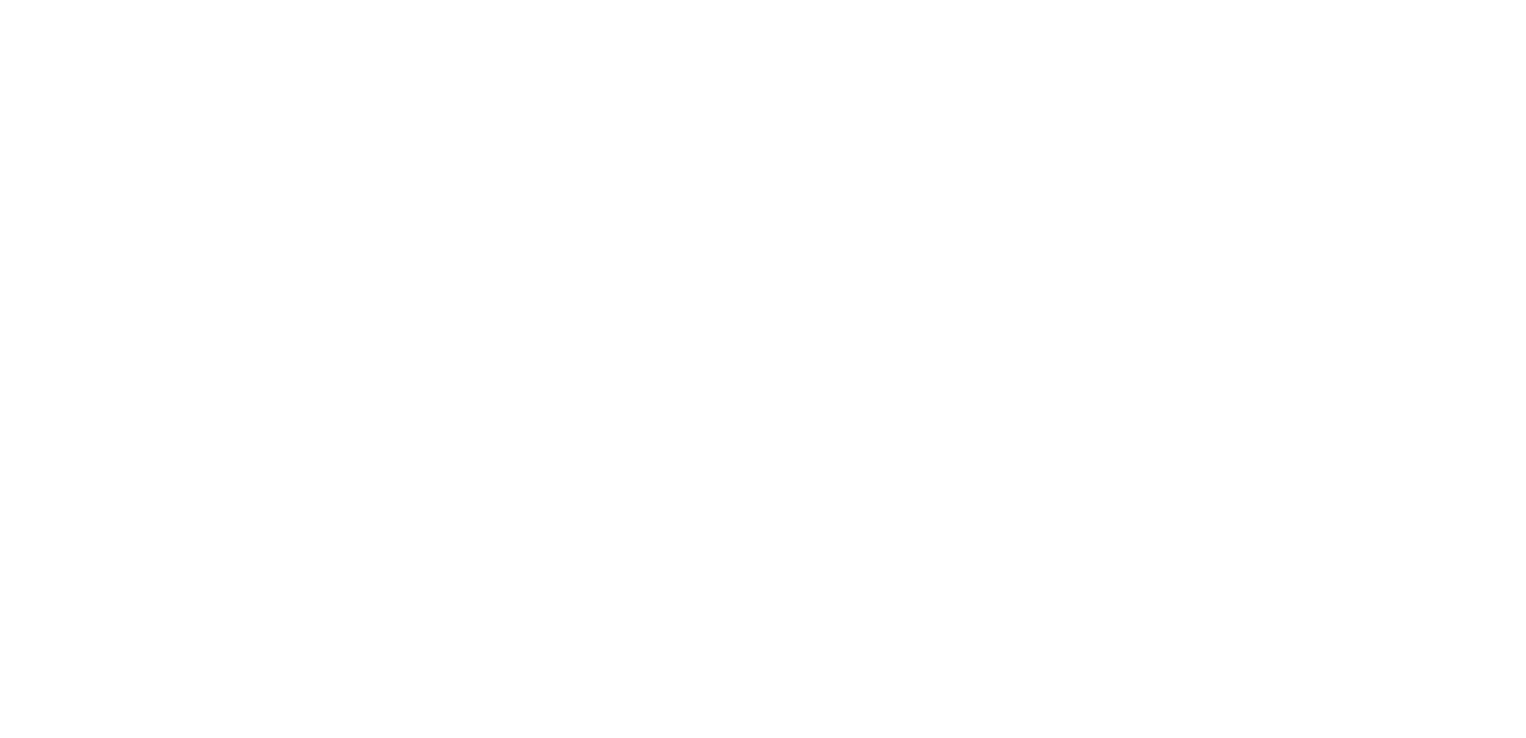 scroll, scrollTop: 0, scrollLeft: 0, axis: both 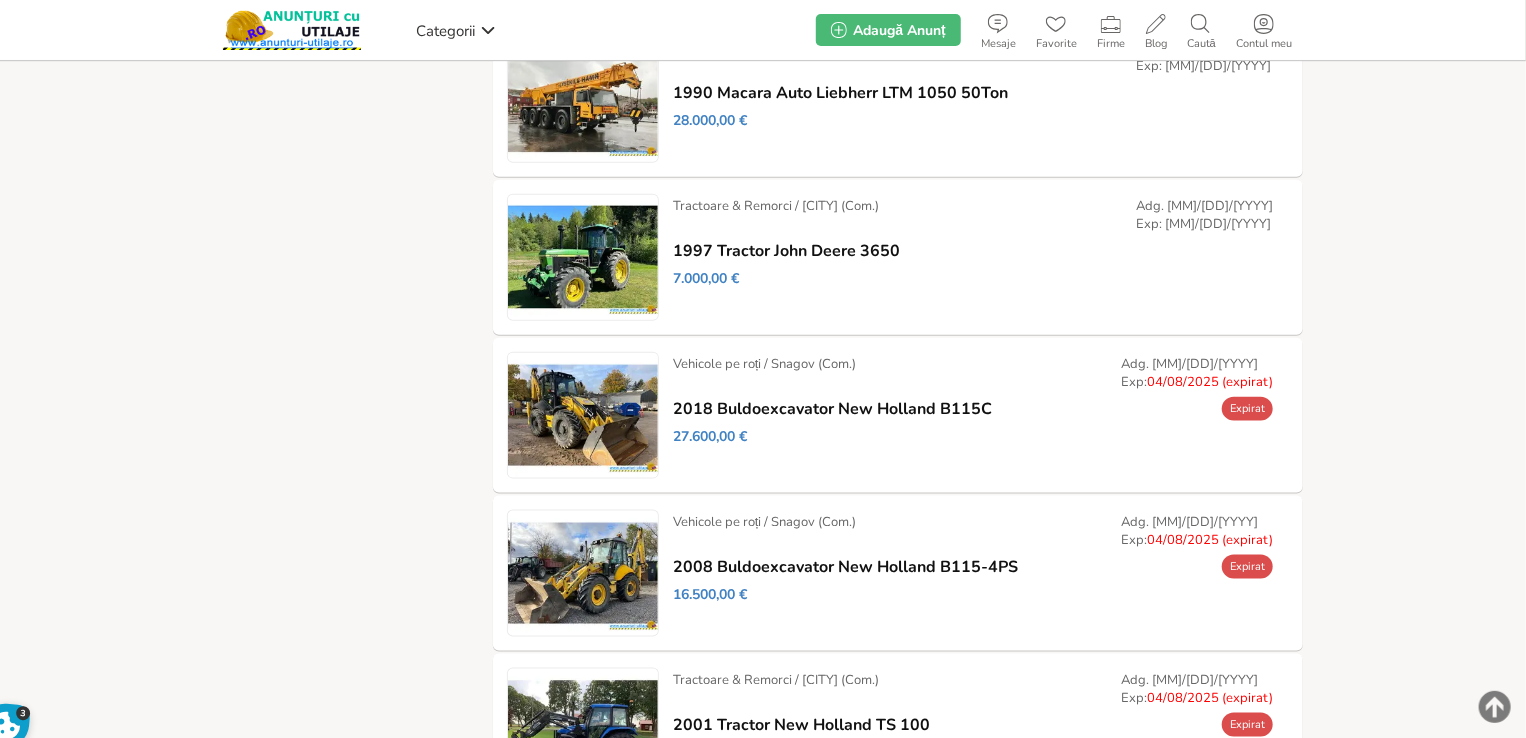 click on "Prelungește" at bounding box center (0, 0) 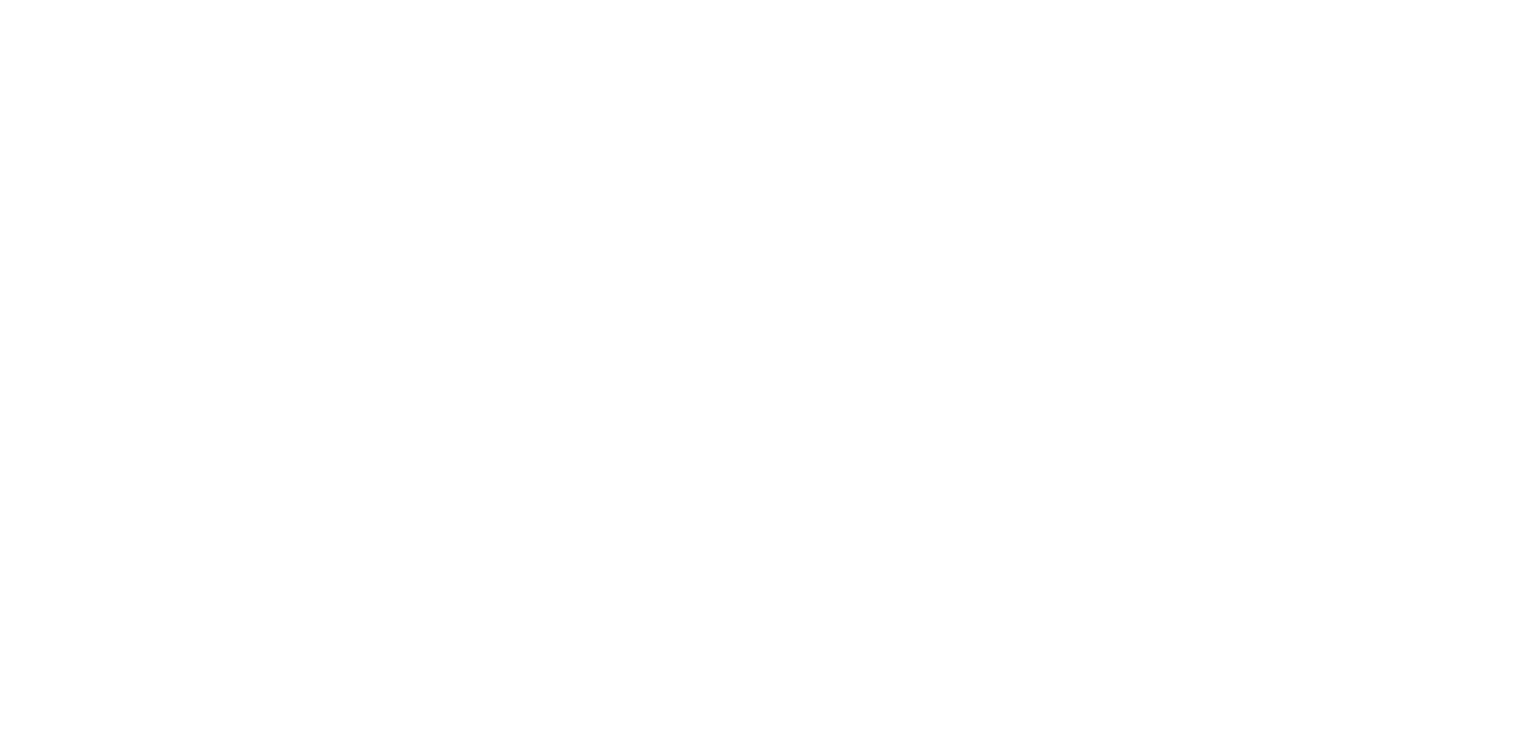 scroll, scrollTop: 0, scrollLeft: 0, axis: both 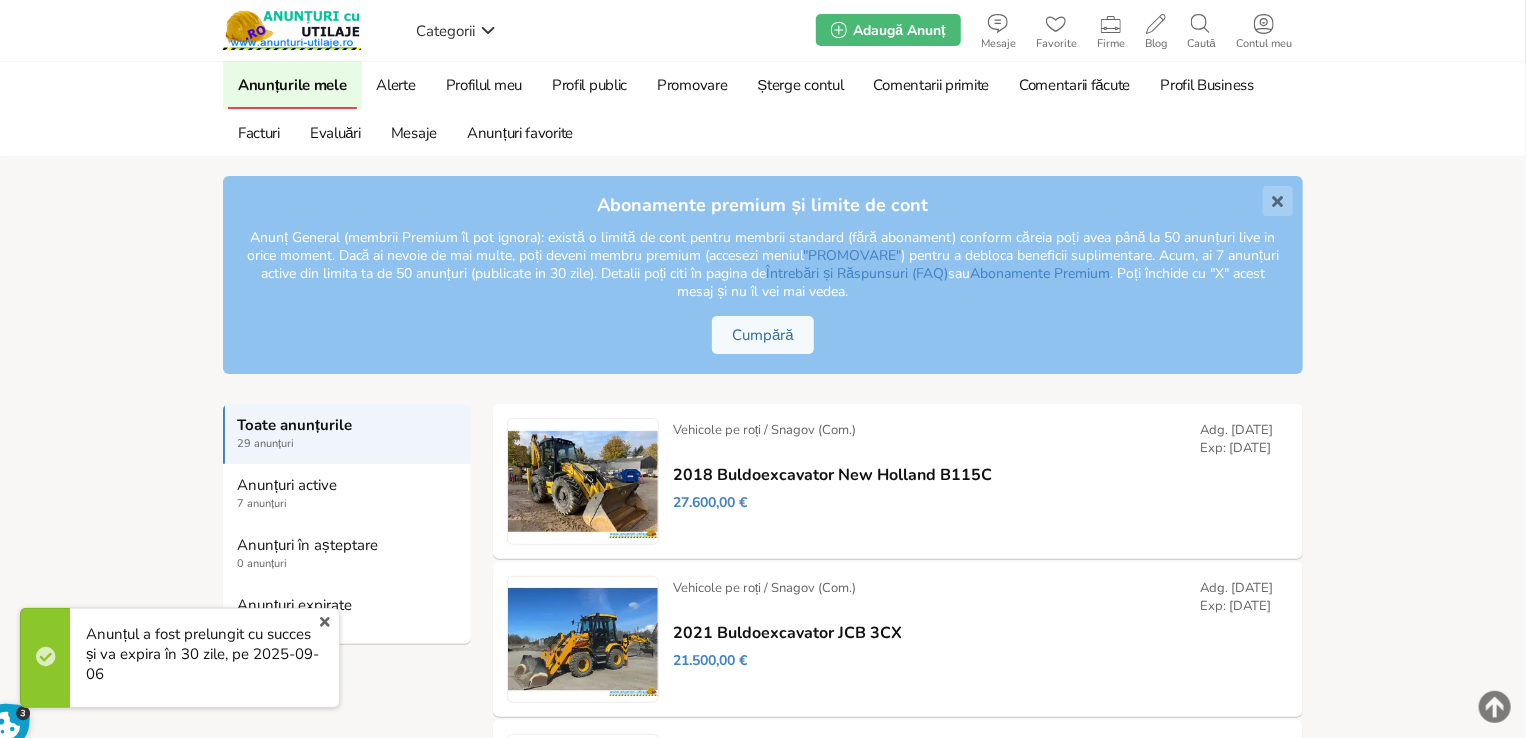 click on "x" at bounding box center [325, 622] 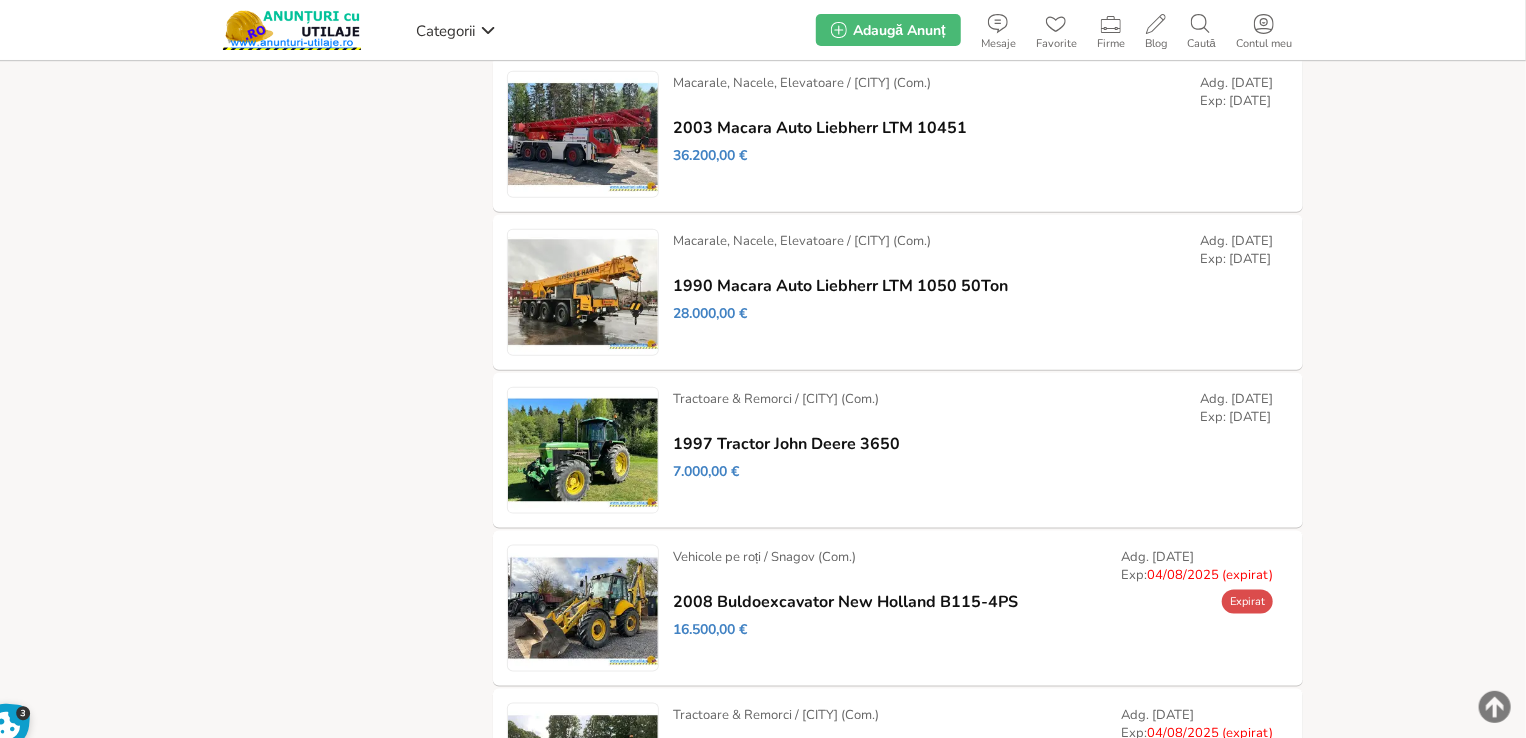 scroll, scrollTop: 1100, scrollLeft: 0, axis: vertical 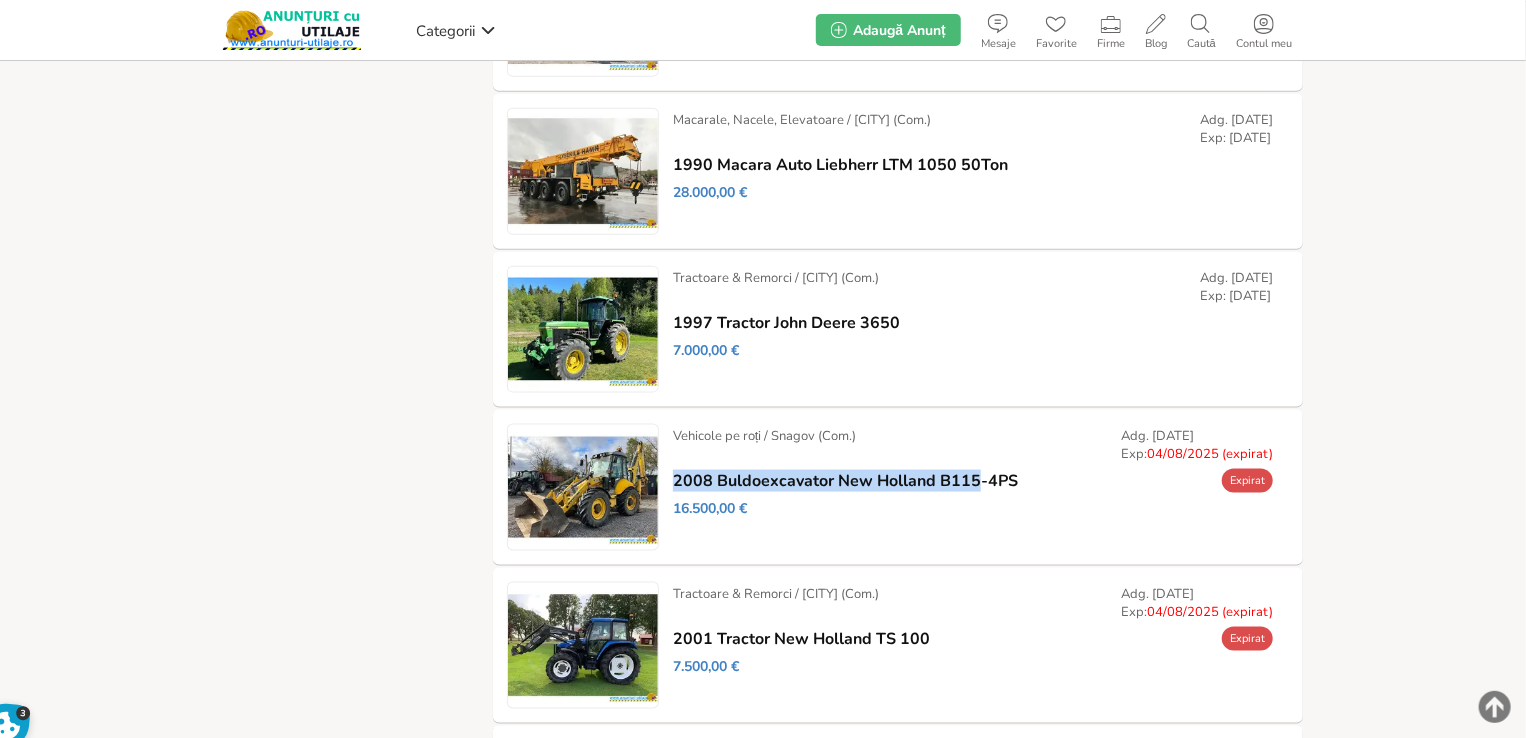 drag, startPoint x: 965, startPoint y: 490, endPoint x: 1012, endPoint y: 493, distance: 47.095646 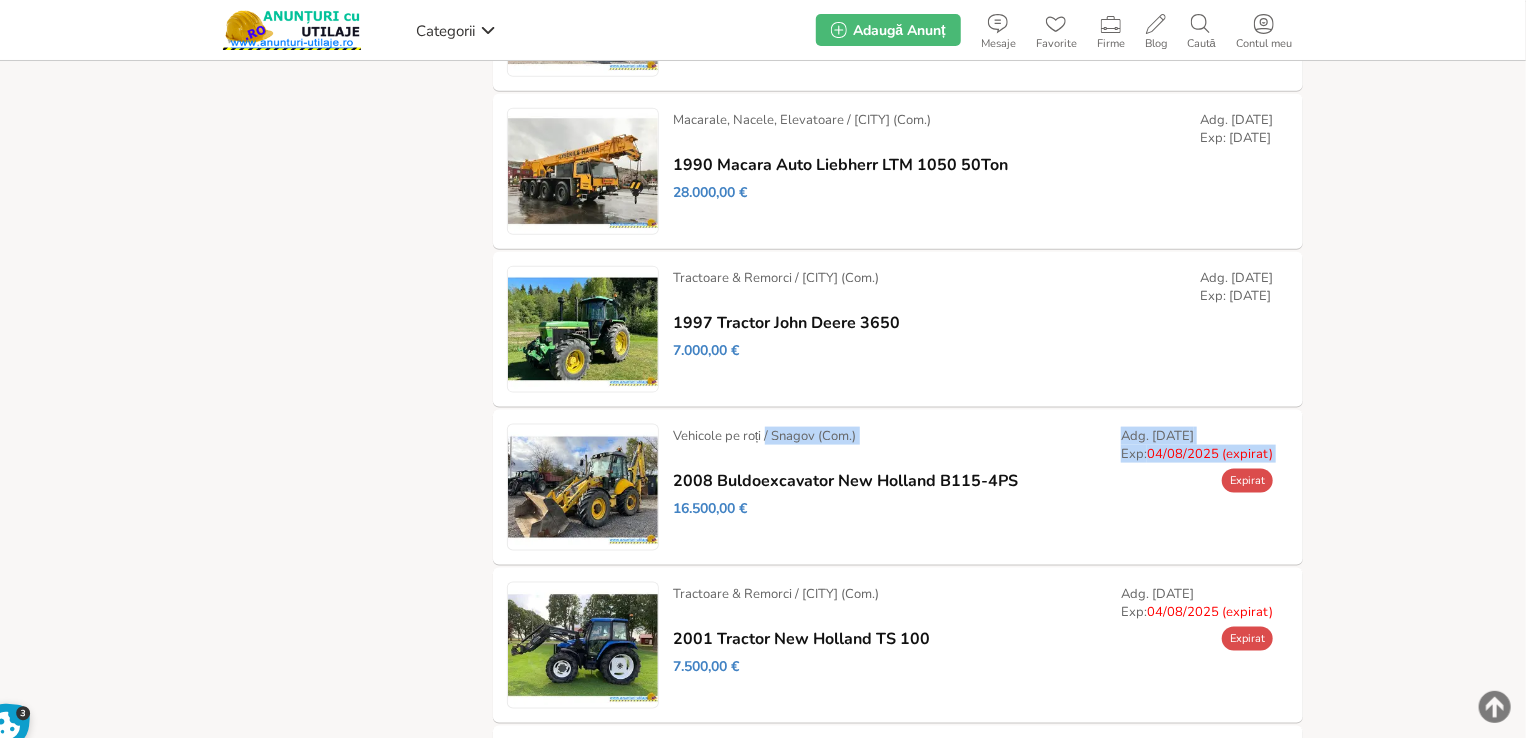 click on "2008 Buldoexcavator New Holland B115-4PS
Expirat" at bounding box center [973, 481] 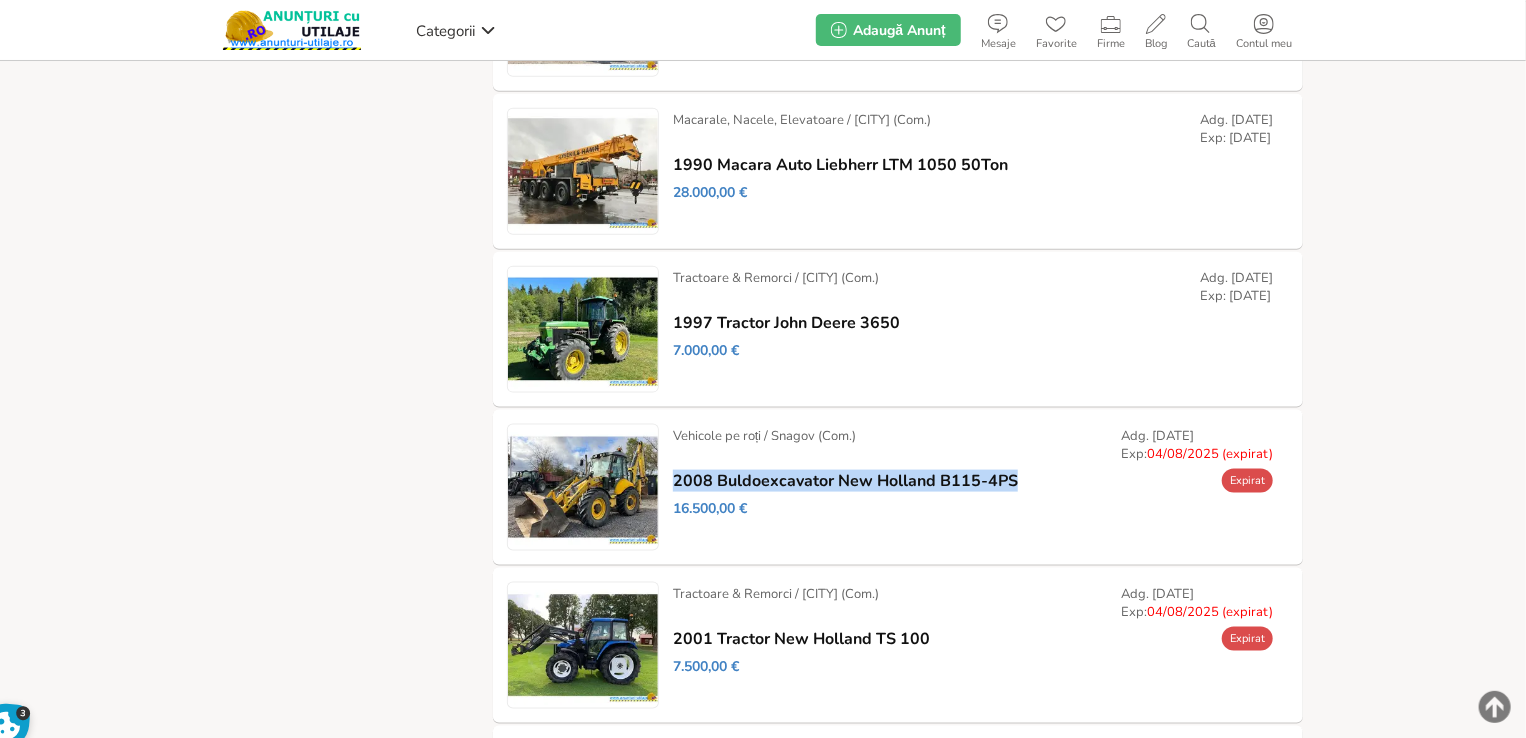 drag, startPoint x: 1028, startPoint y: 474, endPoint x: 1014, endPoint y: 487, distance: 19.104973 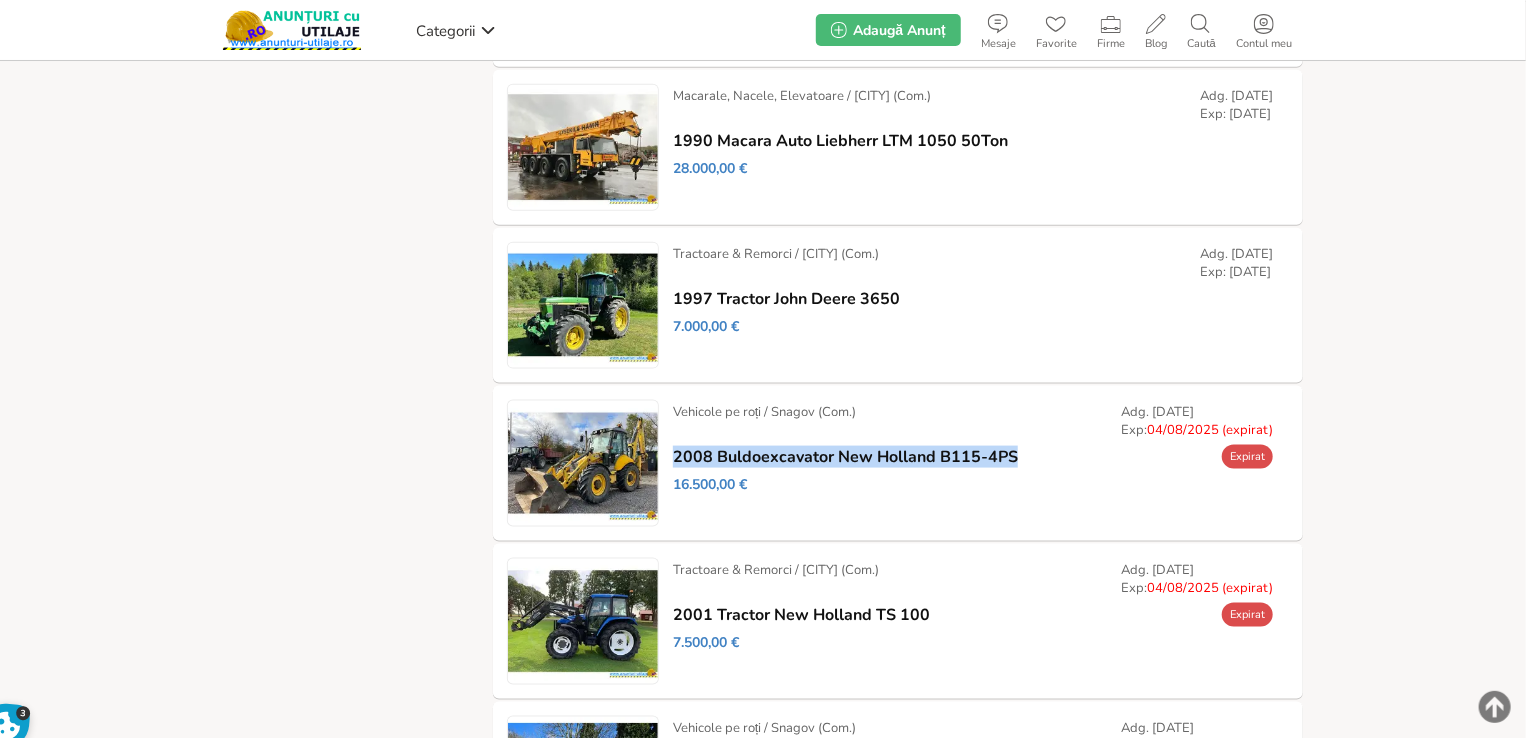 scroll, scrollTop: 1128, scrollLeft: 0, axis: vertical 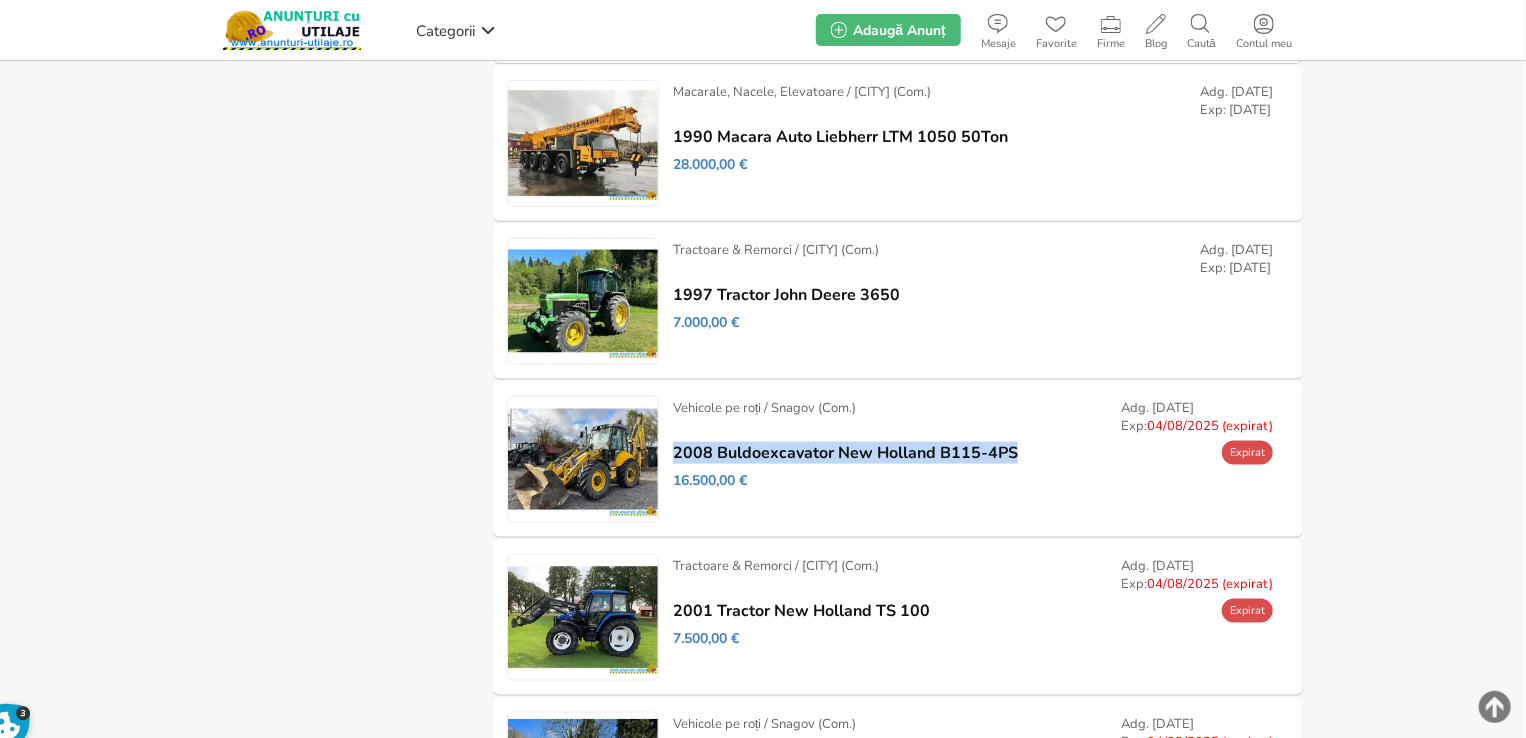 click on "Modifică" at bounding box center [0, 0] 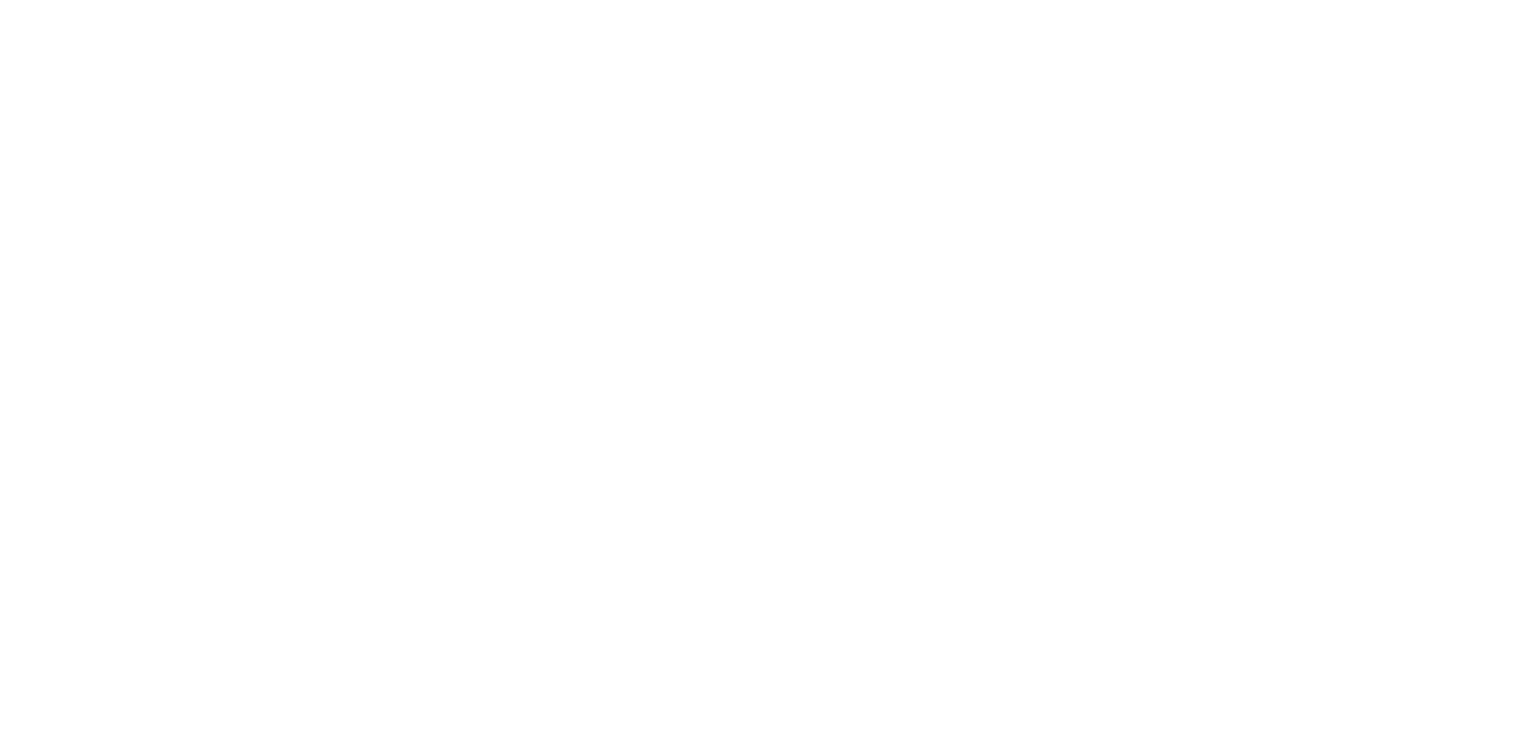 type on "*" 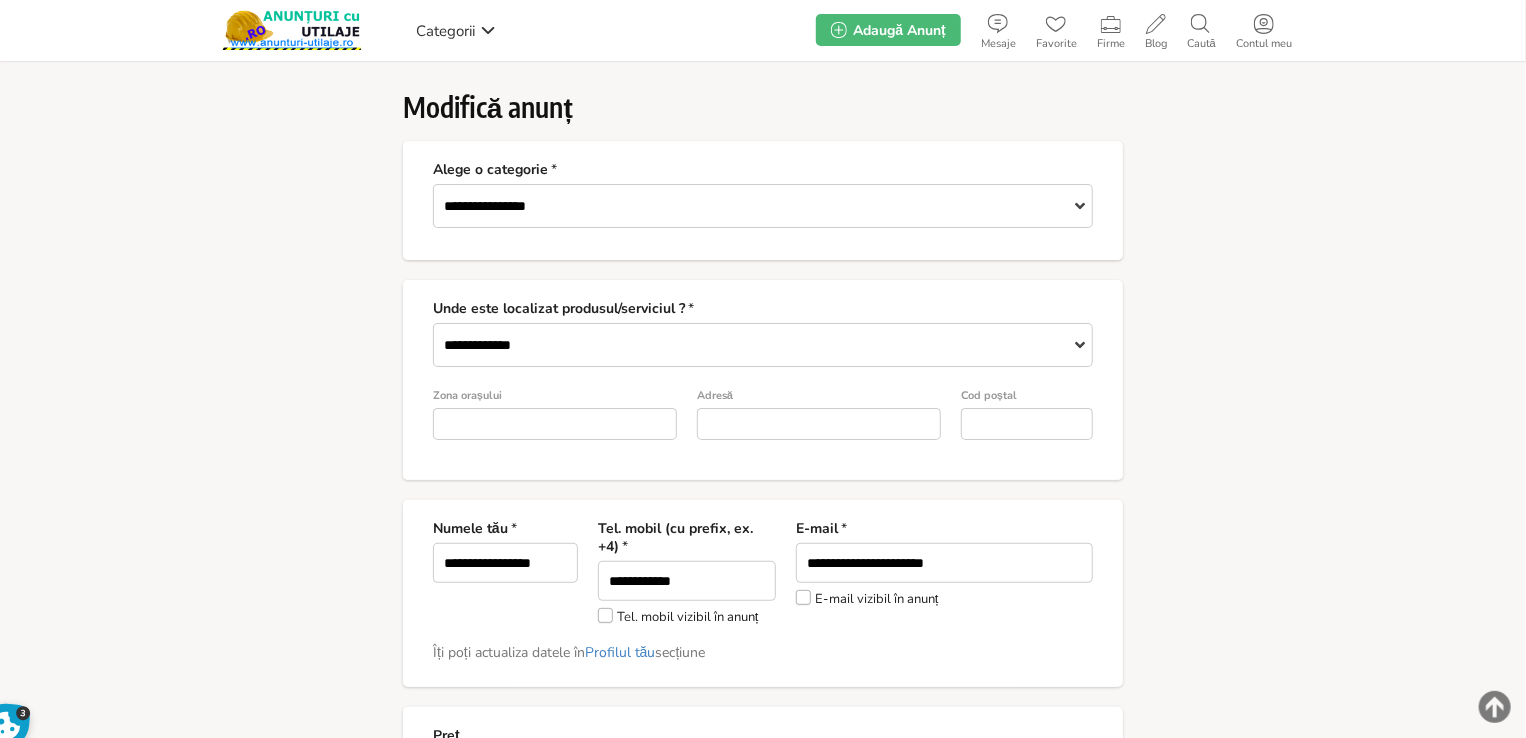 click on "Tel. mobil vizibil în anunț" at bounding box center (678, 616) 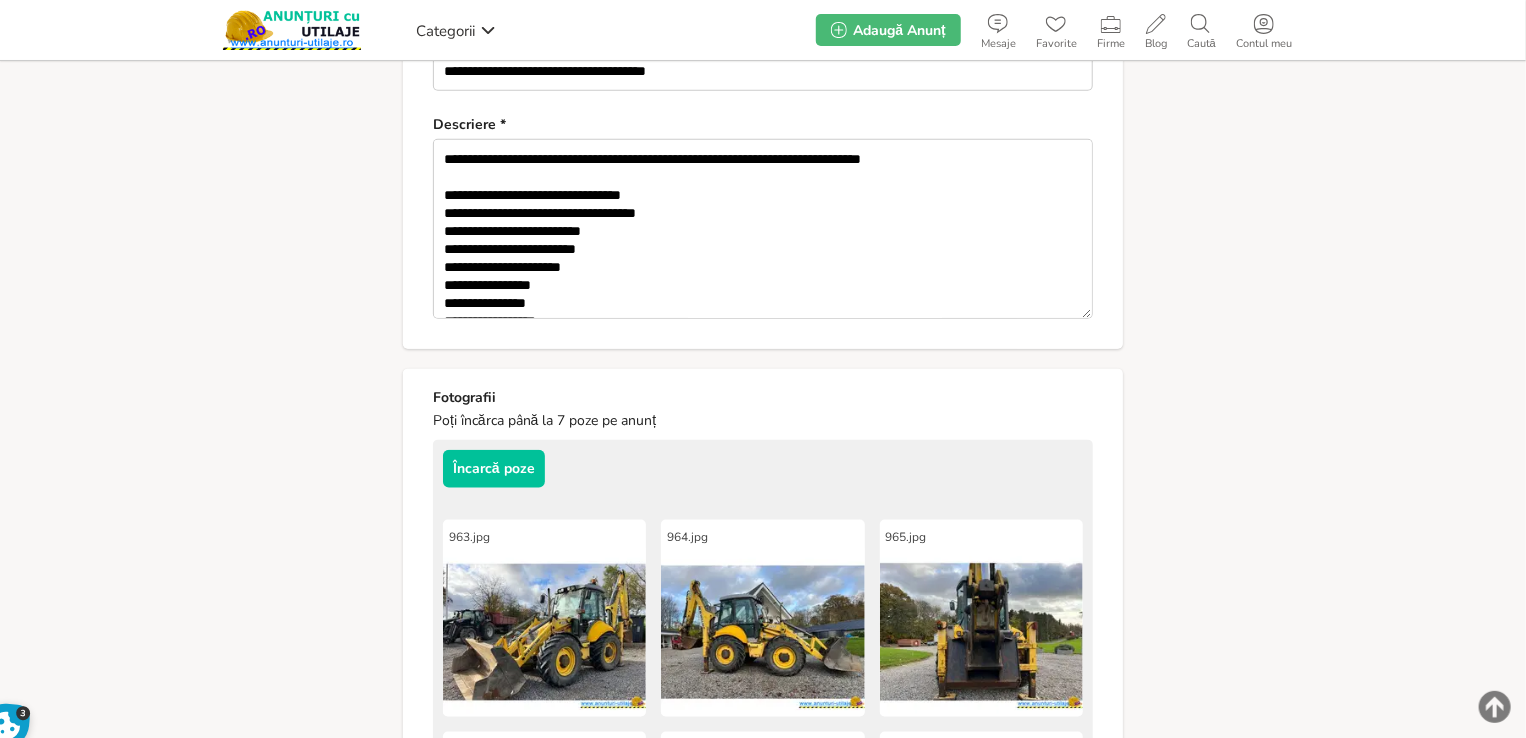 scroll, scrollTop: 979, scrollLeft: 0, axis: vertical 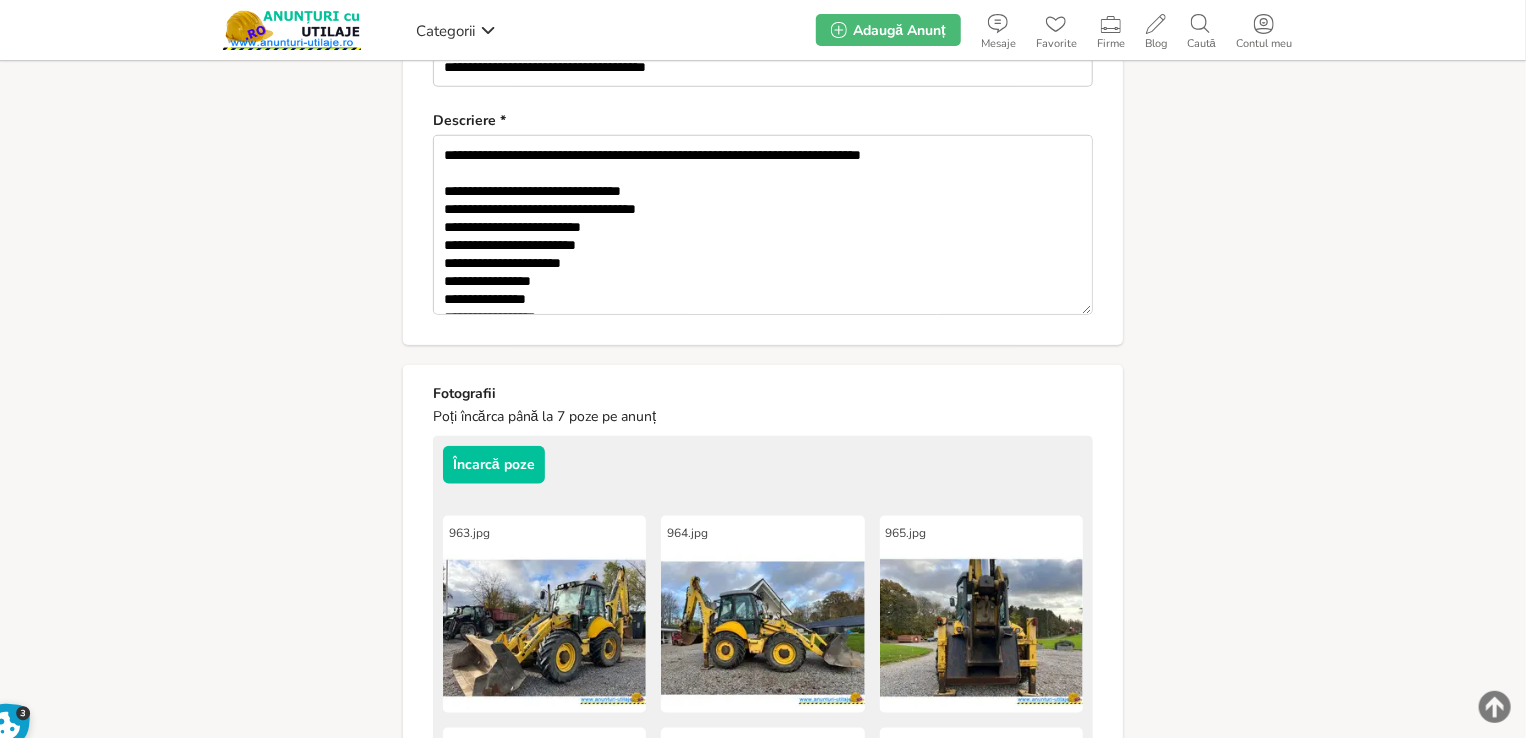 click on "**********" at bounding box center (763, 225) 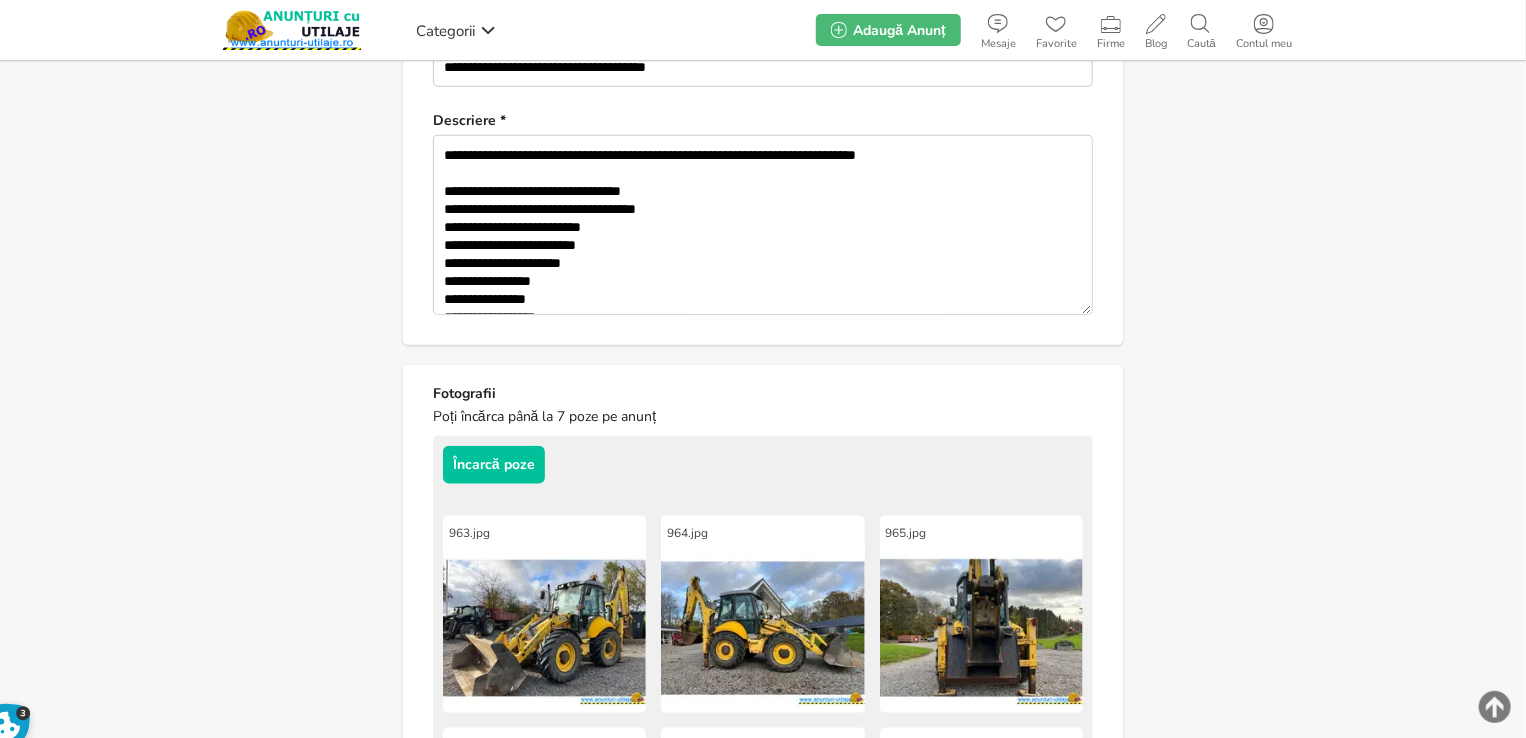 click on "**********" at bounding box center [763, 225] 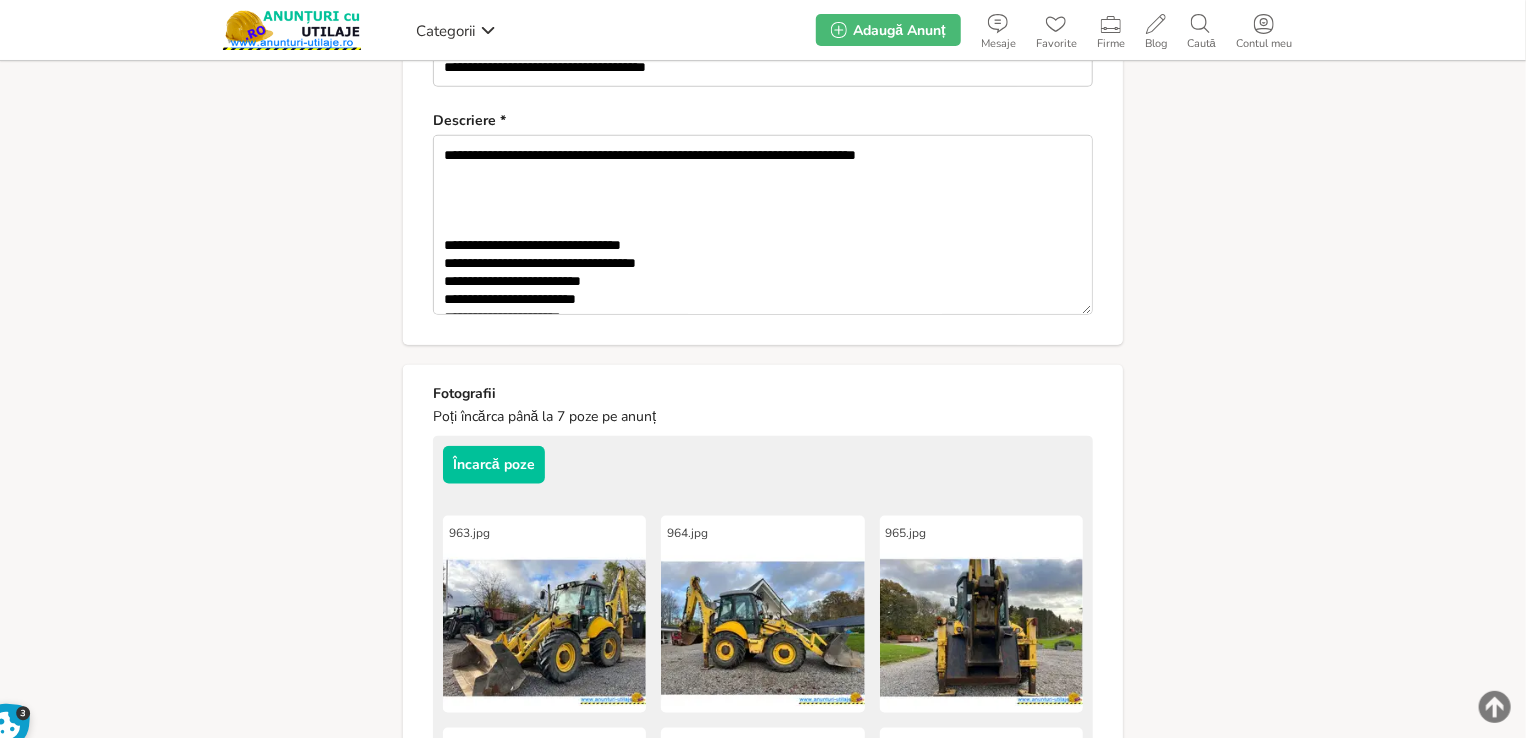 drag, startPoint x: 565, startPoint y: 165, endPoint x: 556, endPoint y: 173, distance: 12.0415945 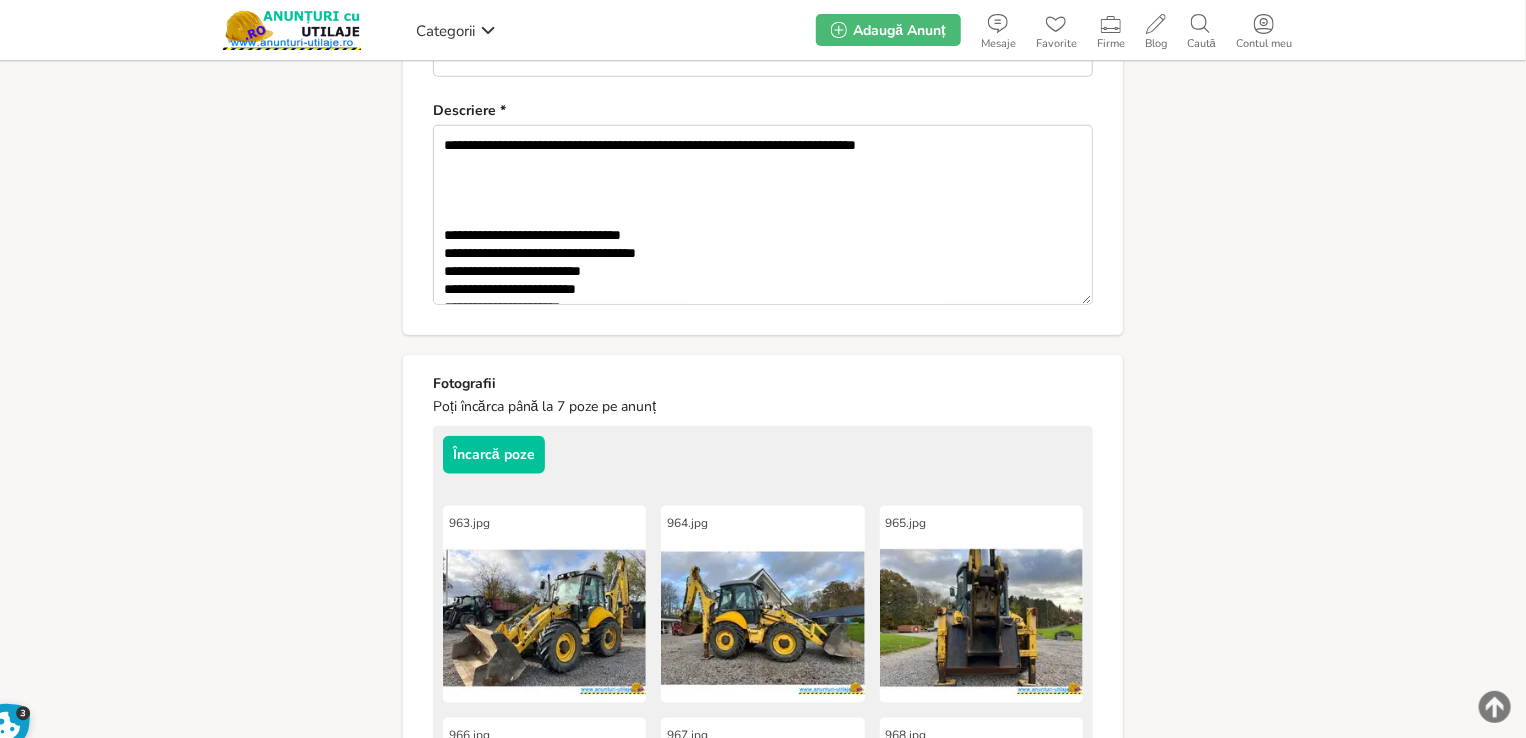 scroll, scrollTop: 968, scrollLeft: 0, axis: vertical 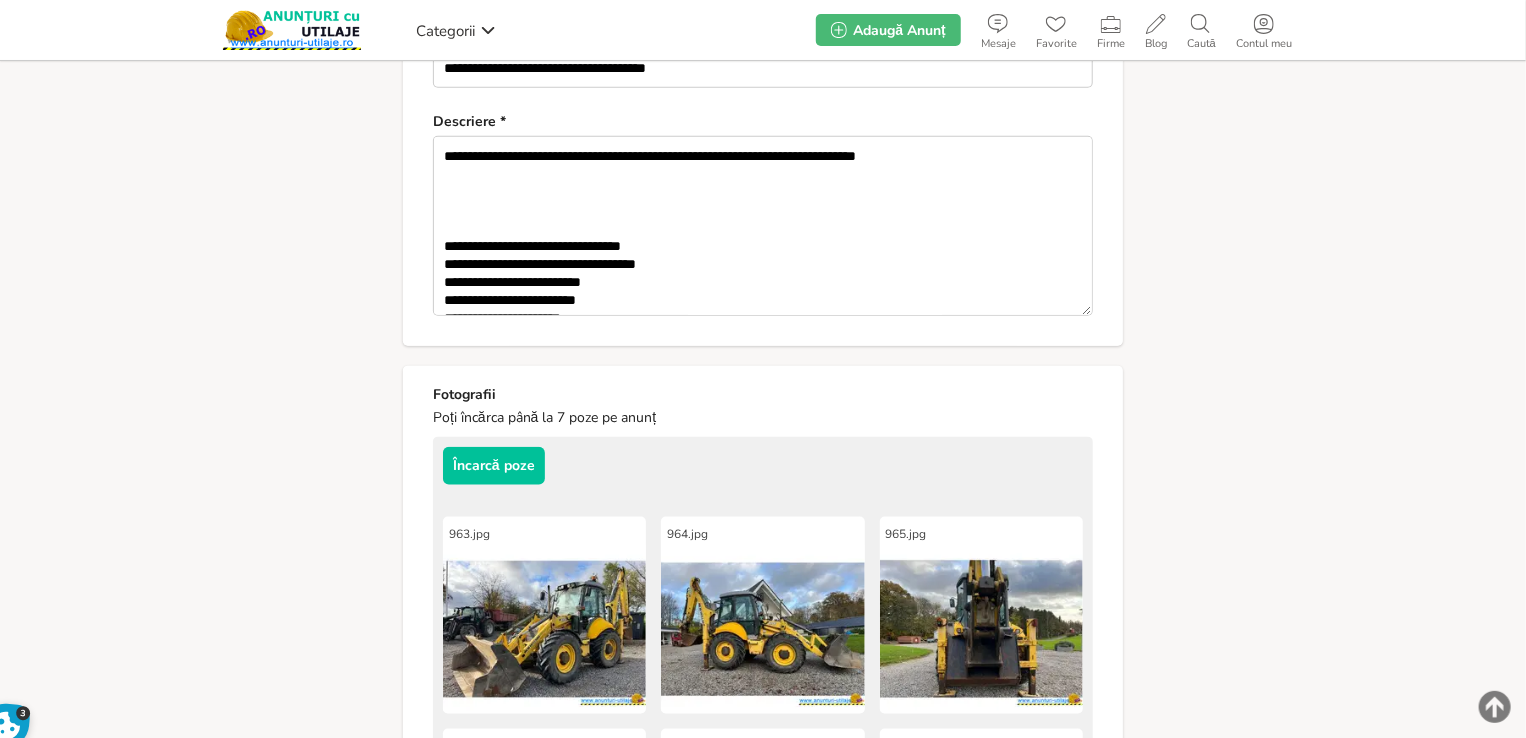 paste on "**********" 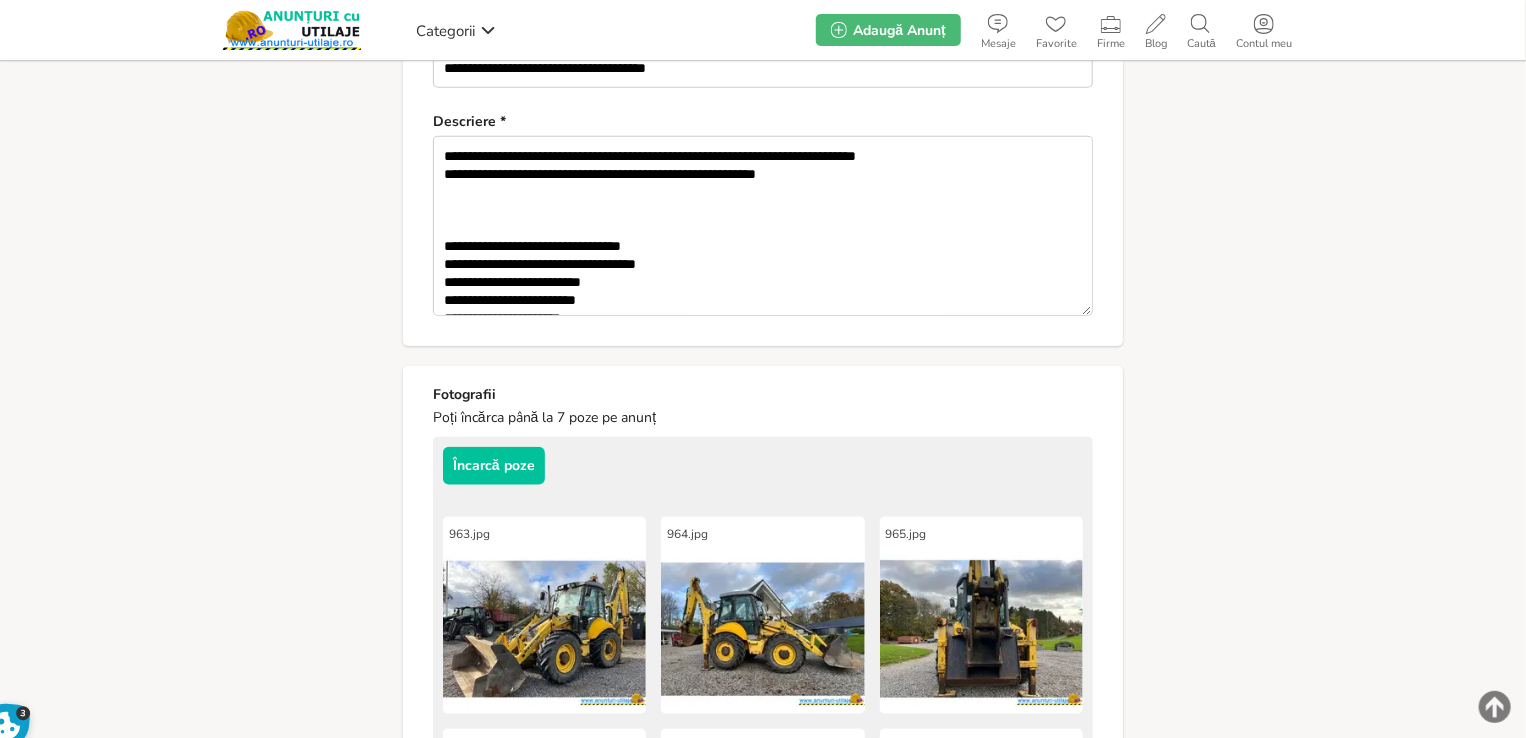 drag, startPoint x: 604, startPoint y: 217, endPoint x: 604, endPoint y: 193, distance: 24 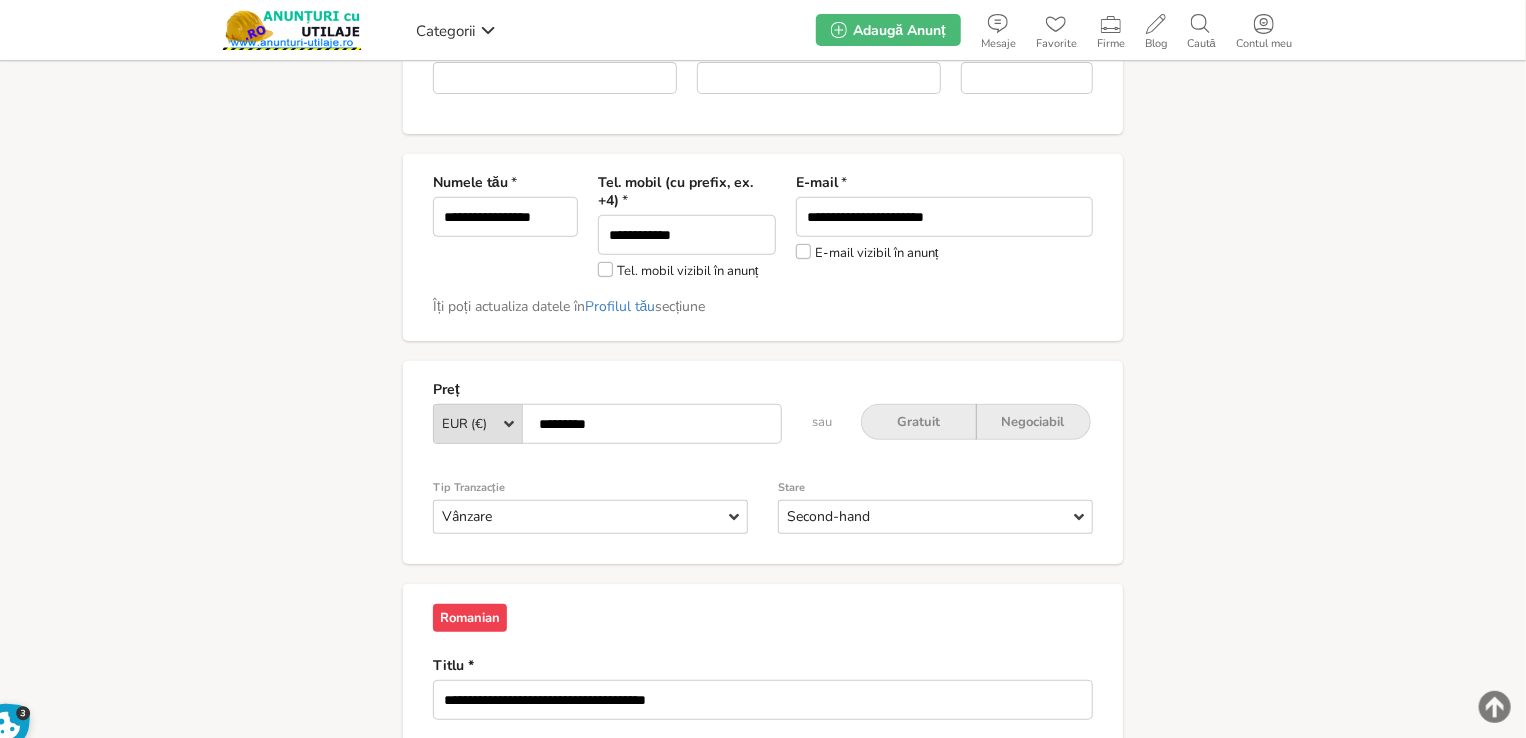 scroll, scrollTop: 329, scrollLeft: 0, axis: vertical 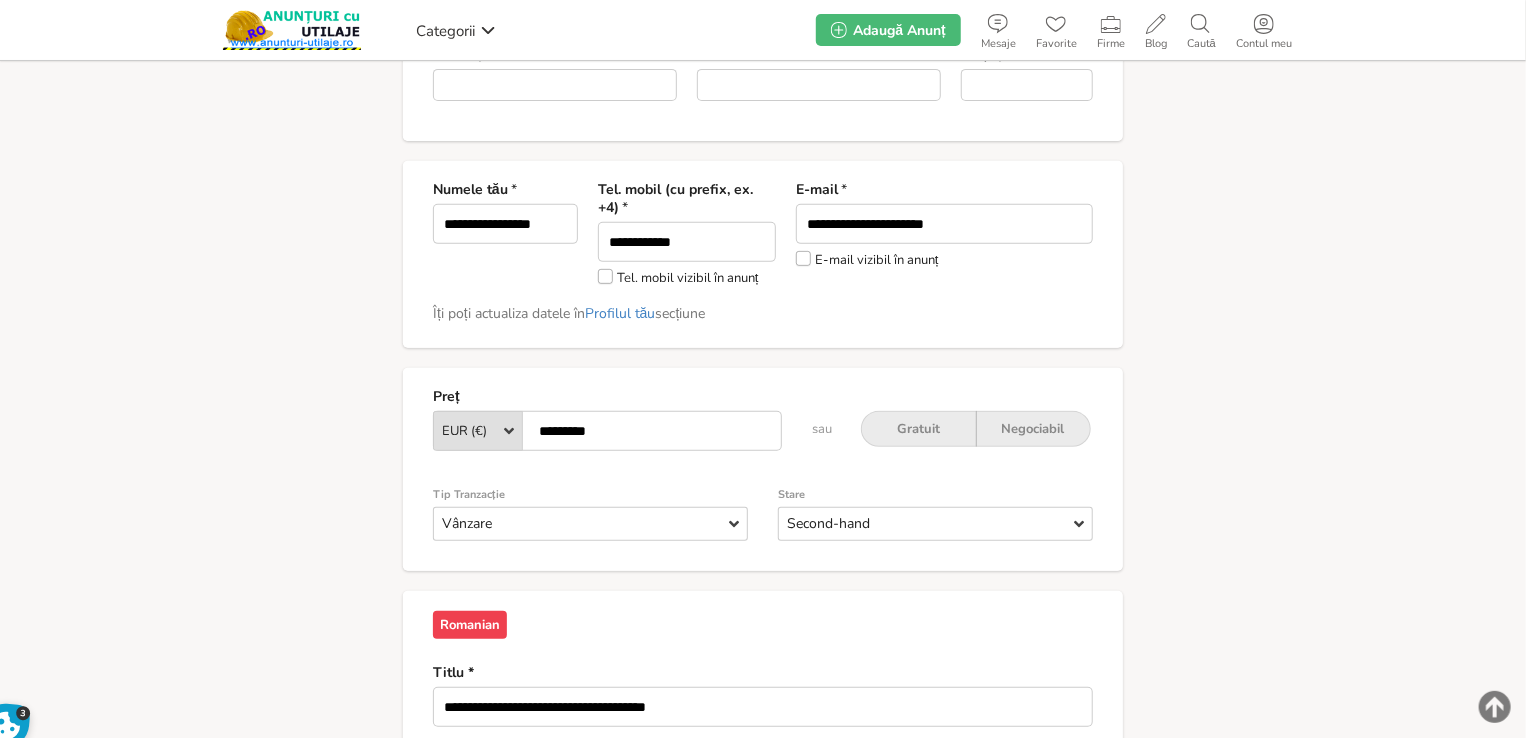 type on "**********" 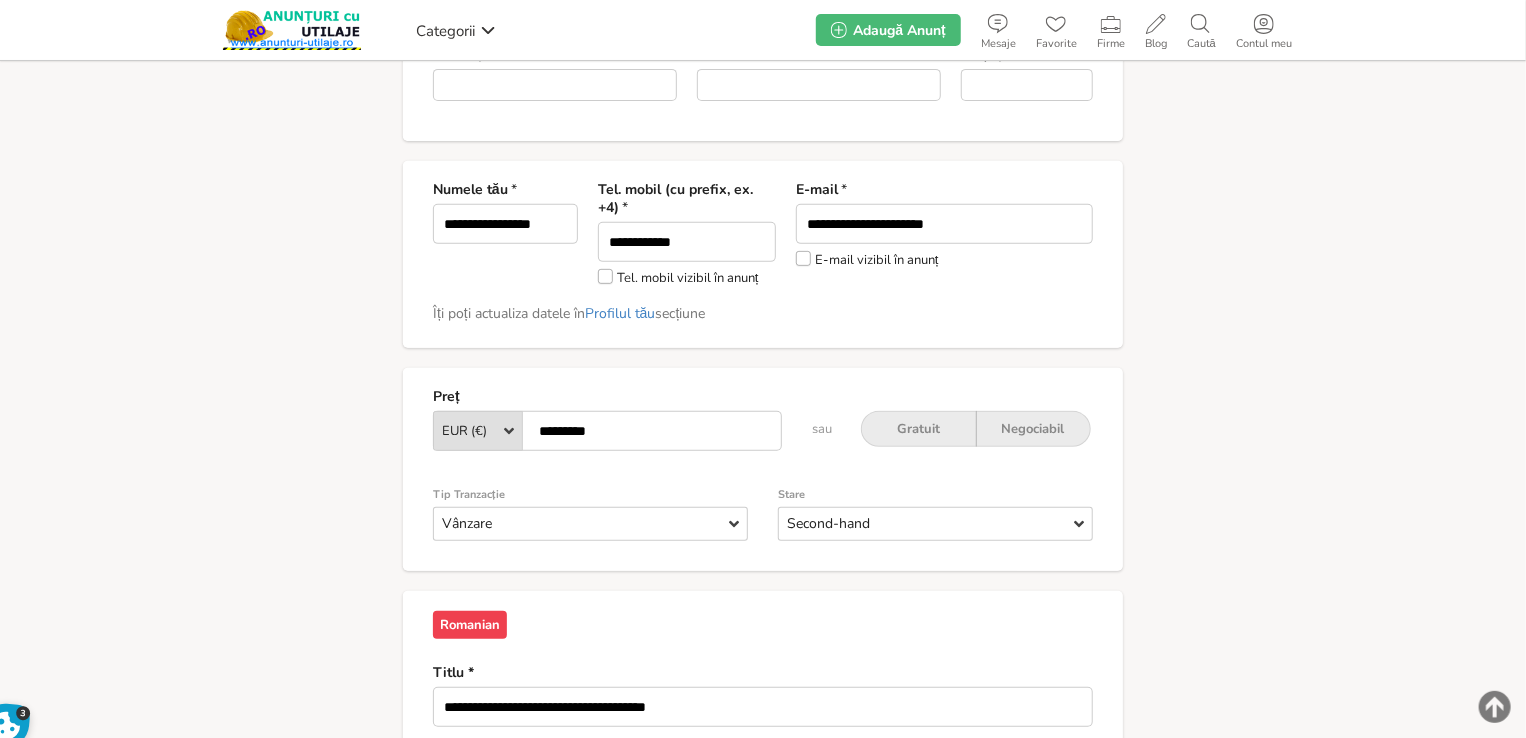 click on "**********" at bounding box center (763, 961) 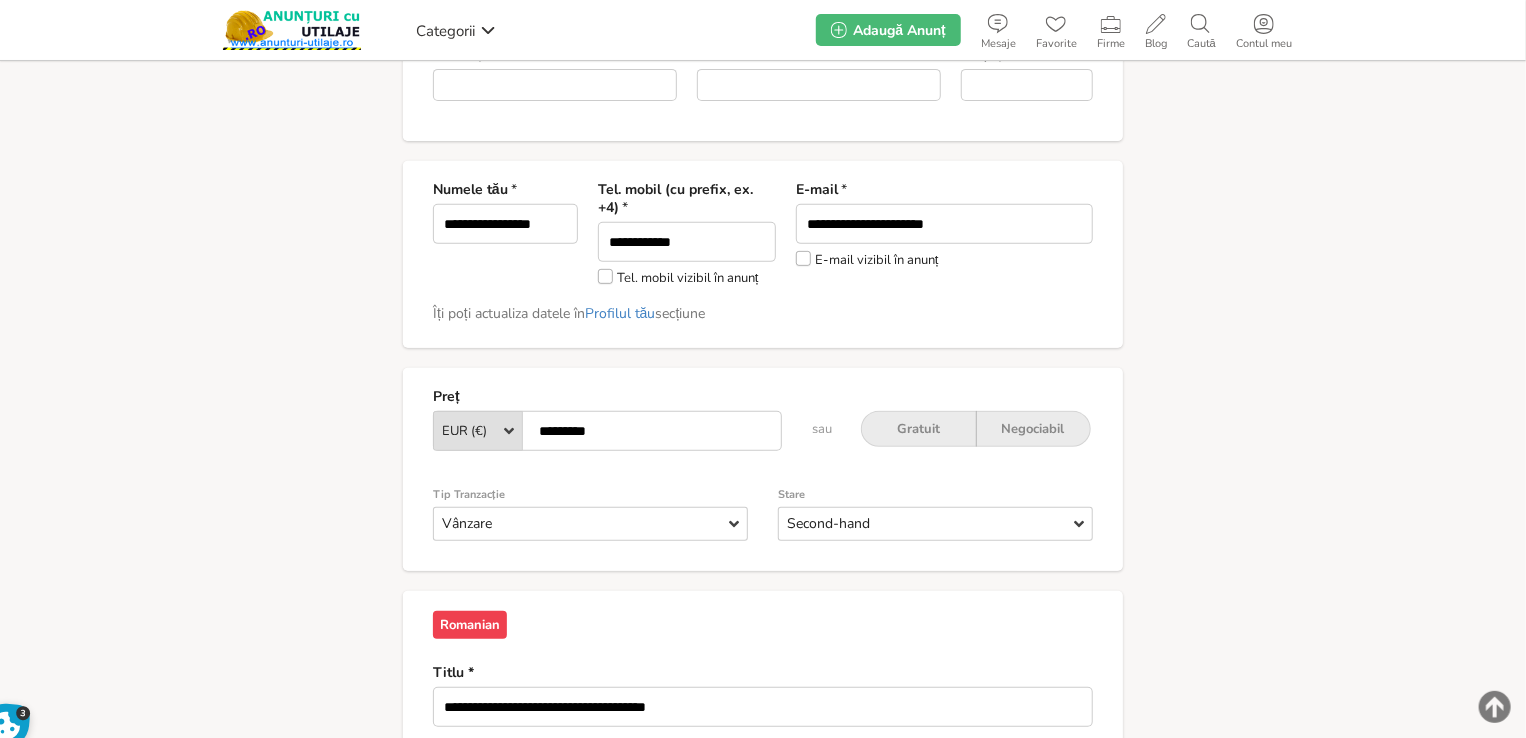 click on "*********" at bounding box center (607, 431) 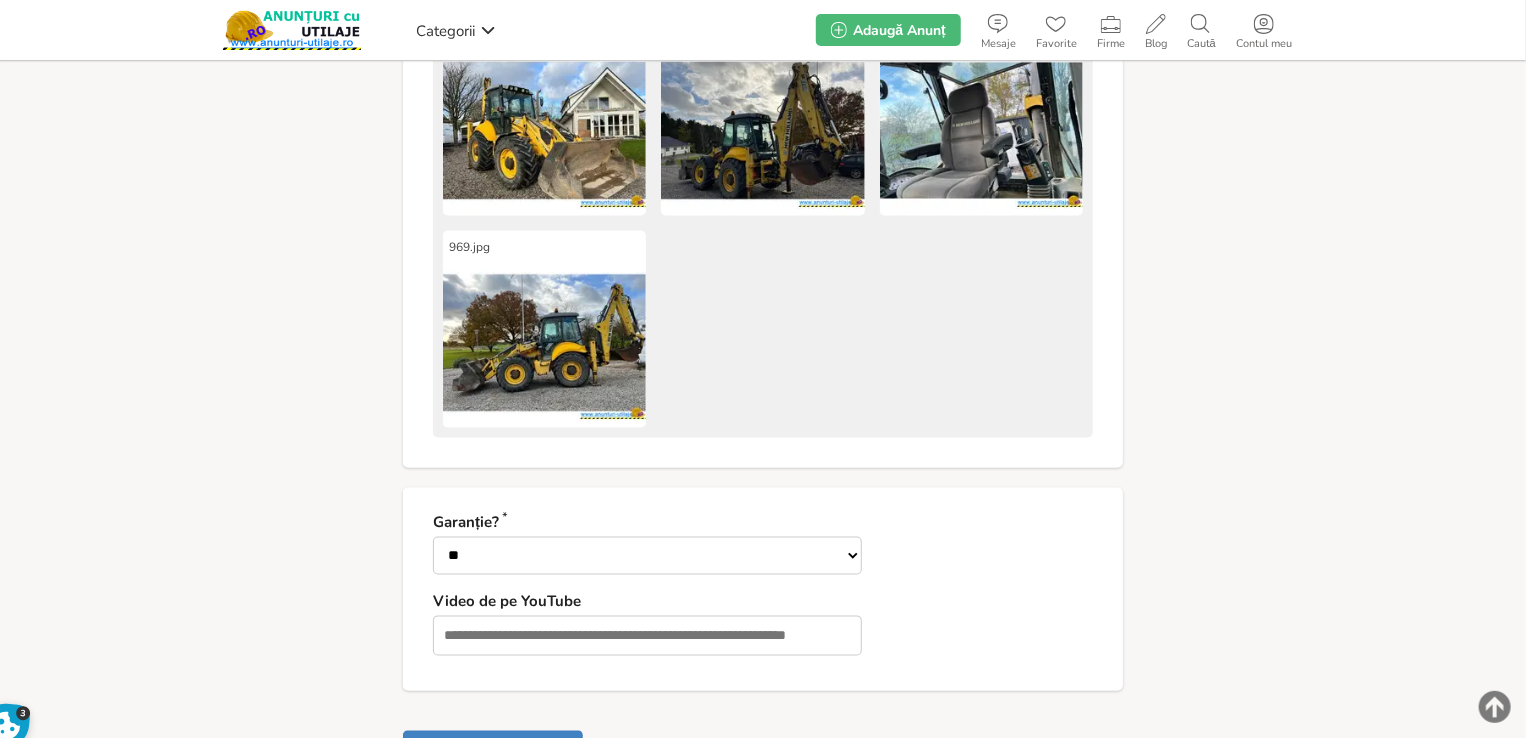 scroll, scrollTop: 1926, scrollLeft: 0, axis: vertical 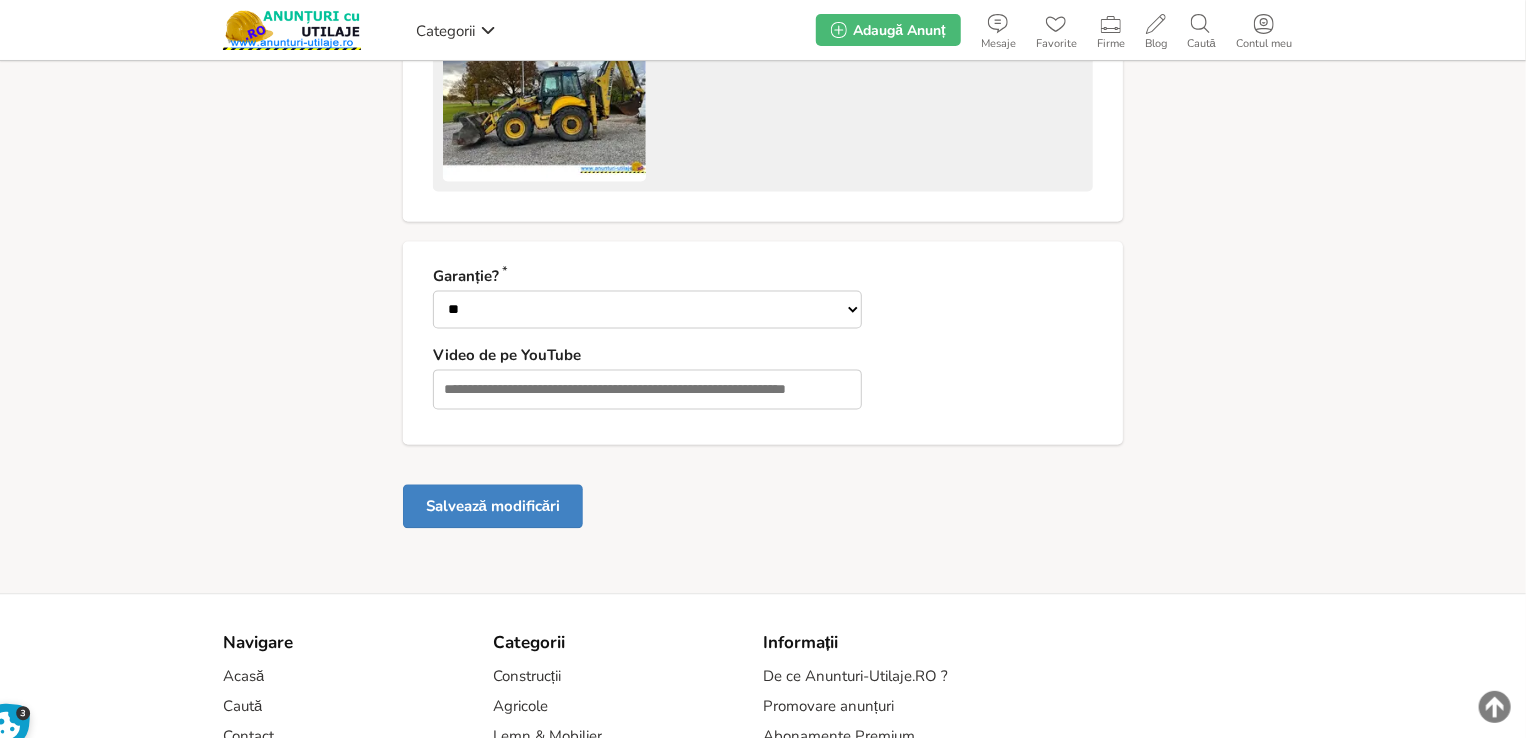 click on "**********" at bounding box center [763, -636] 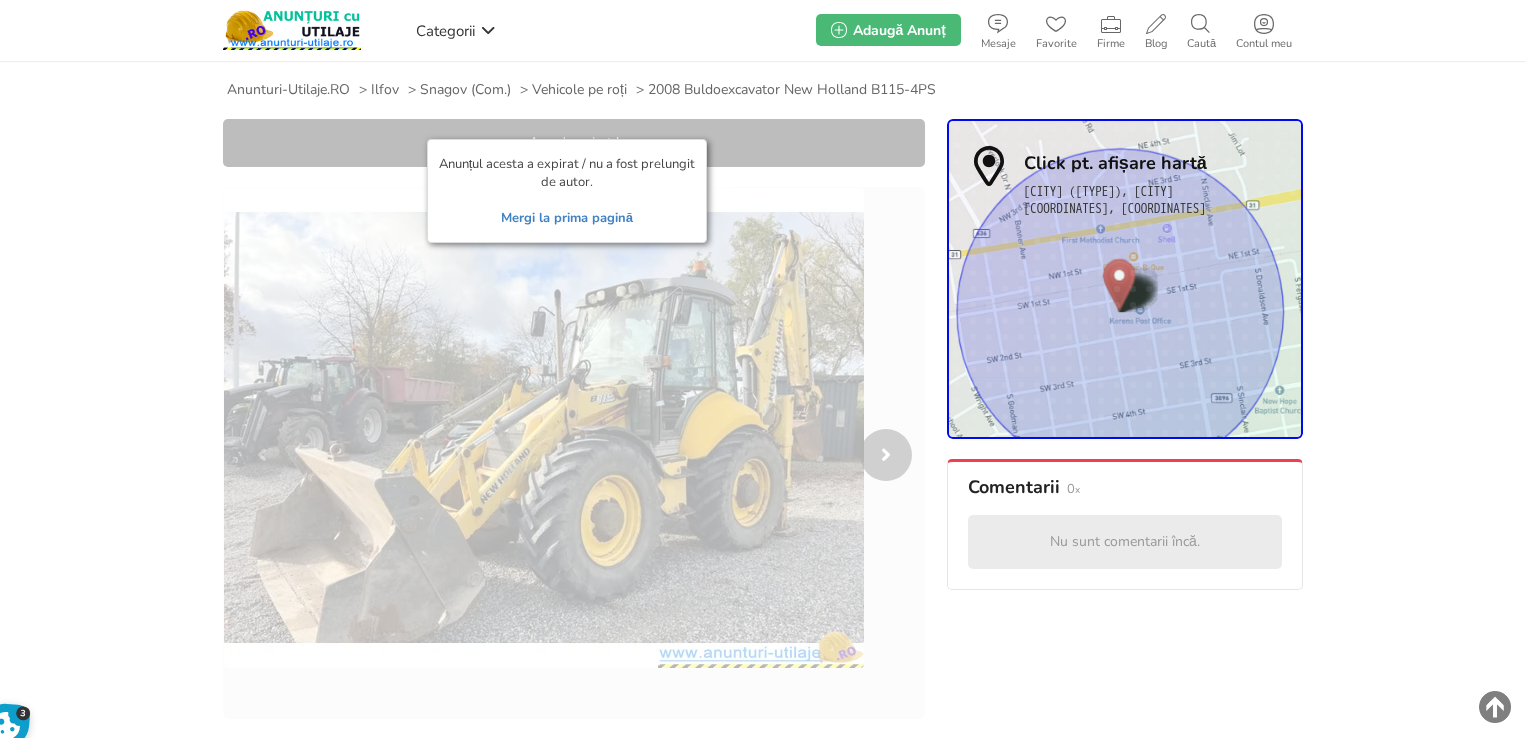 scroll, scrollTop: 0, scrollLeft: 0, axis: both 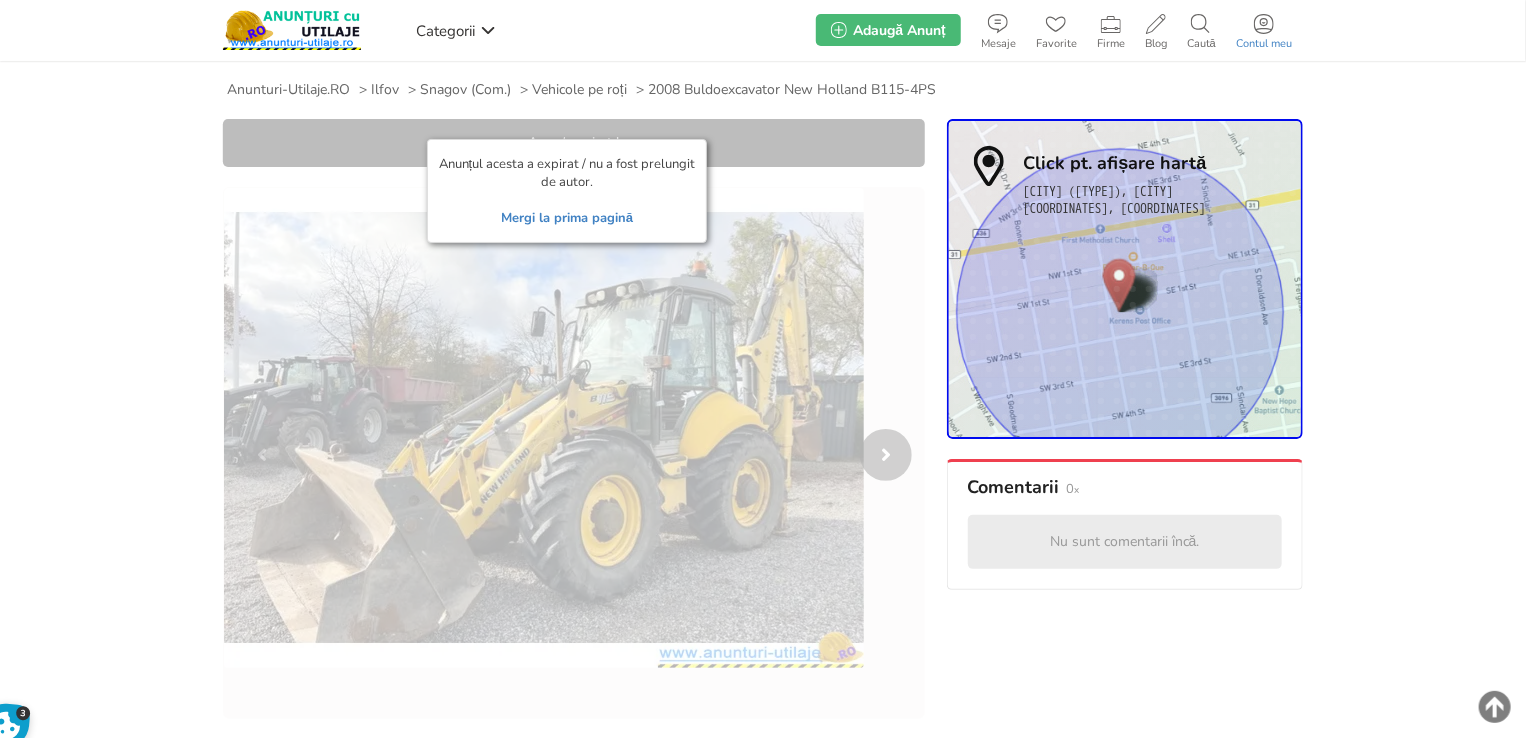 click on "Contul meu" at bounding box center (1264, 44) 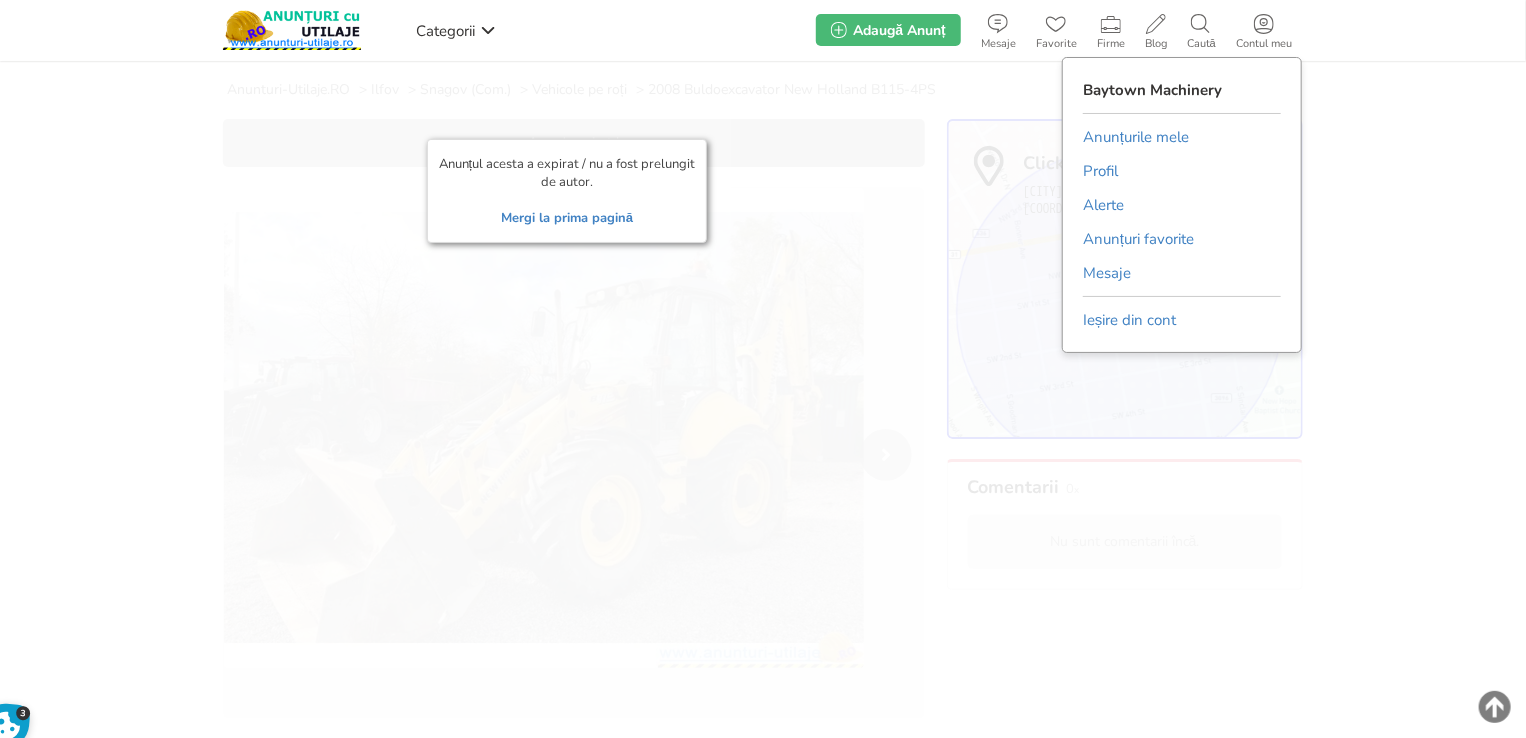 click on "Anunțurile mele" at bounding box center (1136, 137) 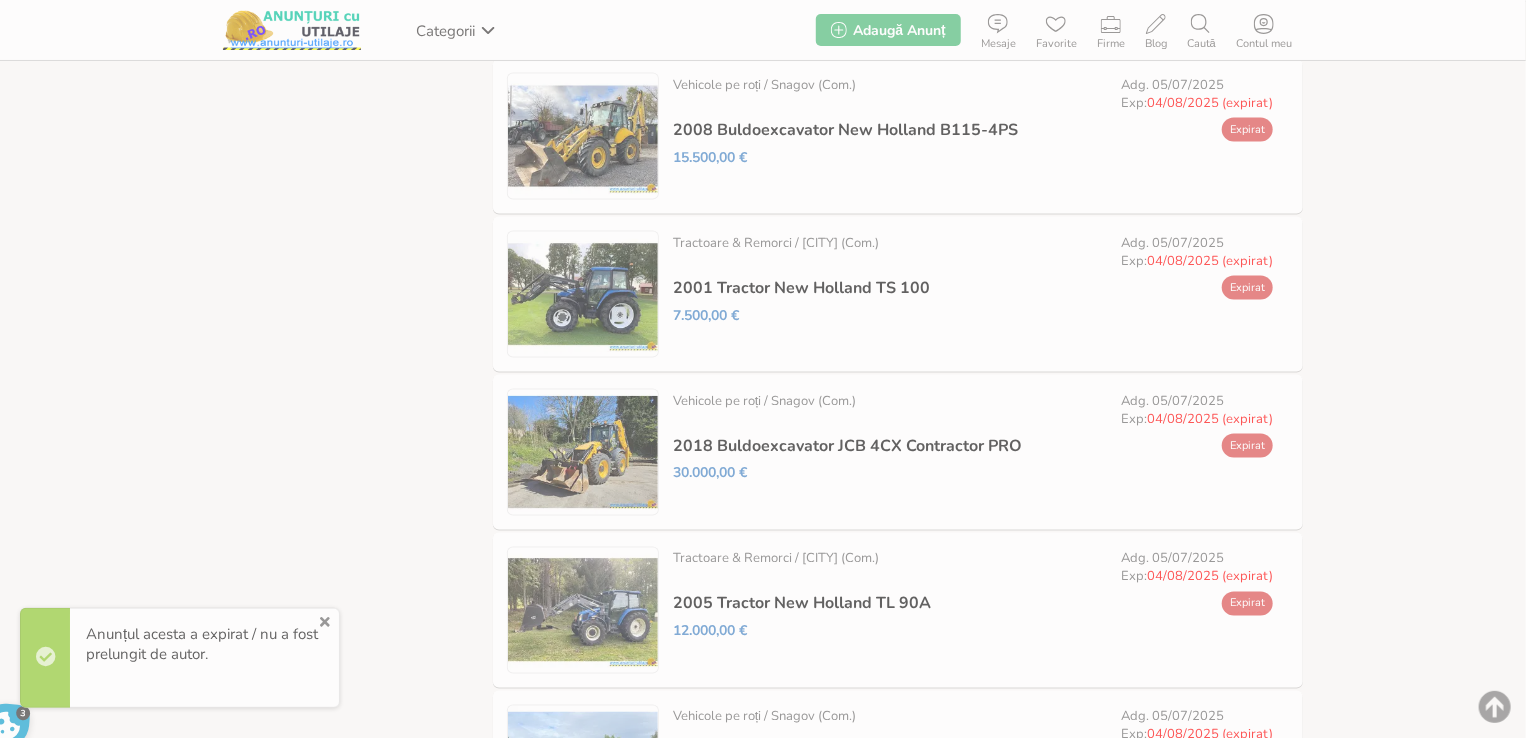 scroll, scrollTop: 1188, scrollLeft: 0, axis: vertical 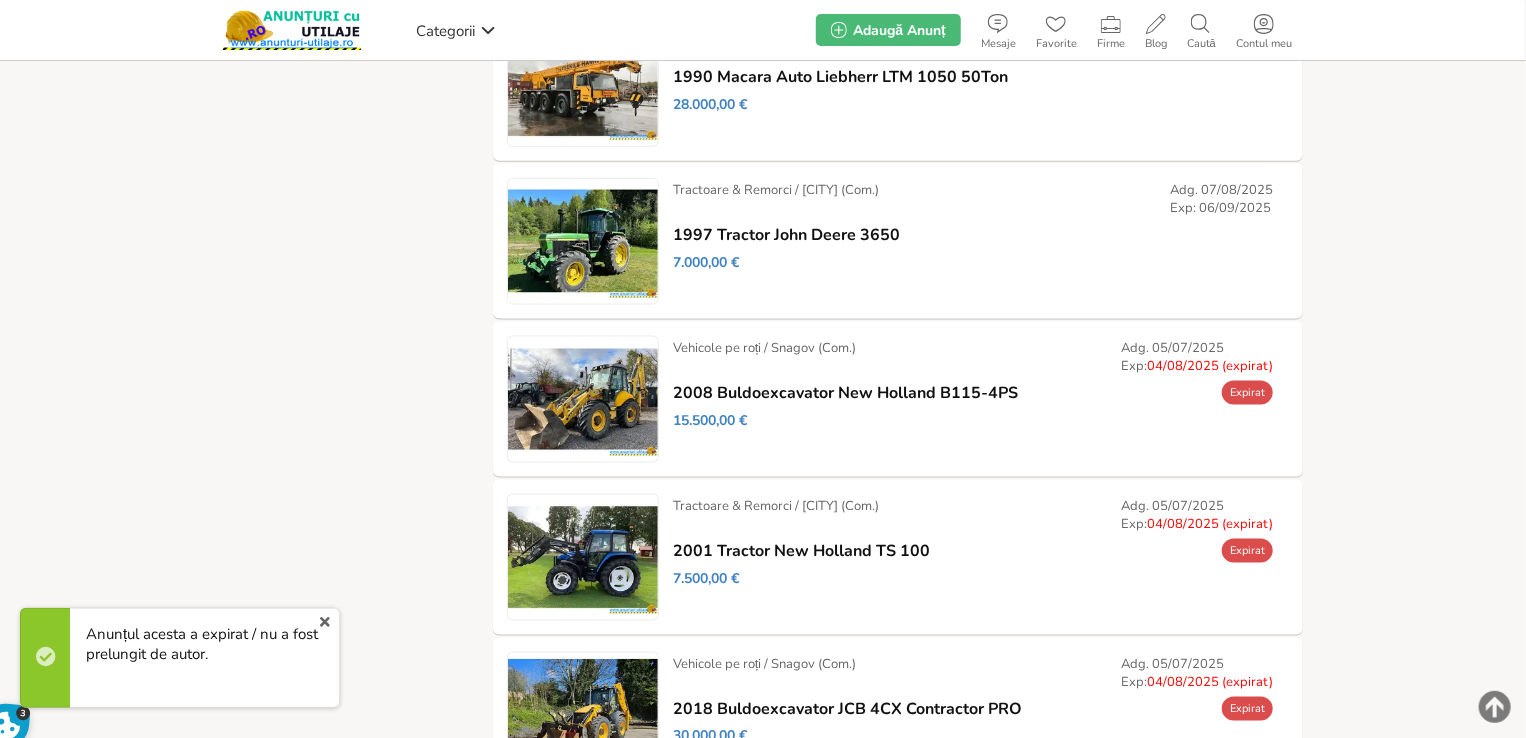 click on "Prelungește" at bounding box center (0, 0) 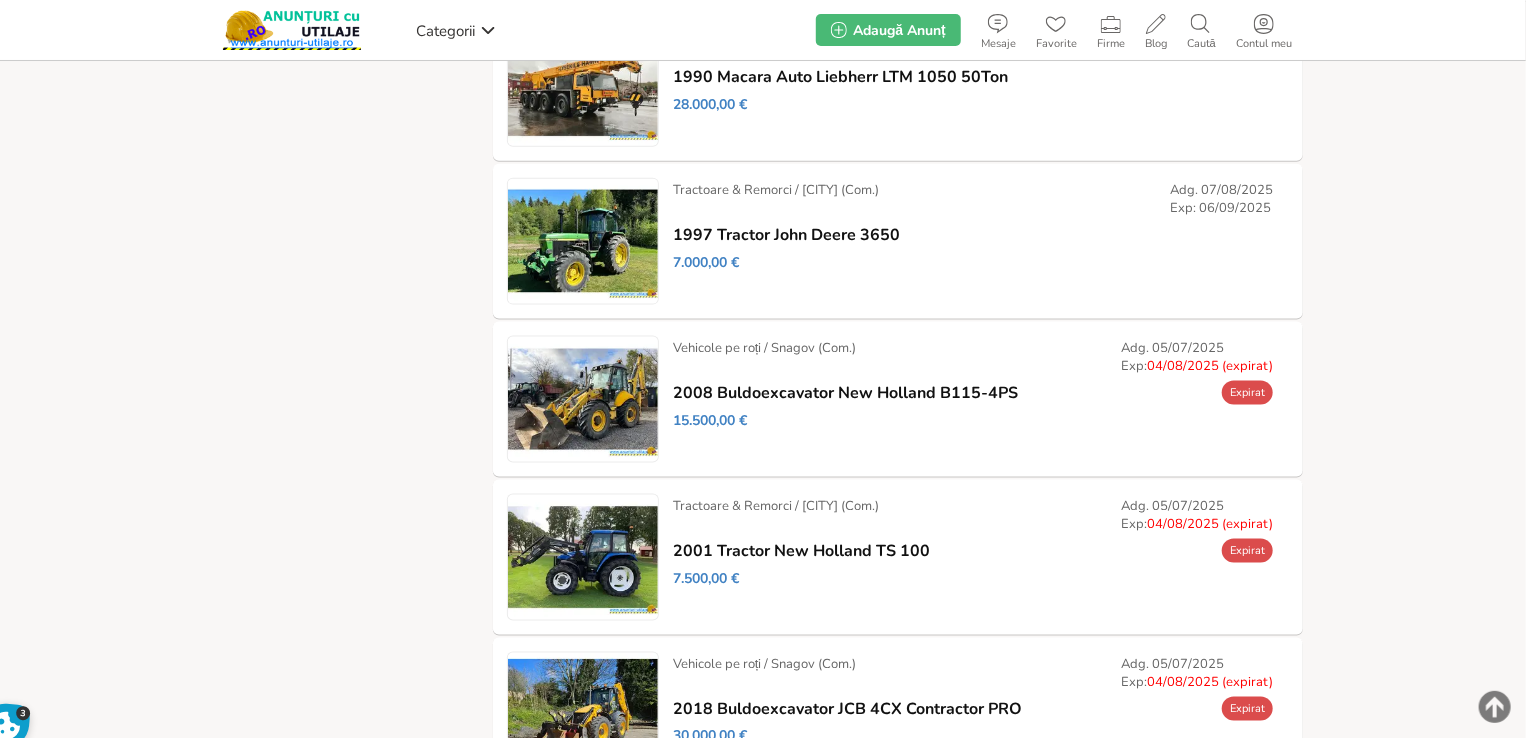 click on "Prelungește" at bounding box center [0, 0] 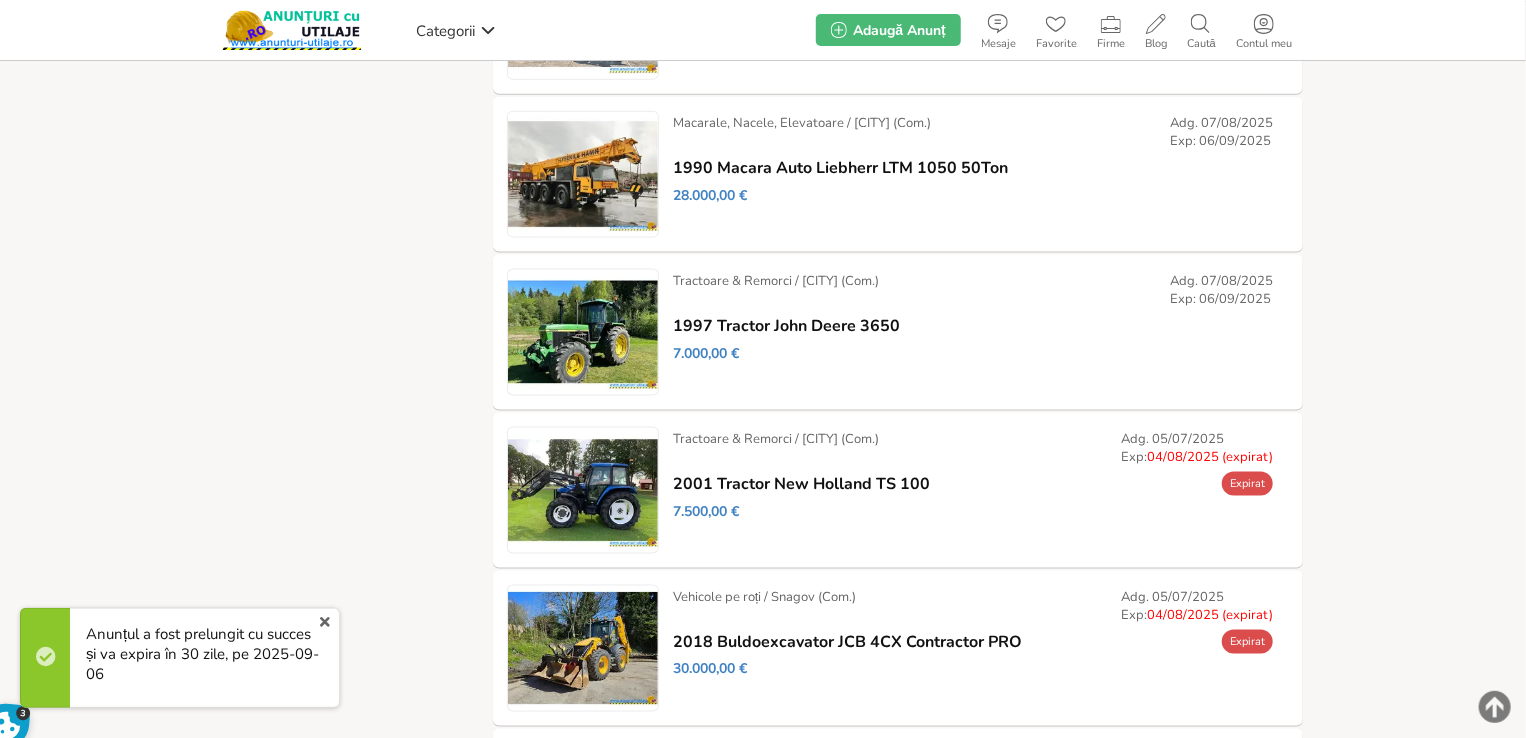 scroll, scrollTop: 1300, scrollLeft: 0, axis: vertical 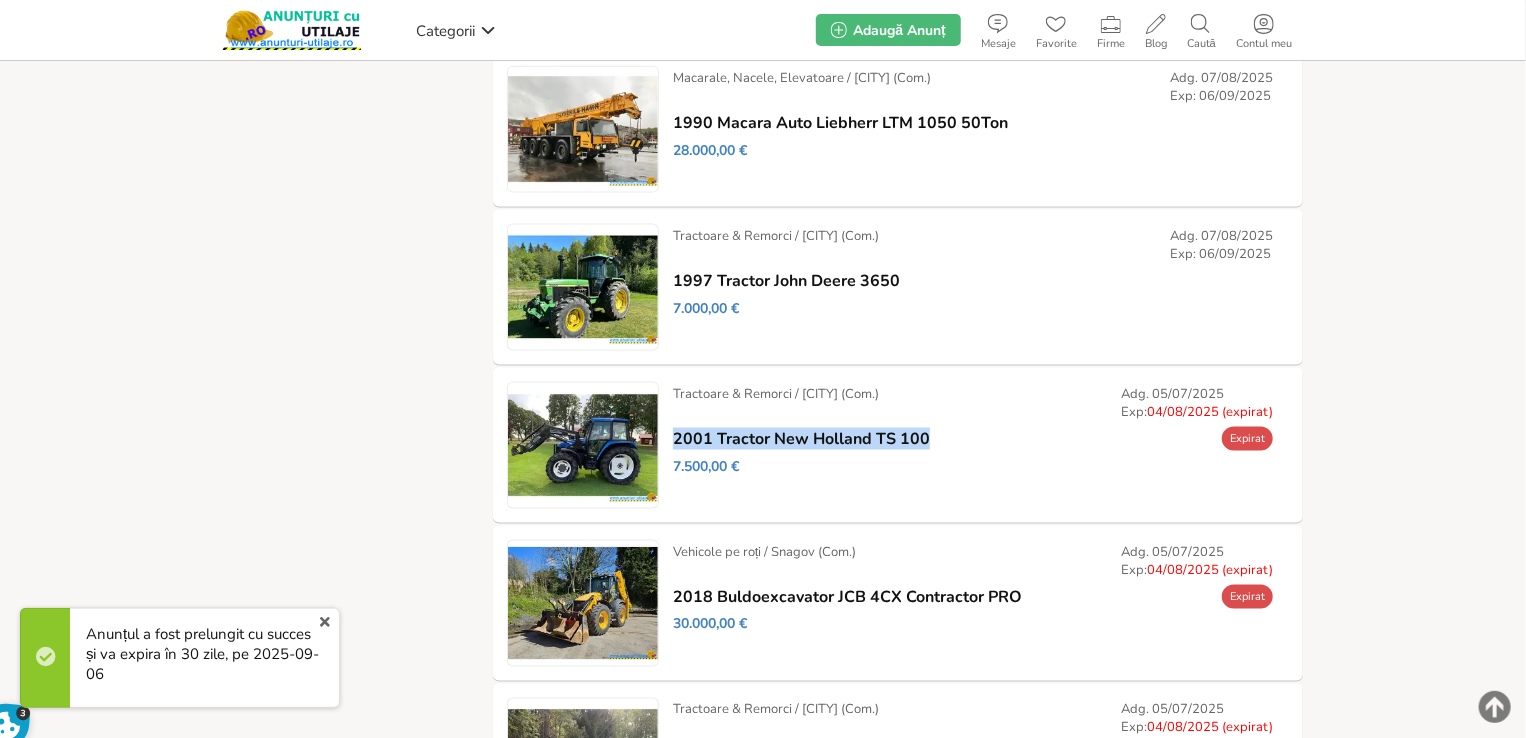 drag, startPoint x: 907, startPoint y: 438, endPoint x: 927, endPoint y: 443, distance: 20.615528 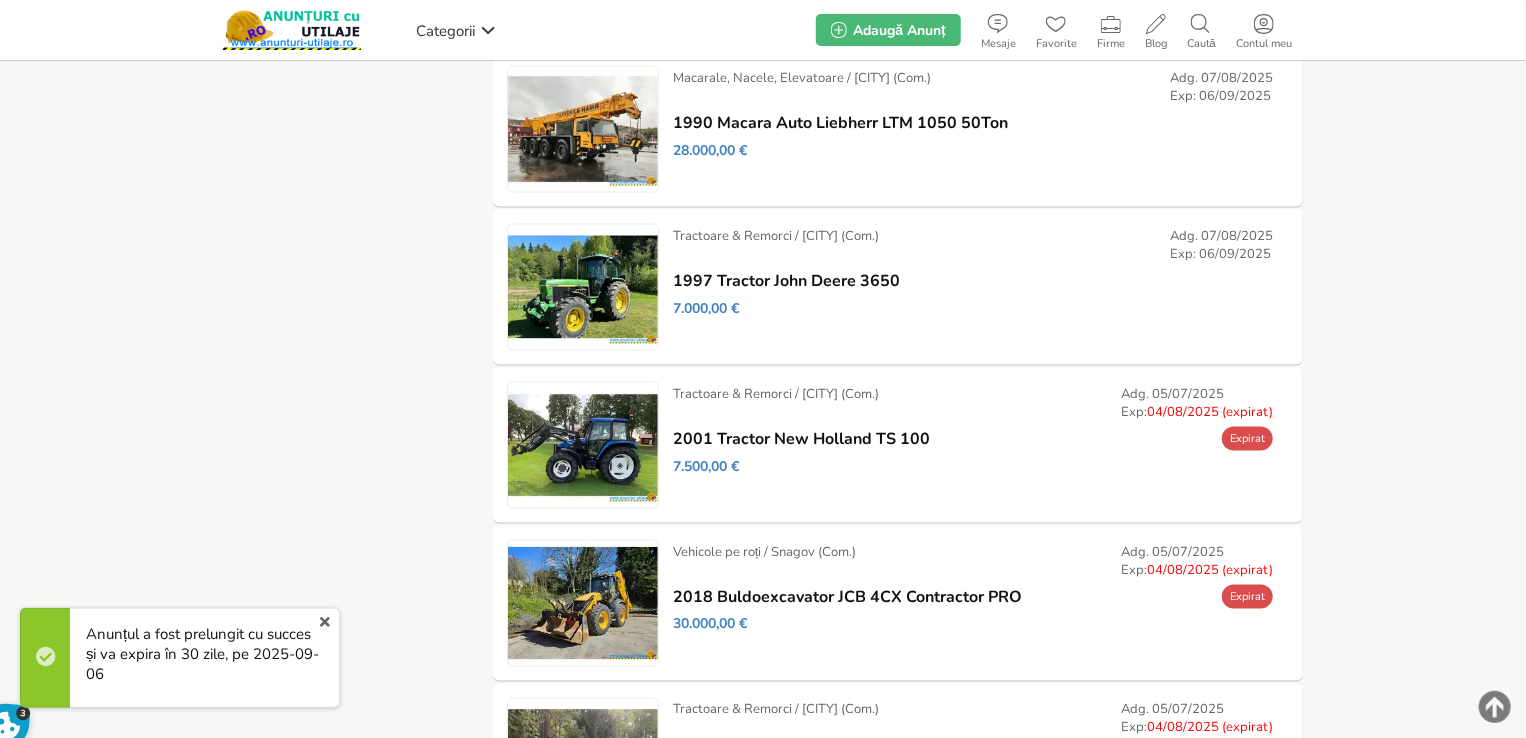 drag, startPoint x: 348, startPoint y: 227, endPoint x: 388, endPoint y: 85, distance: 147.52628 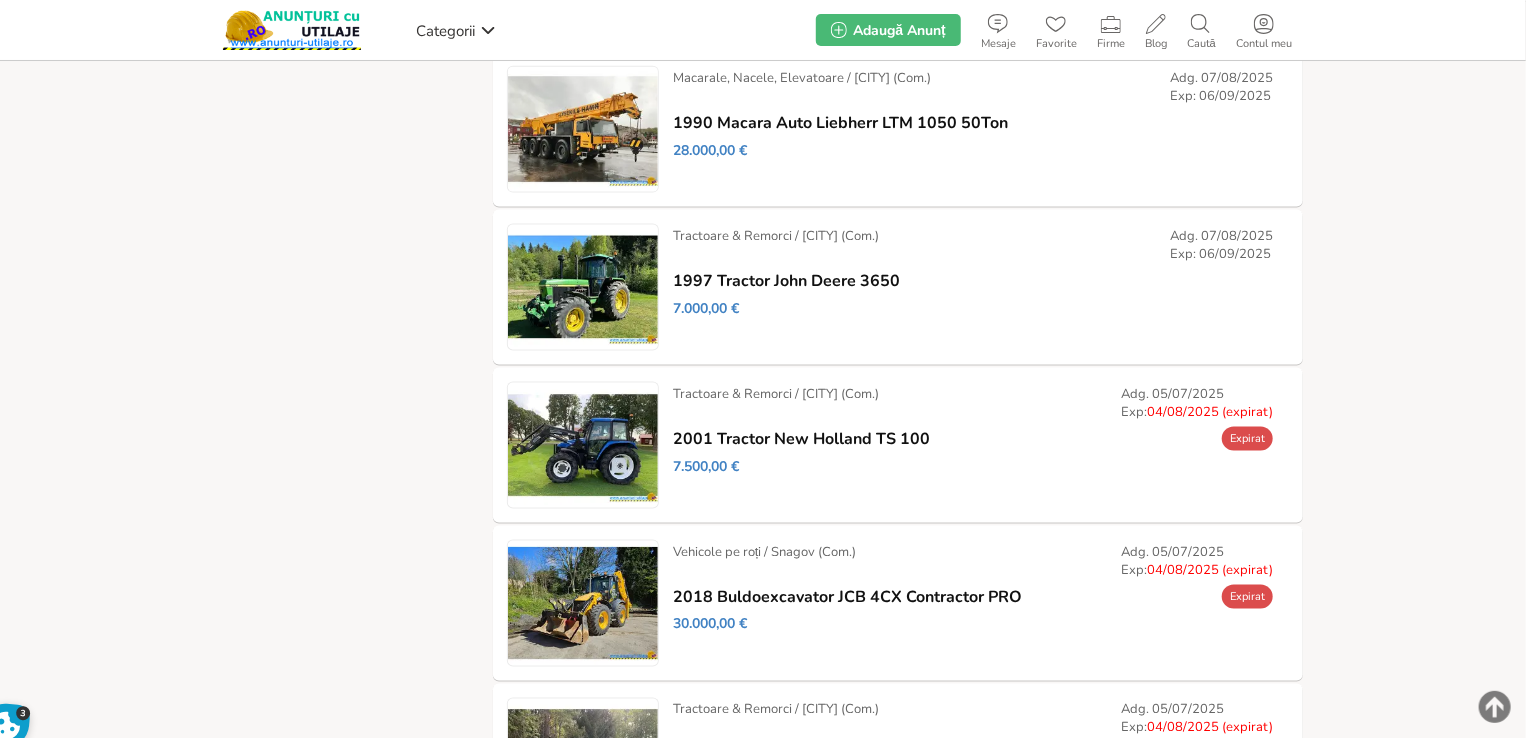click on "Modifică" at bounding box center [0, 0] 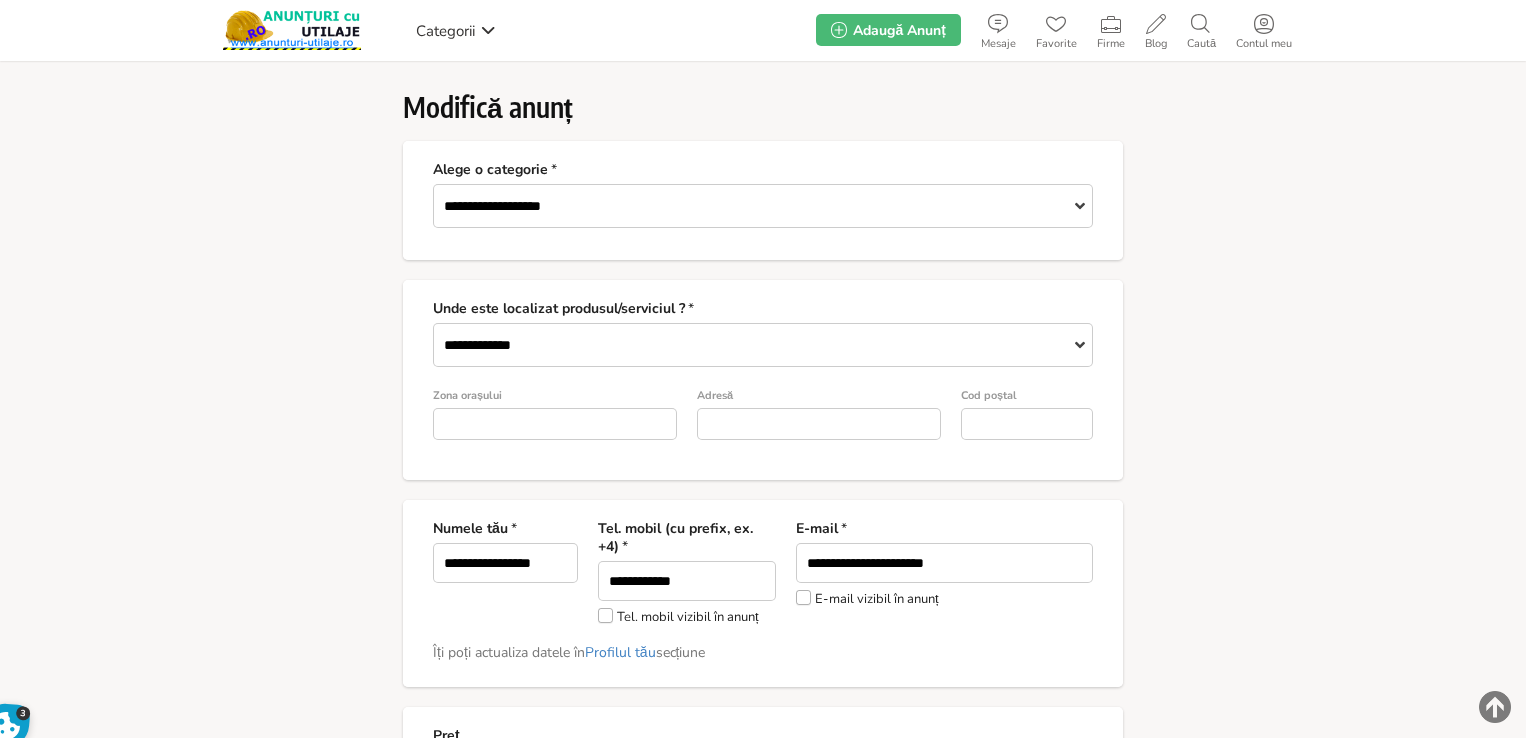 scroll, scrollTop: 0, scrollLeft: 0, axis: both 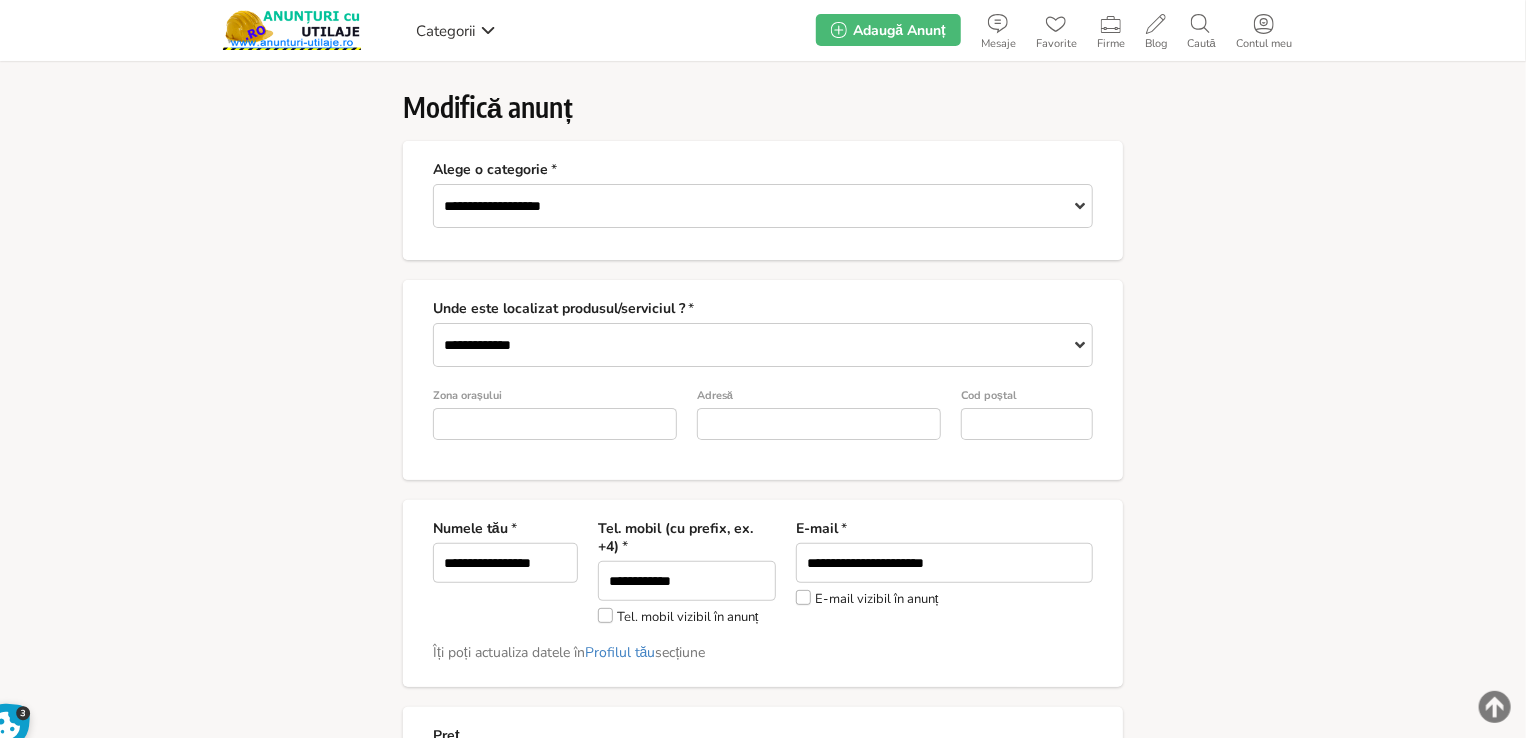 click on "Tel. mobil vizibil în anunț" at bounding box center [678, 616] 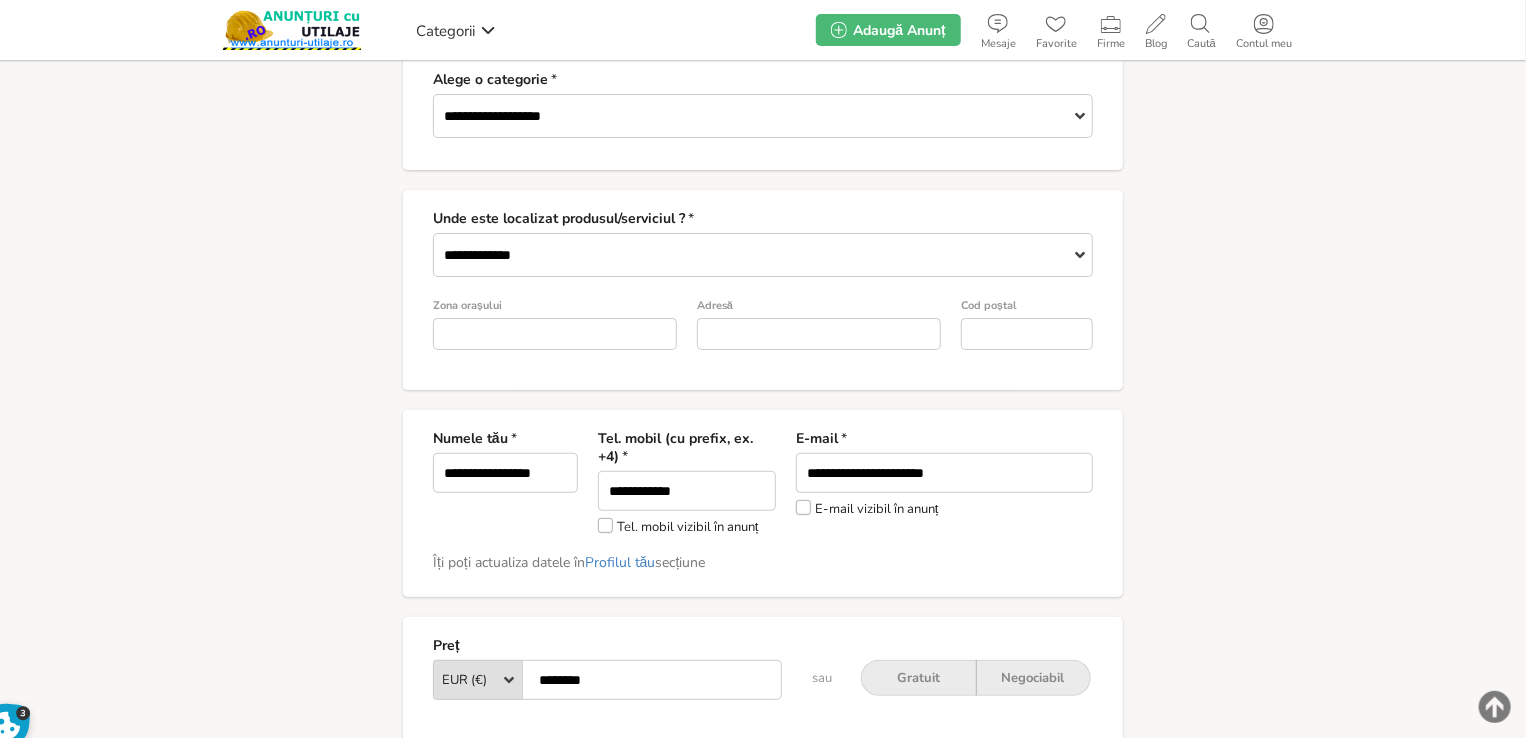 scroll, scrollTop: 500, scrollLeft: 0, axis: vertical 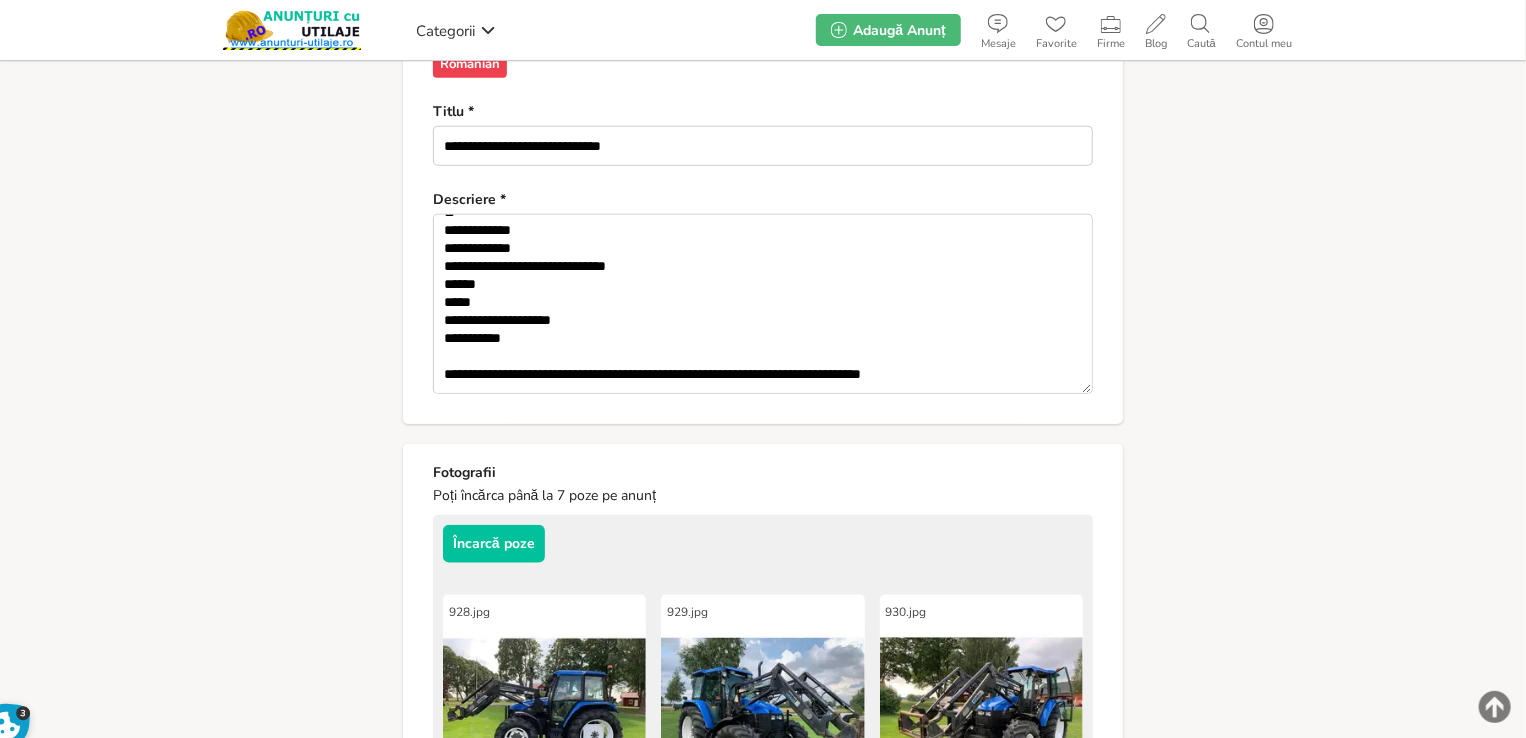 click on "**********" at bounding box center [763, 304] 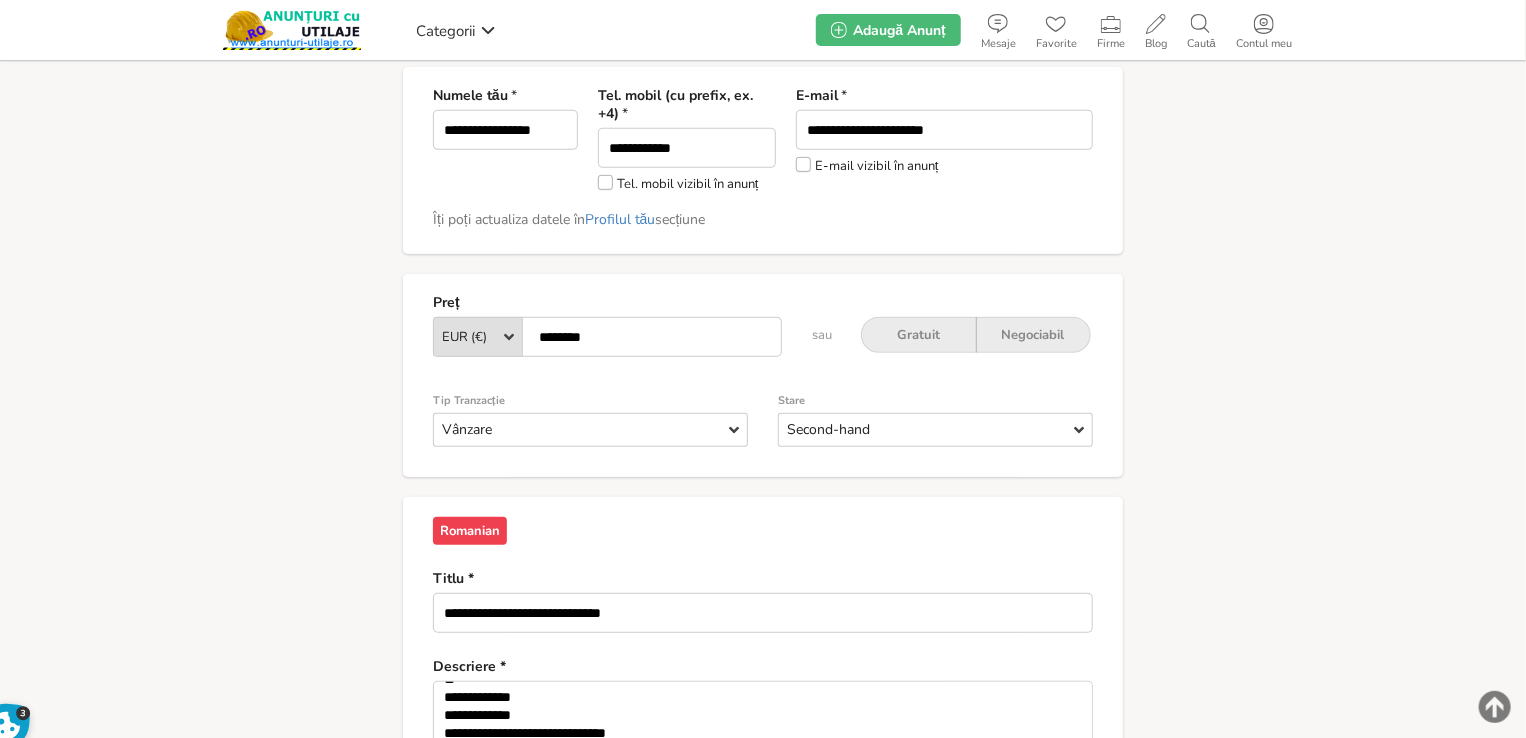 scroll, scrollTop: 400, scrollLeft: 0, axis: vertical 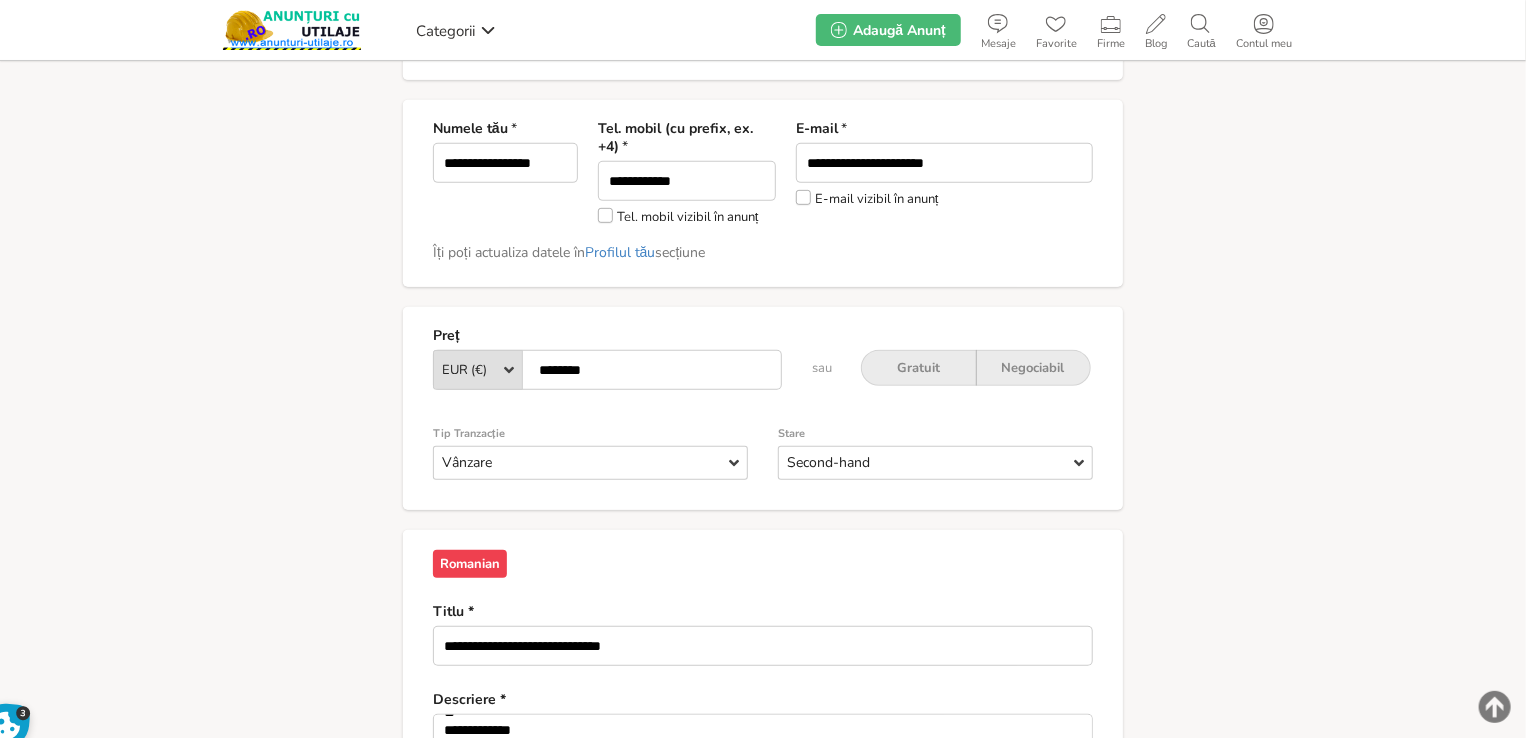 type on "**********" 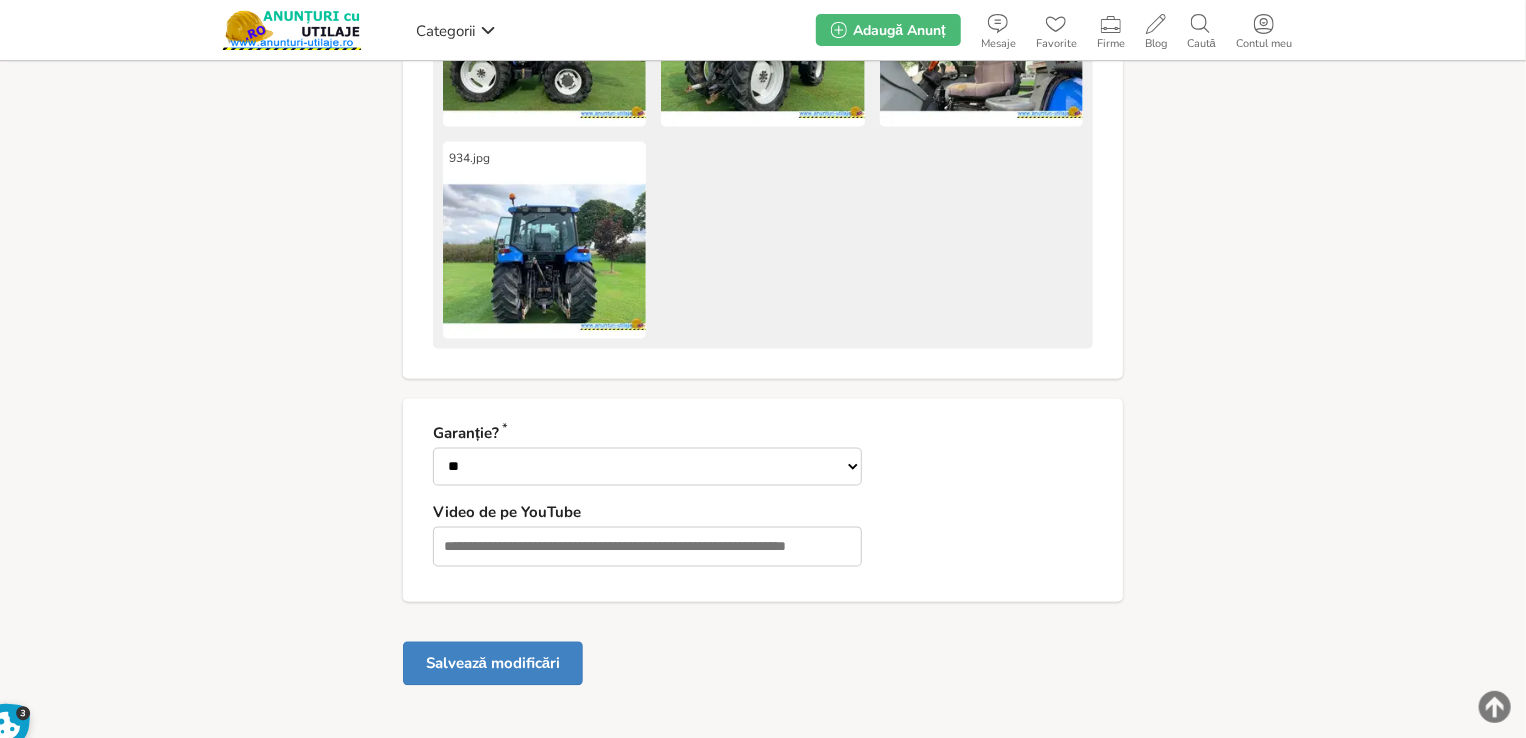 scroll, scrollTop: 1869, scrollLeft: 0, axis: vertical 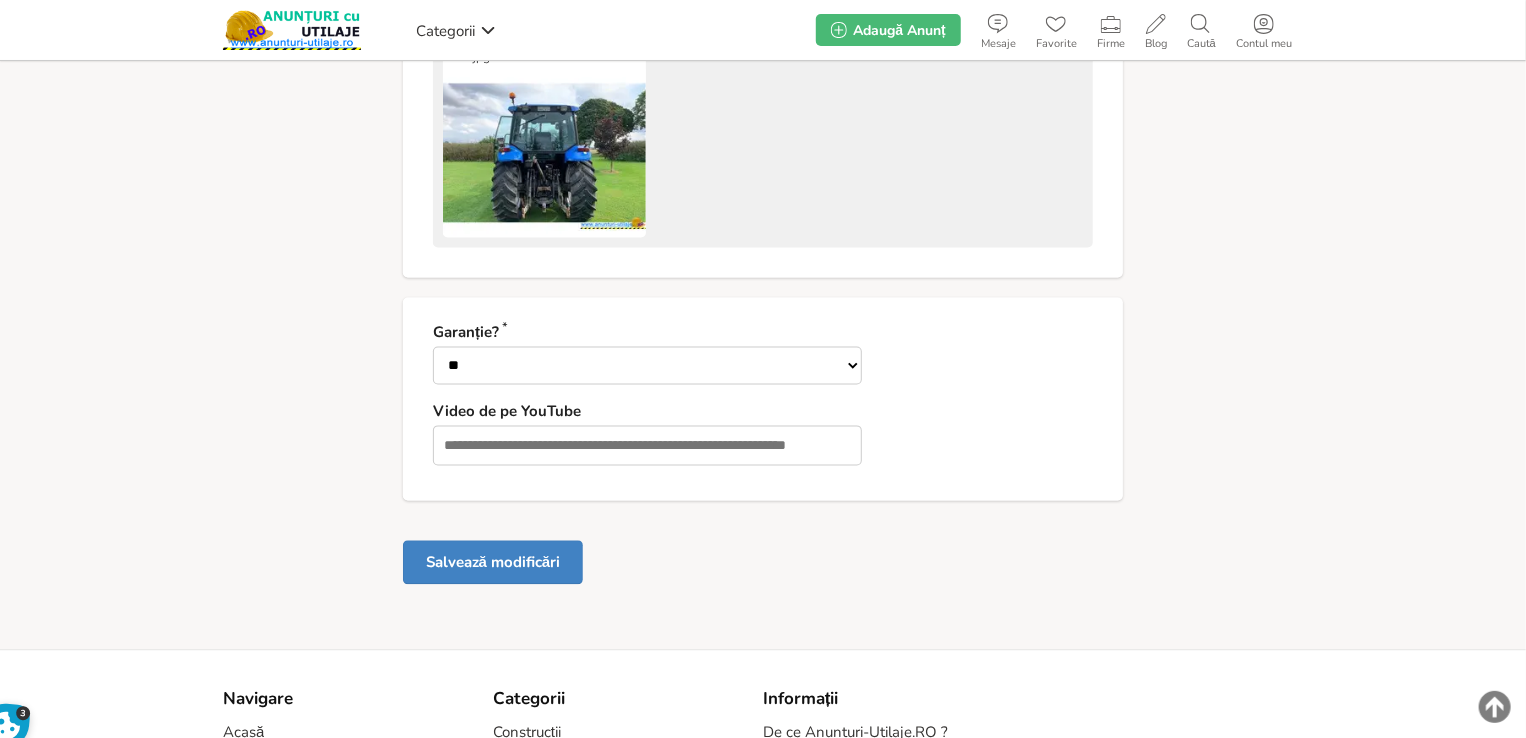 click on "Salvează modificări" at bounding box center [493, 563] 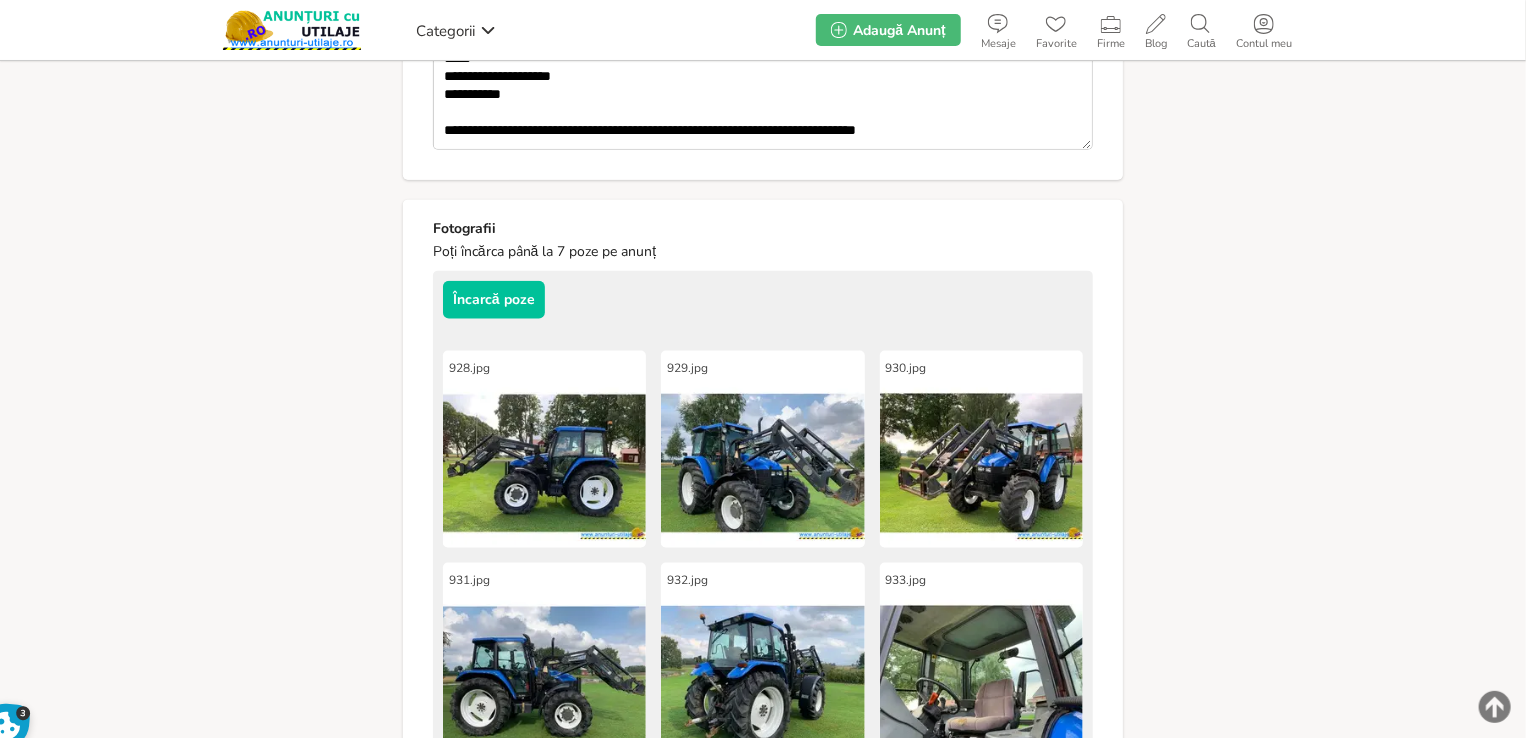 scroll, scrollTop: 969, scrollLeft: 0, axis: vertical 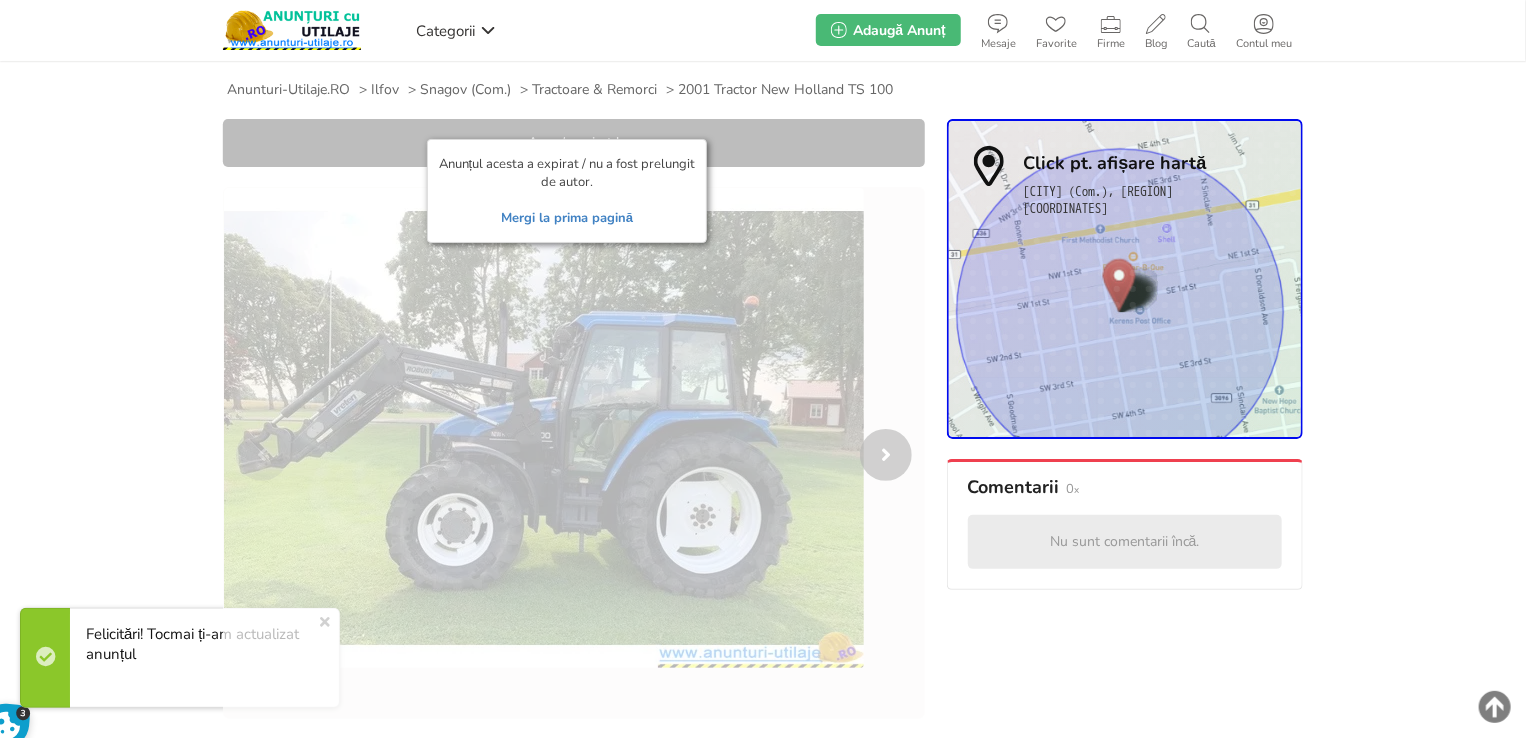 click on "Mergi la prima pagină" at bounding box center [567, 218] 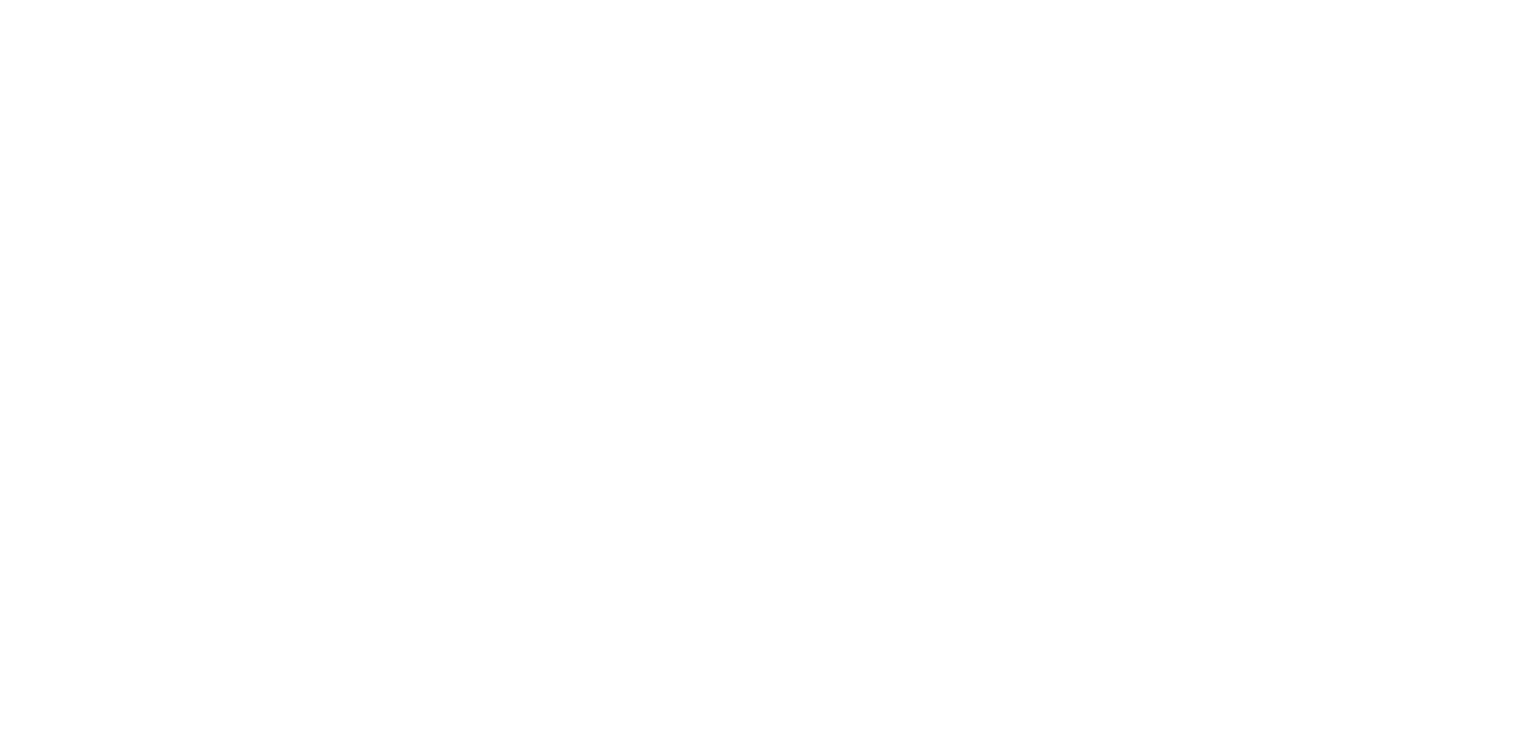 scroll, scrollTop: 0, scrollLeft: 0, axis: both 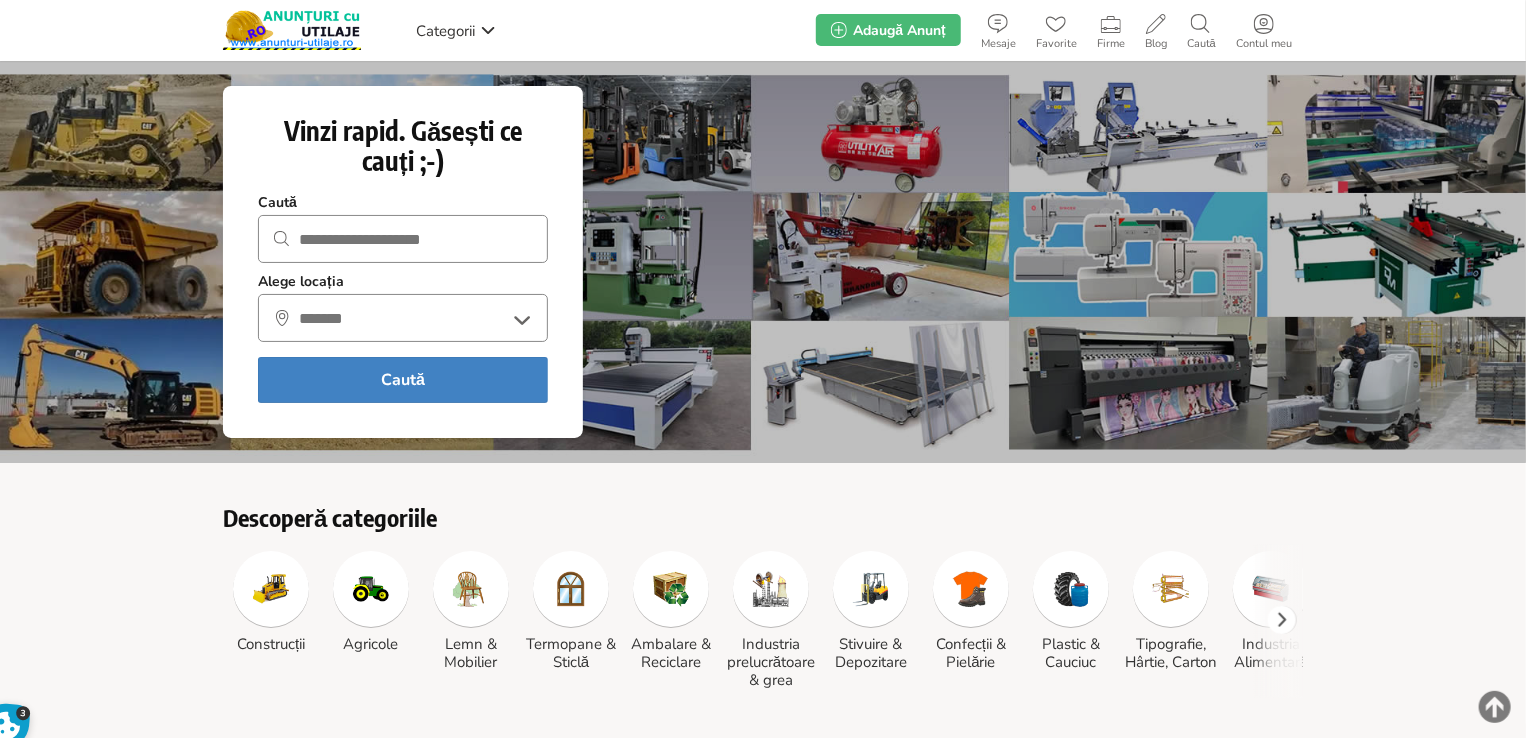 click on "Descoperă categoriile
Construcții
Agricole
Lemn & Mobilier
Termopane & Sticlă" at bounding box center [763, 603] 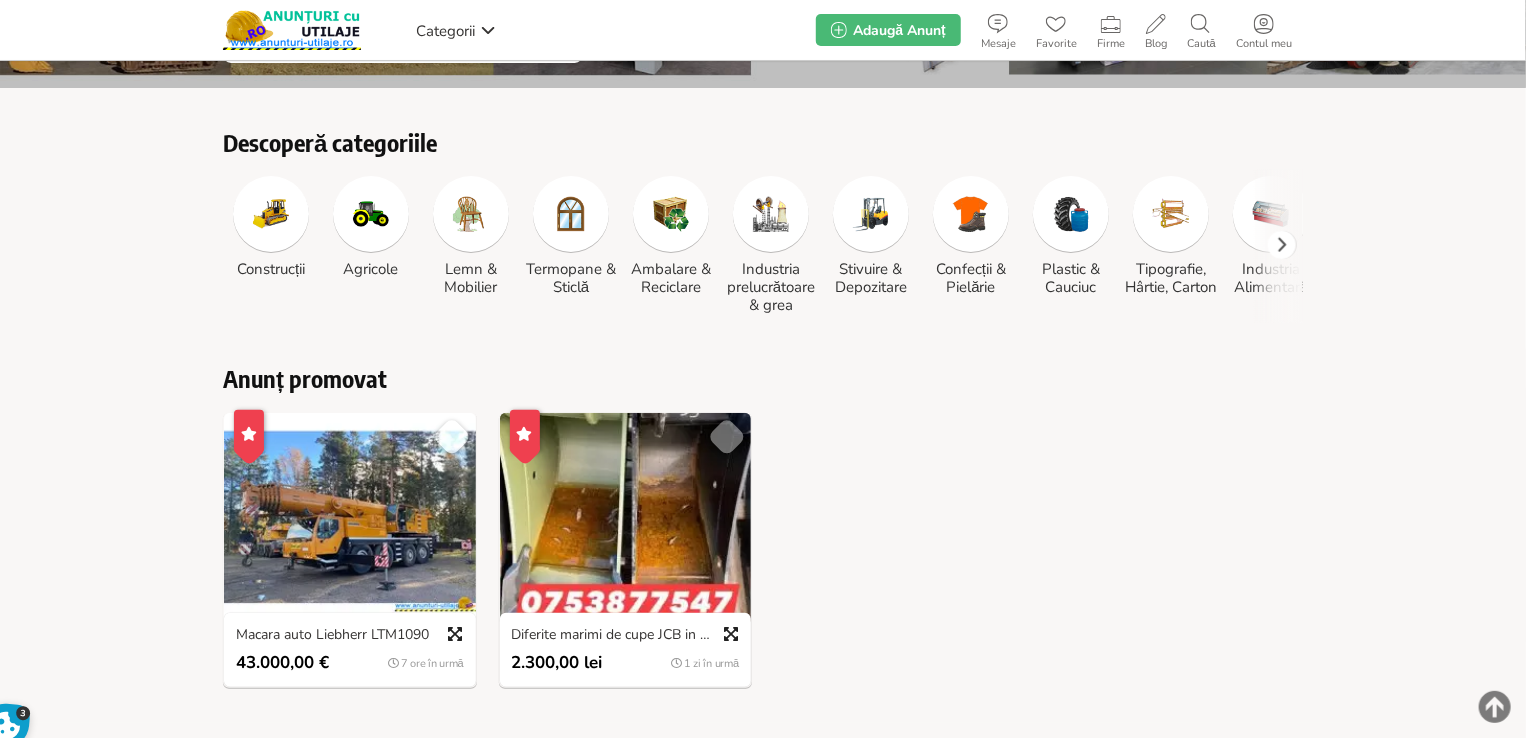 scroll, scrollTop: 100, scrollLeft: 0, axis: vertical 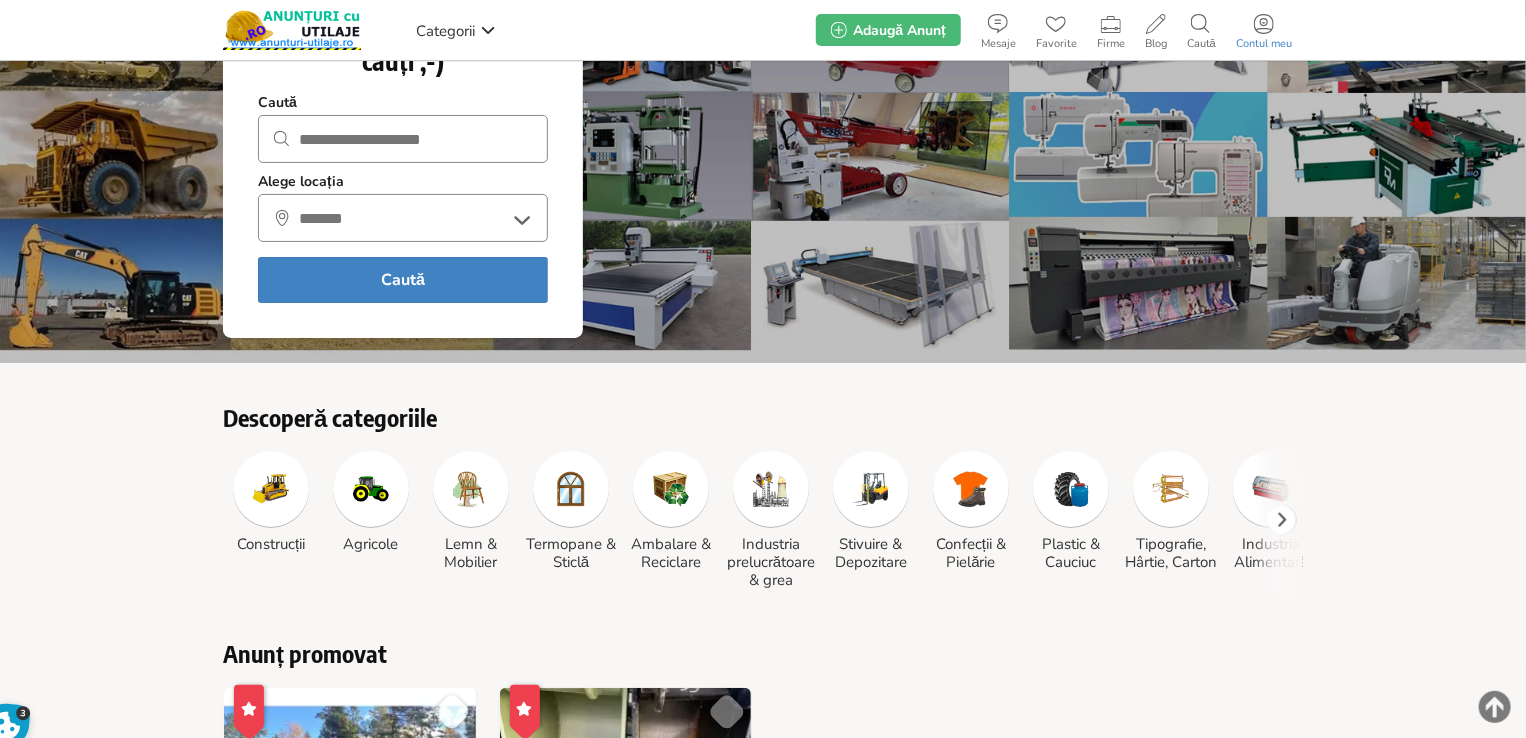 click on "Contul meu" at bounding box center [1264, 44] 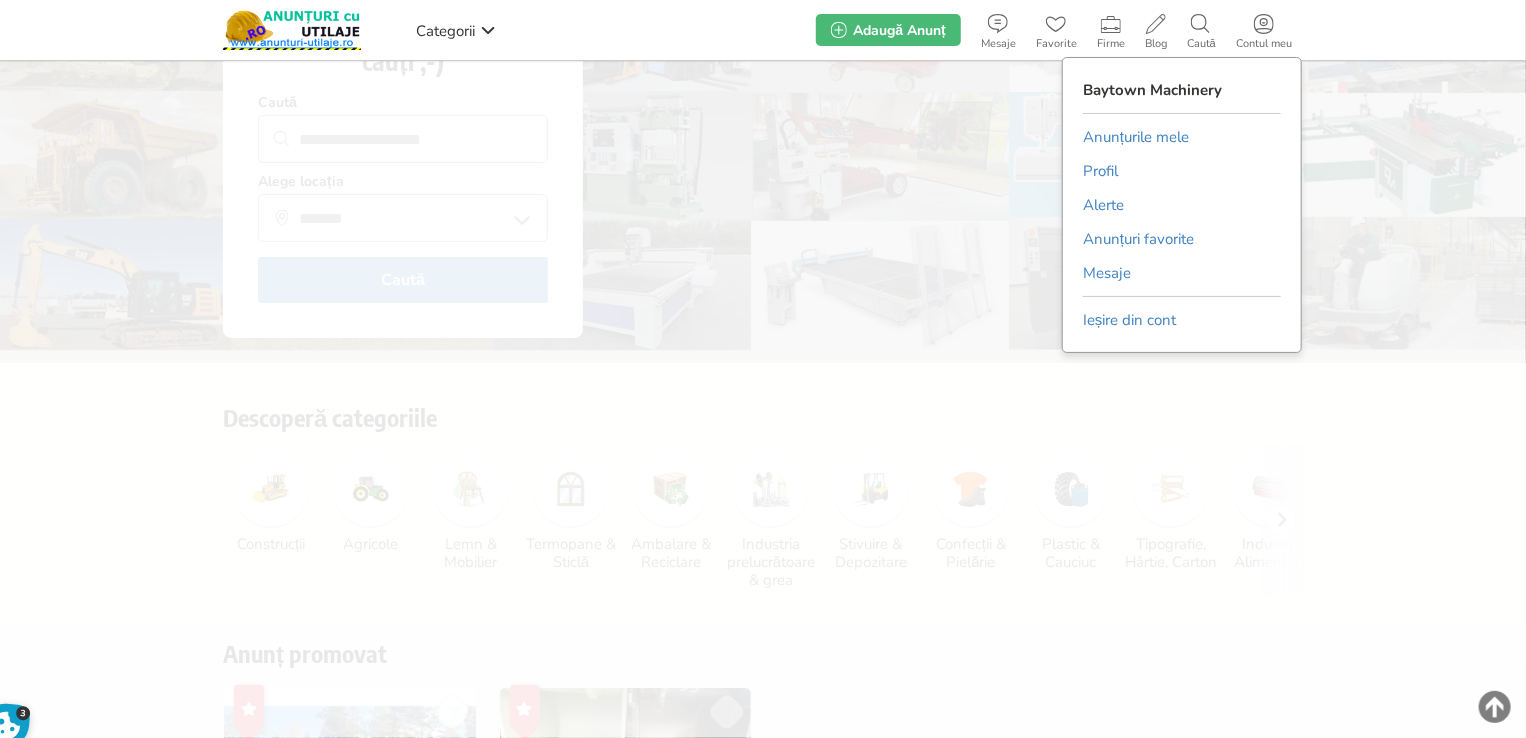 click on "Anunțurile mele" at bounding box center (1136, 137) 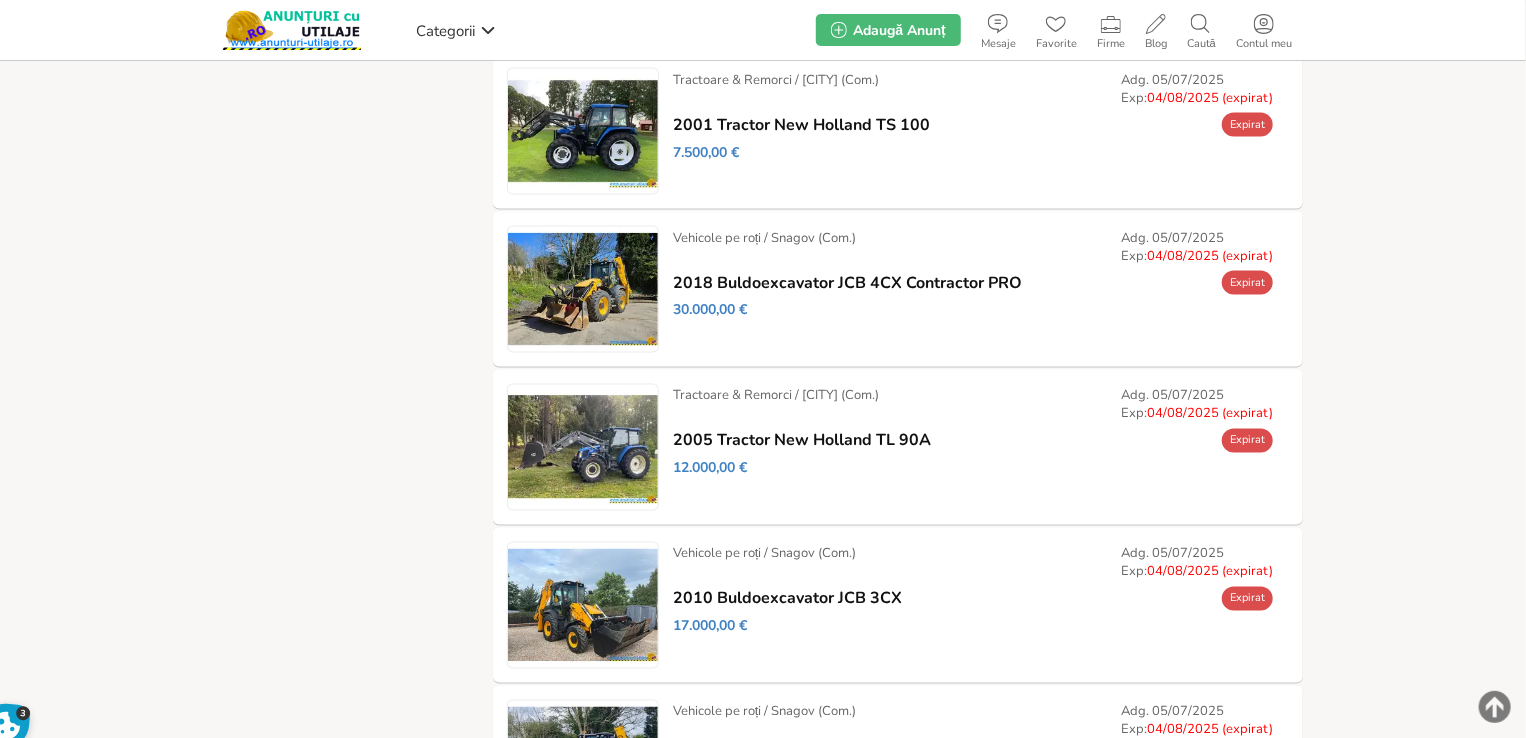 scroll, scrollTop: 1488, scrollLeft: 0, axis: vertical 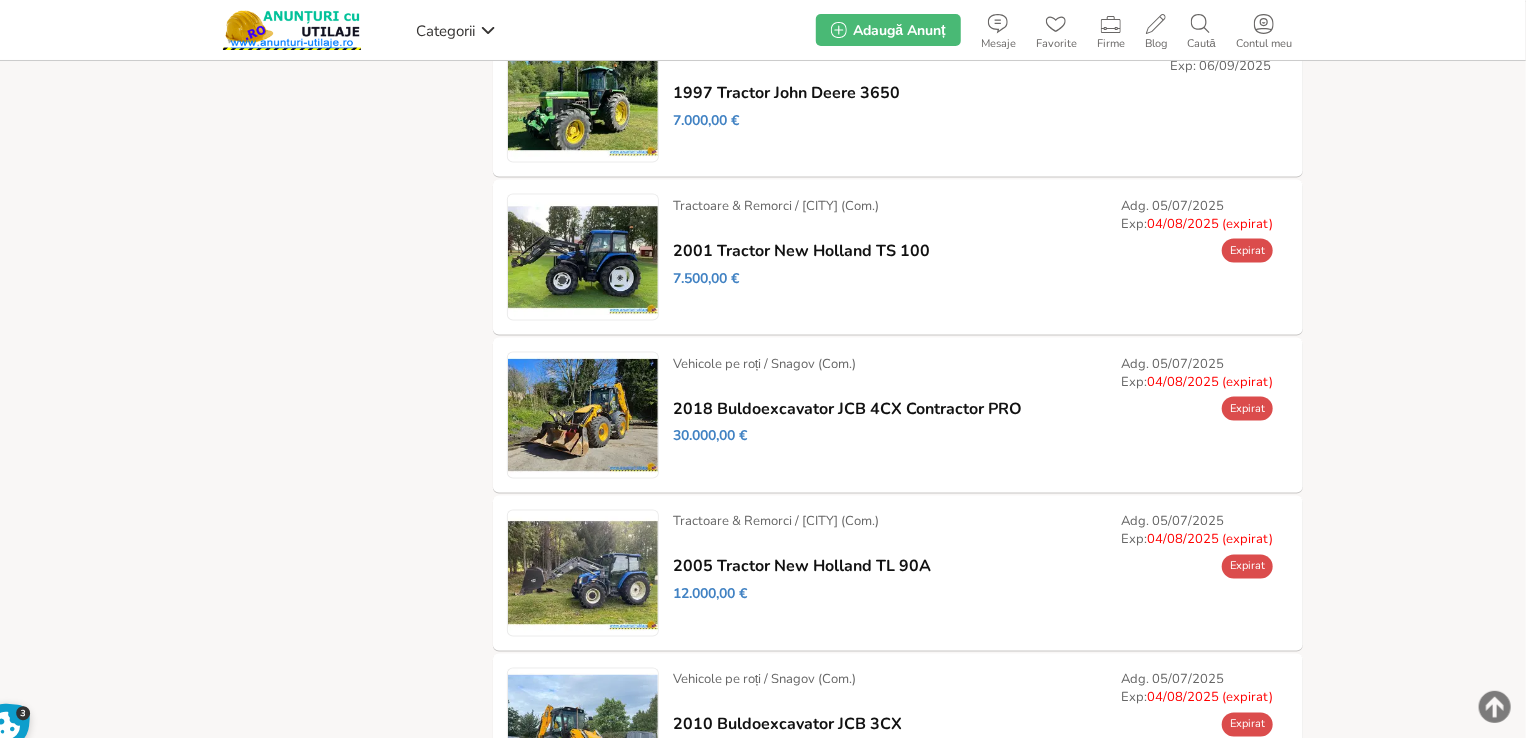 click on "Modifică" at bounding box center (0, 0) 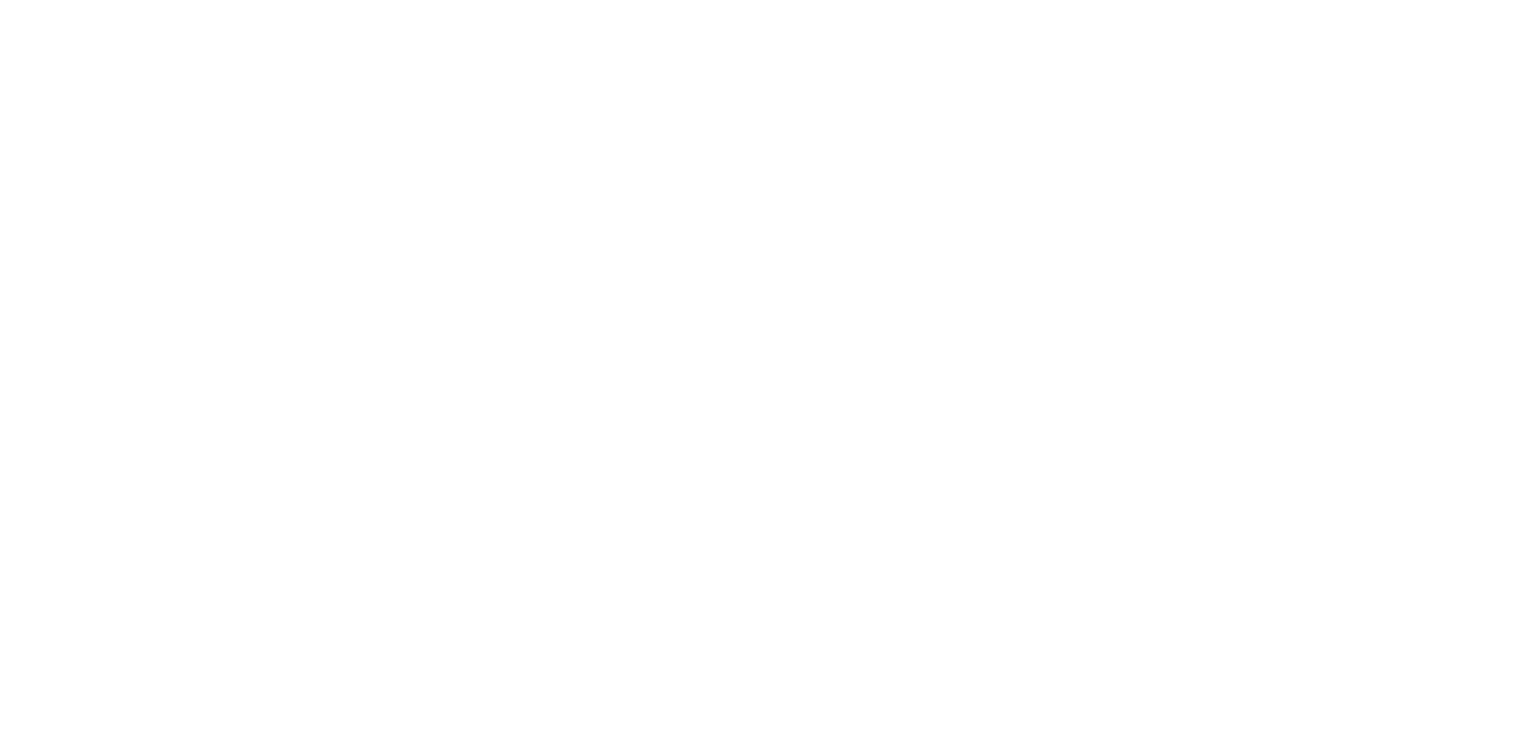 scroll, scrollTop: 0, scrollLeft: 0, axis: both 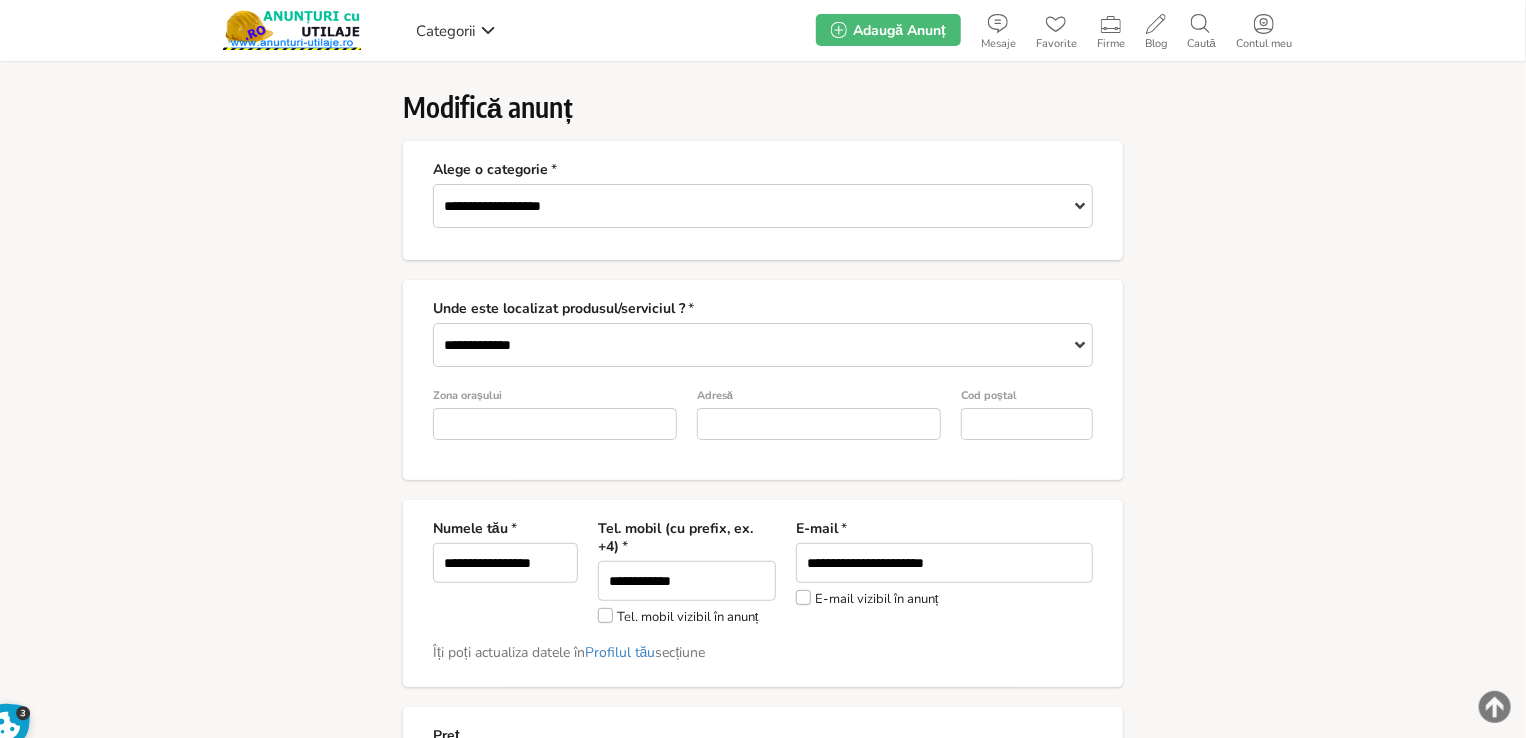 type on "*" 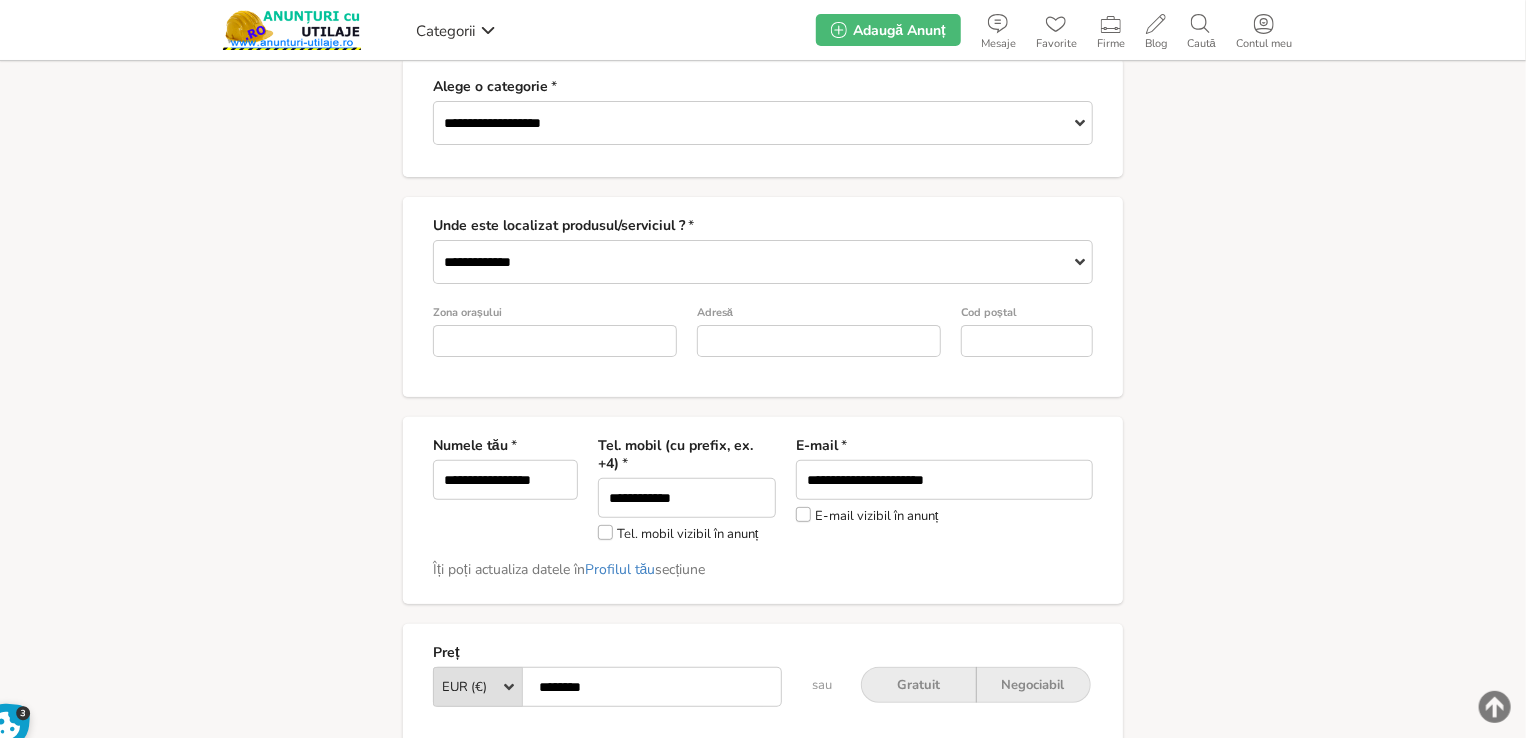 scroll, scrollTop: 200, scrollLeft: 0, axis: vertical 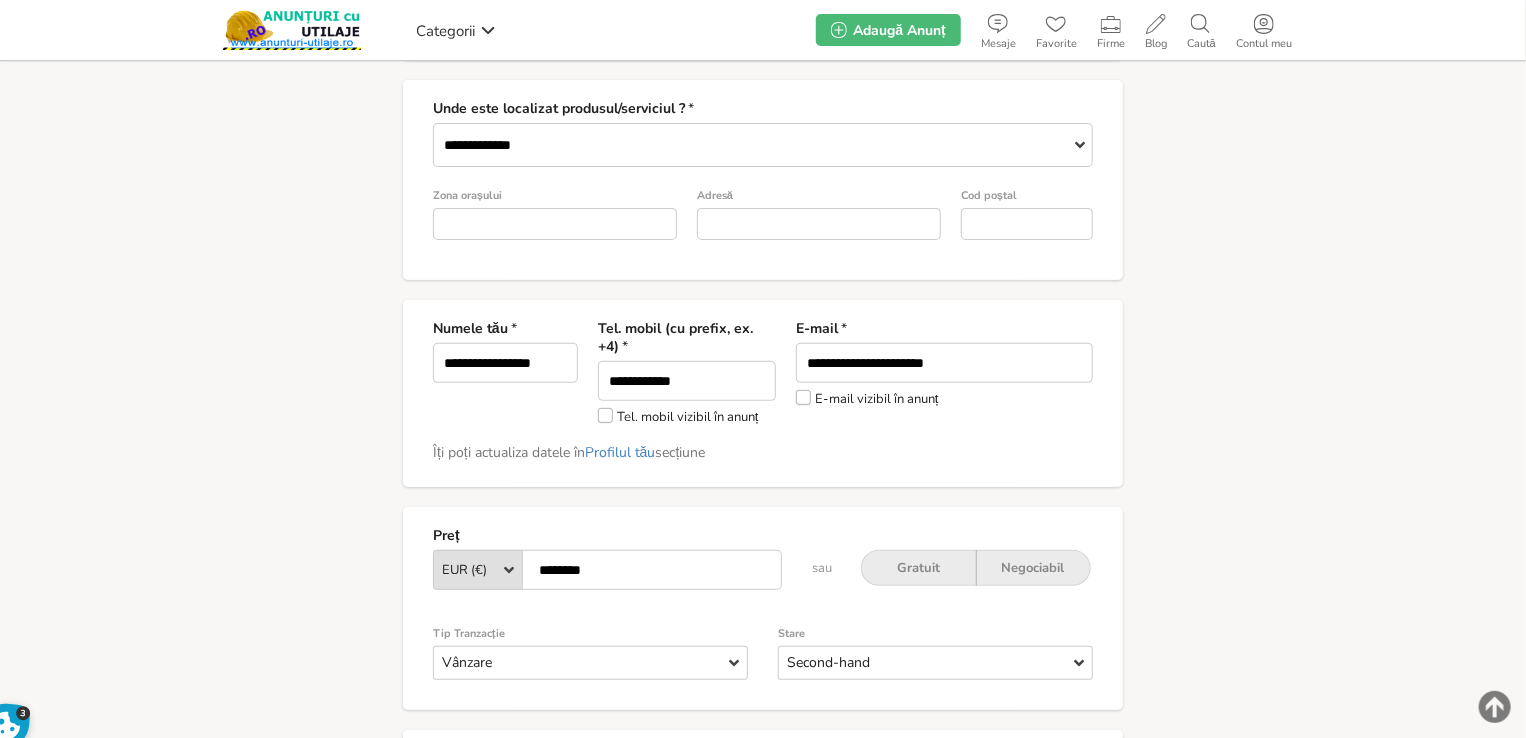 click on "E-mail vizibil în anunț" at bounding box center (867, 398) 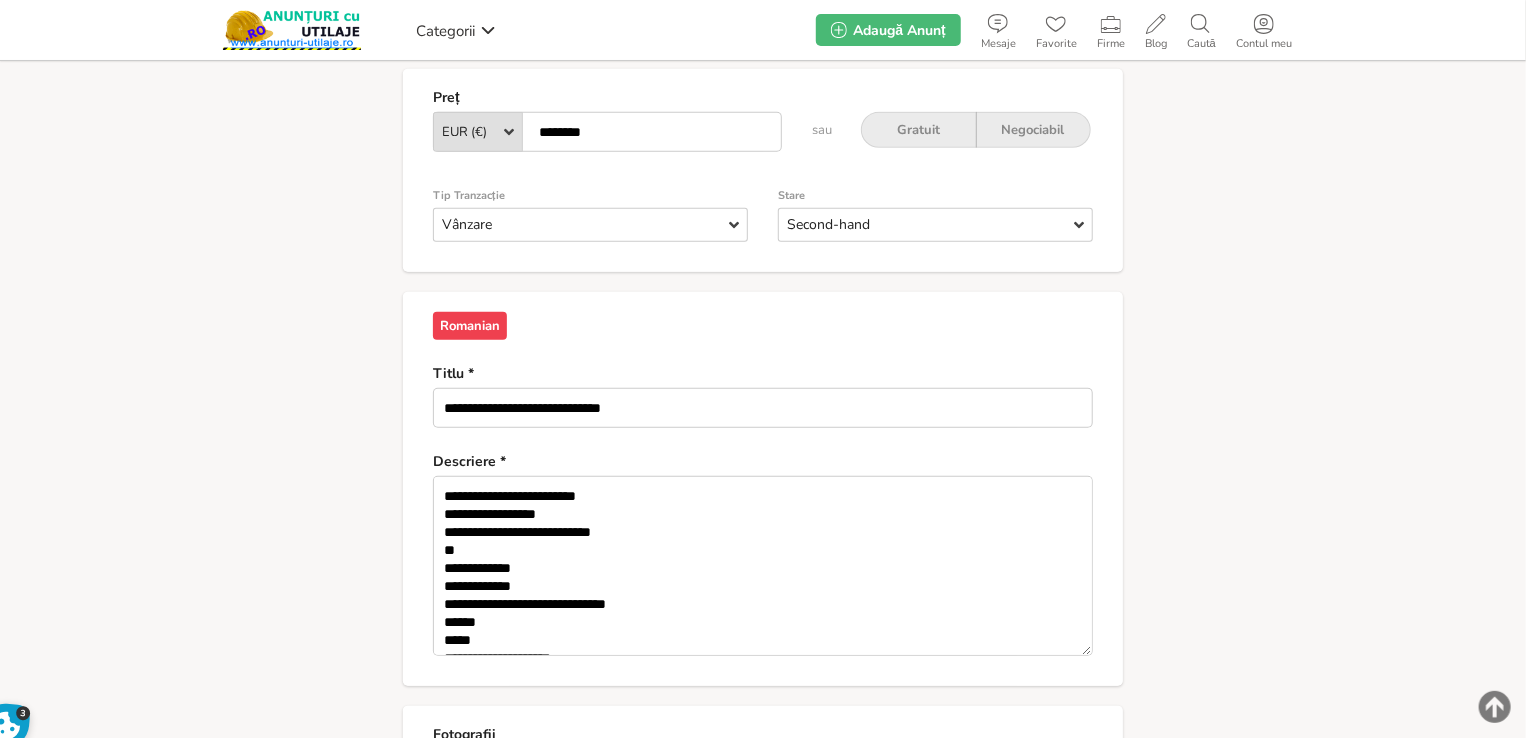 scroll, scrollTop: 1000, scrollLeft: 0, axis: vertical 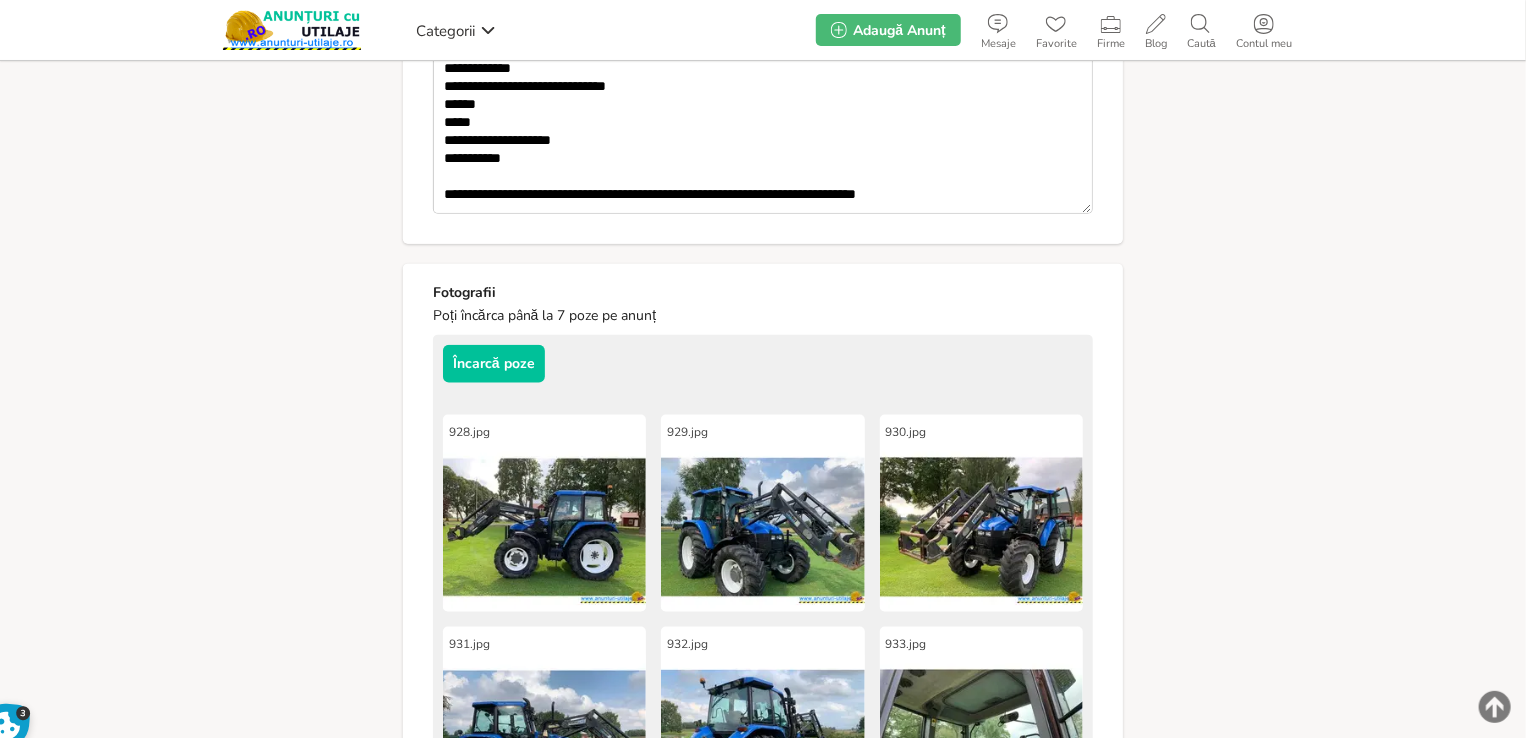 click on "**********" at bounding box center (763, 124) 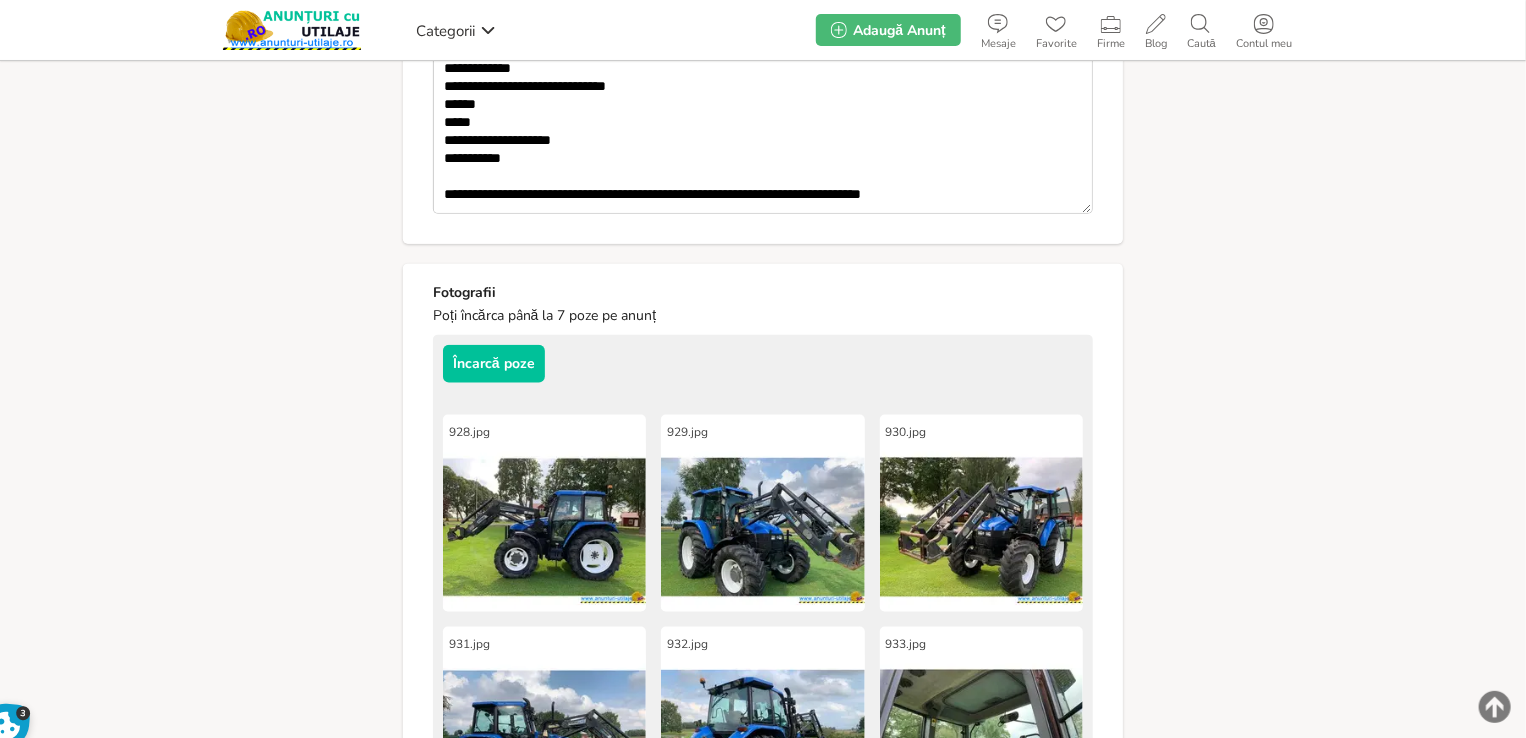 scroll, scrollTop: 84, scrollLeft: 0, axis: vertical 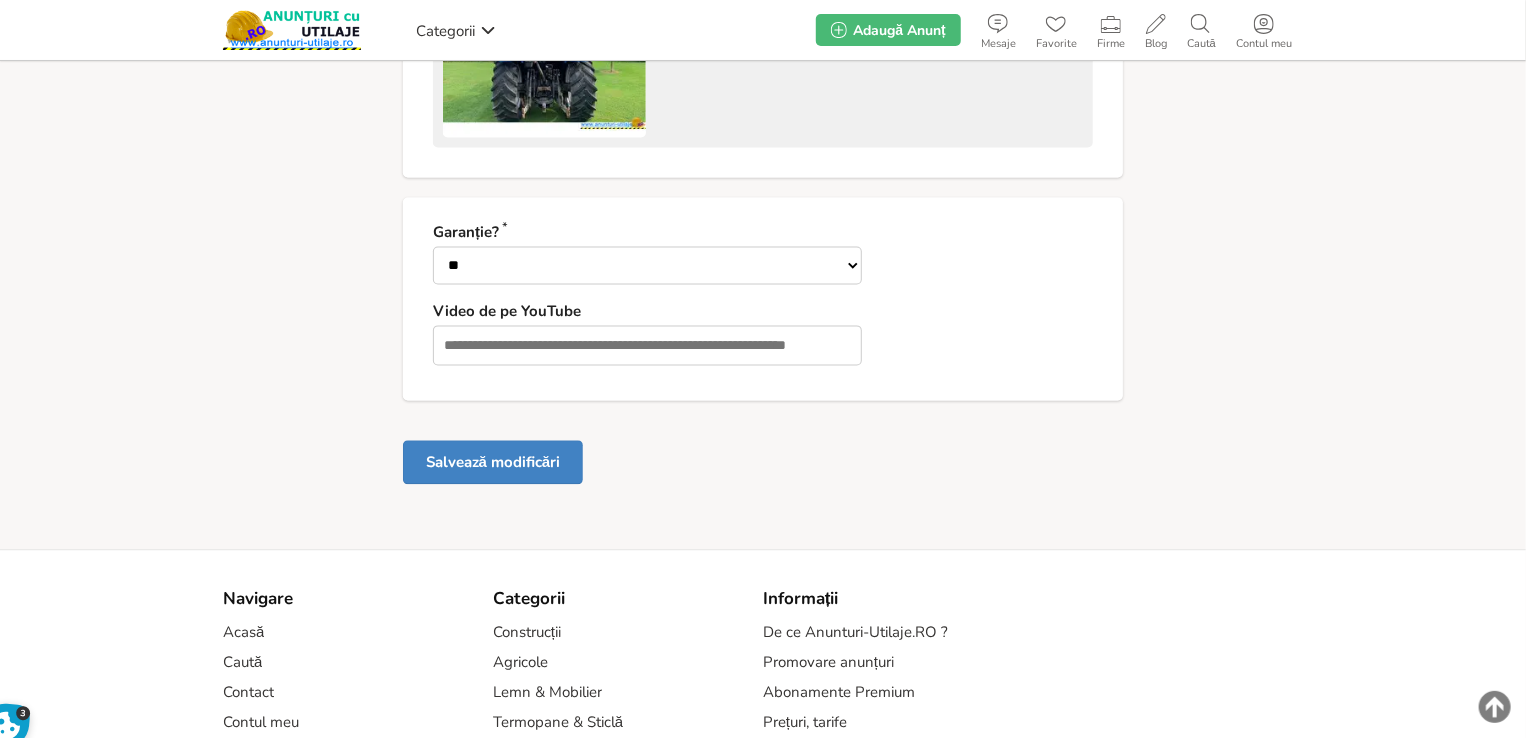 type on "**********" 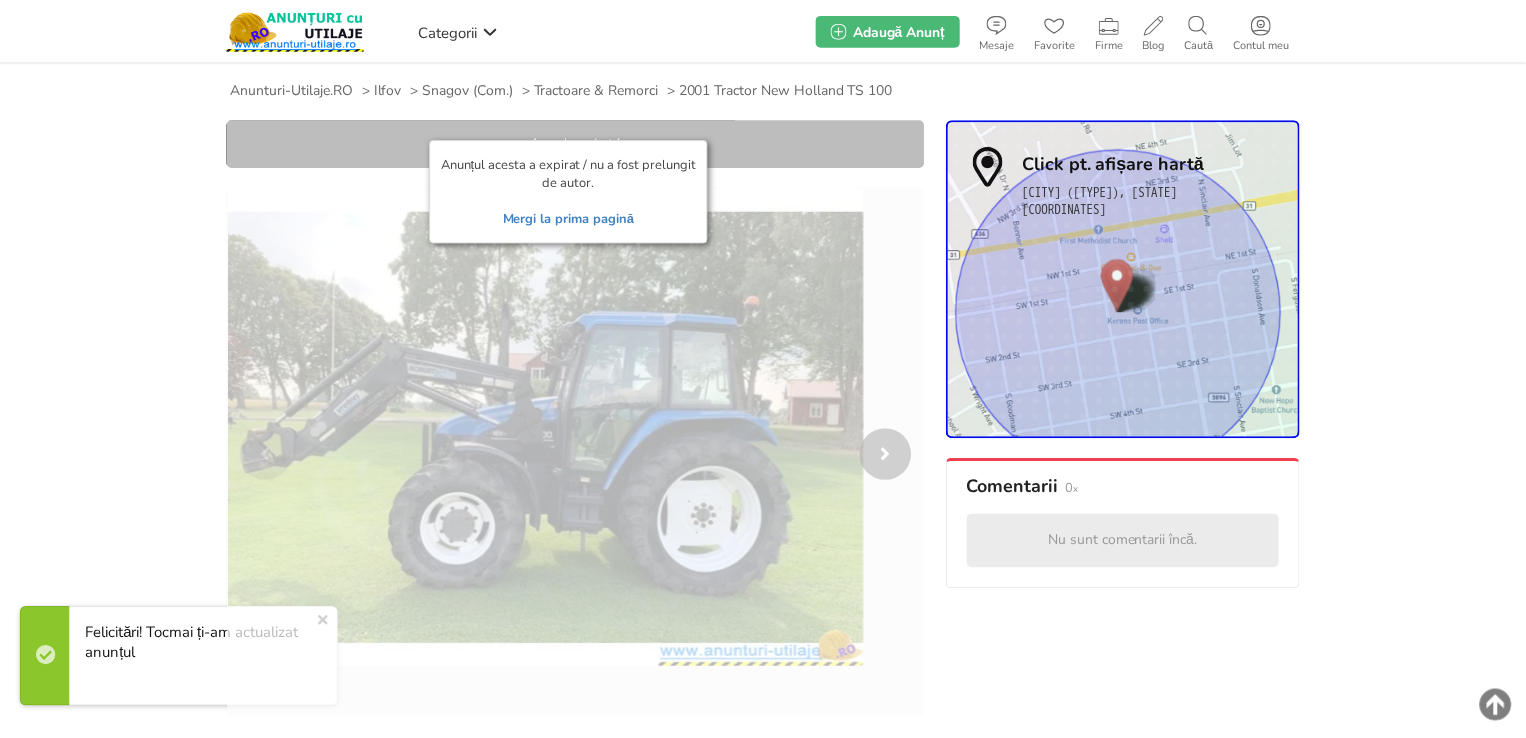 scroll, scrollTop: 0, scrollLeft: 0, axis: both 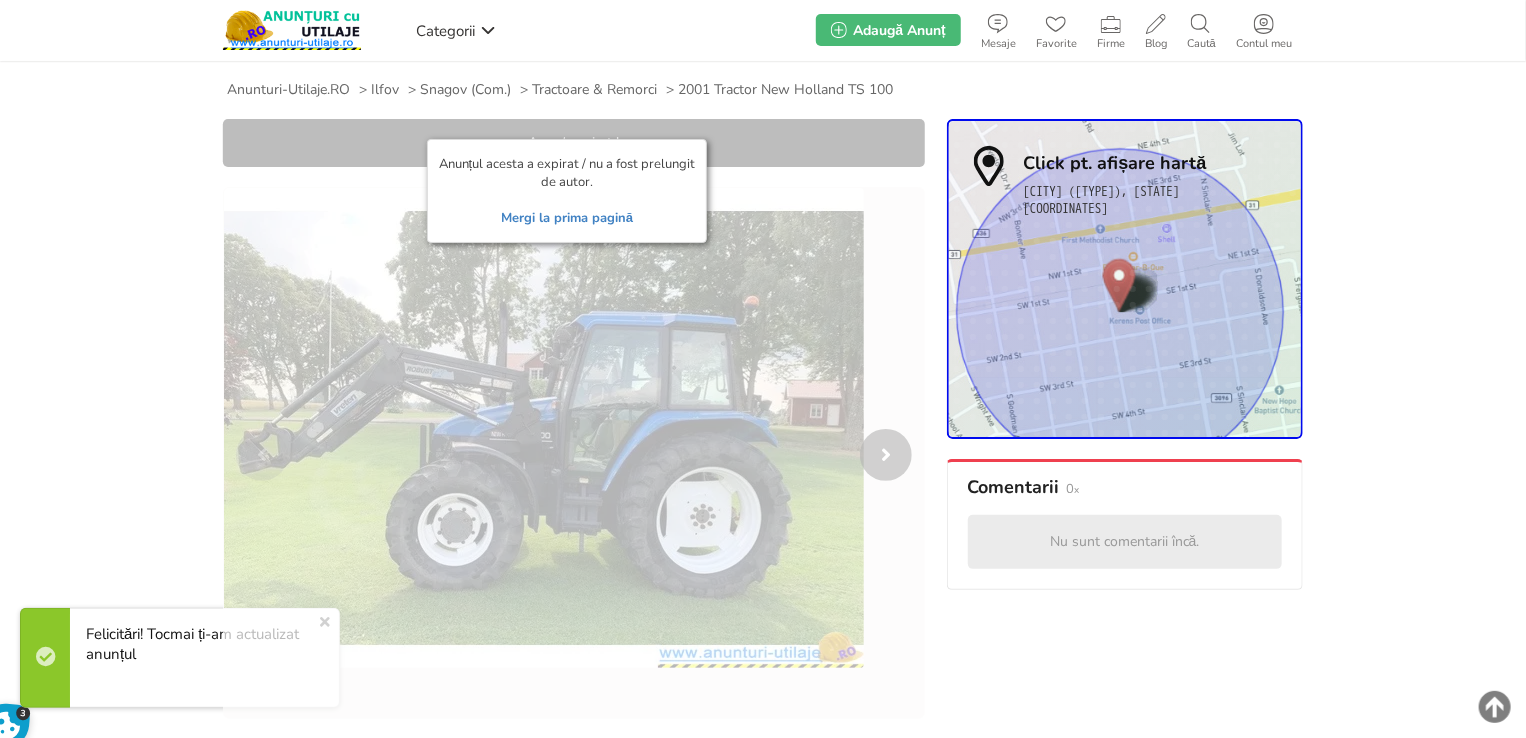 click on "Mergi la prima pagină" at bounding box center (567, 218) 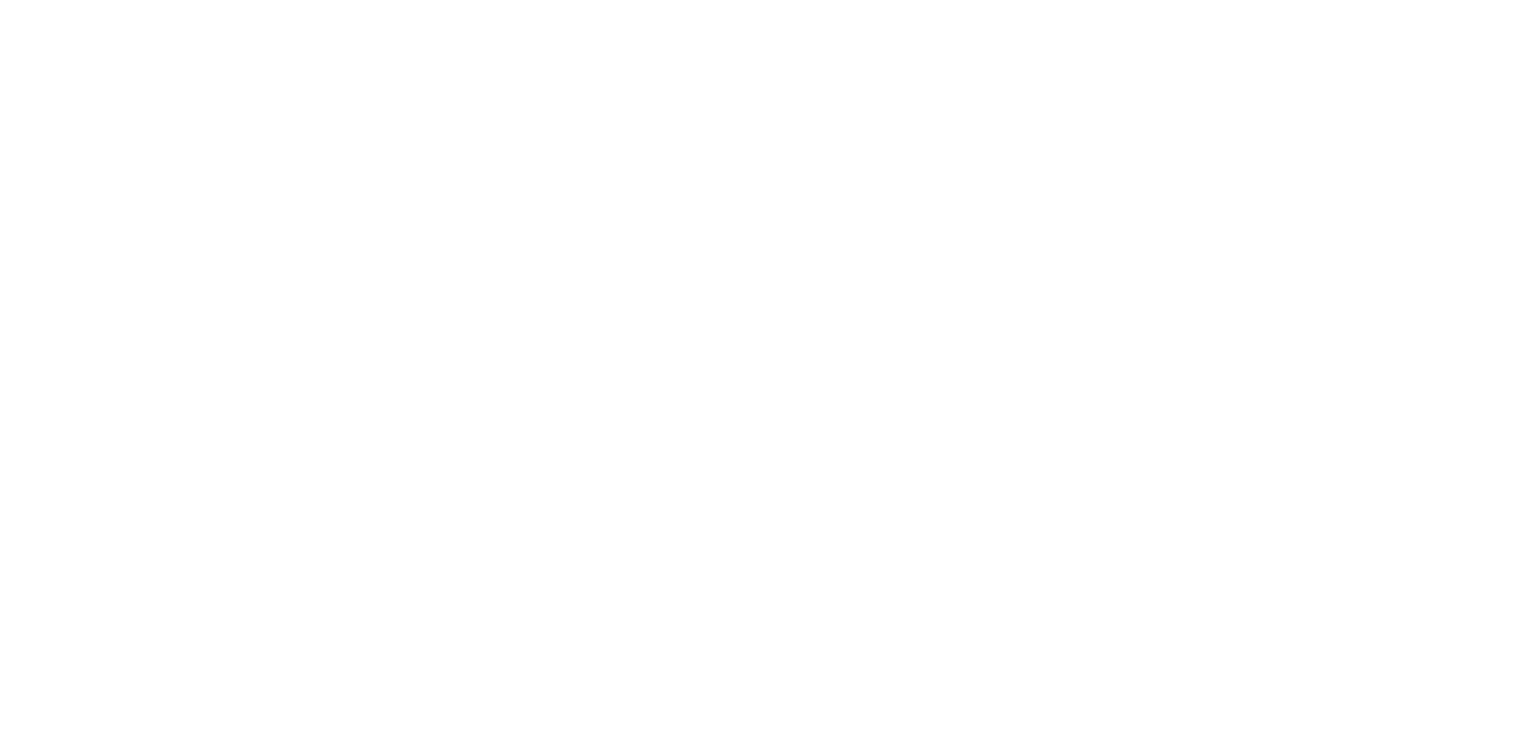 scroll, scrollTop: 0, scrollLeft: 0, axis: both 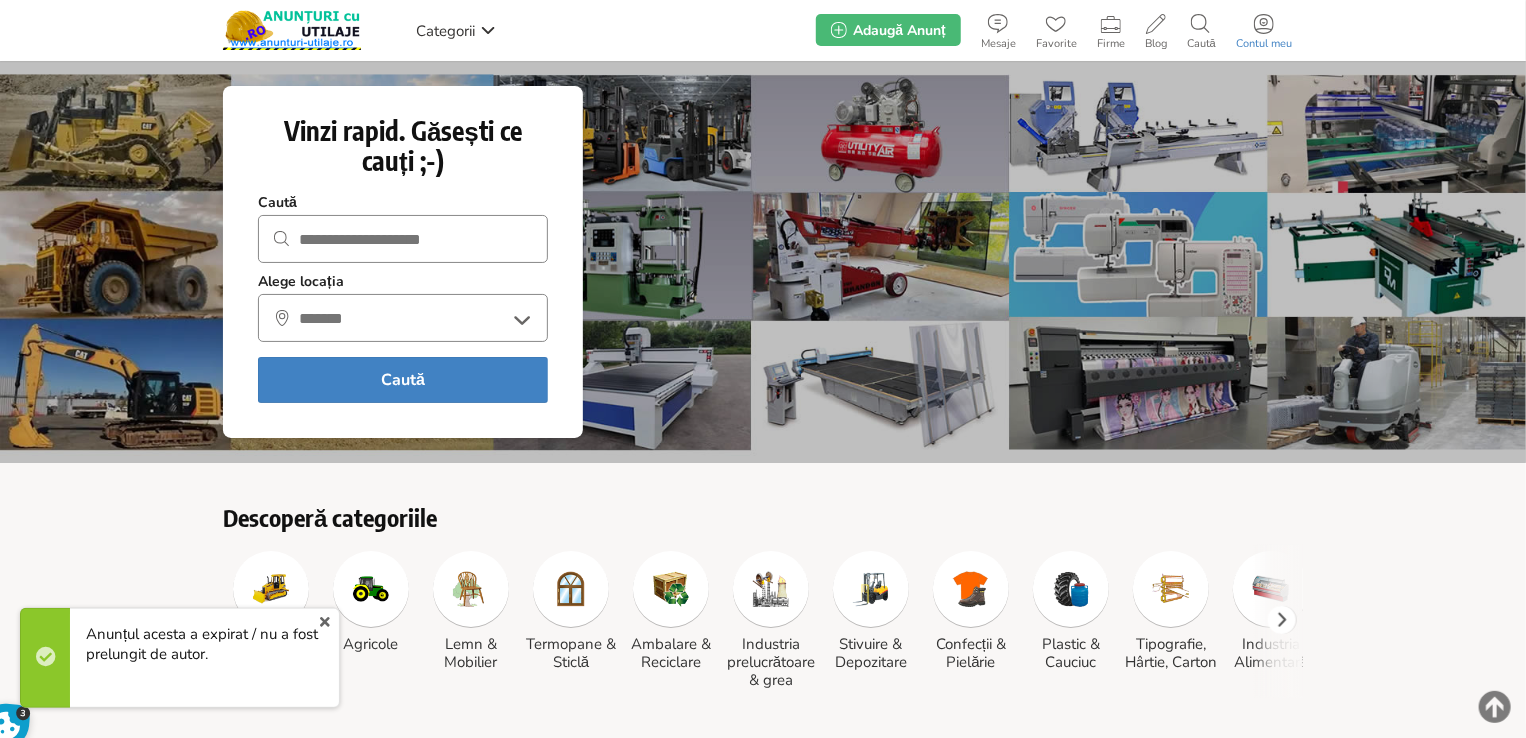 click on "Contul meu" at bounding box center (1264, 44) 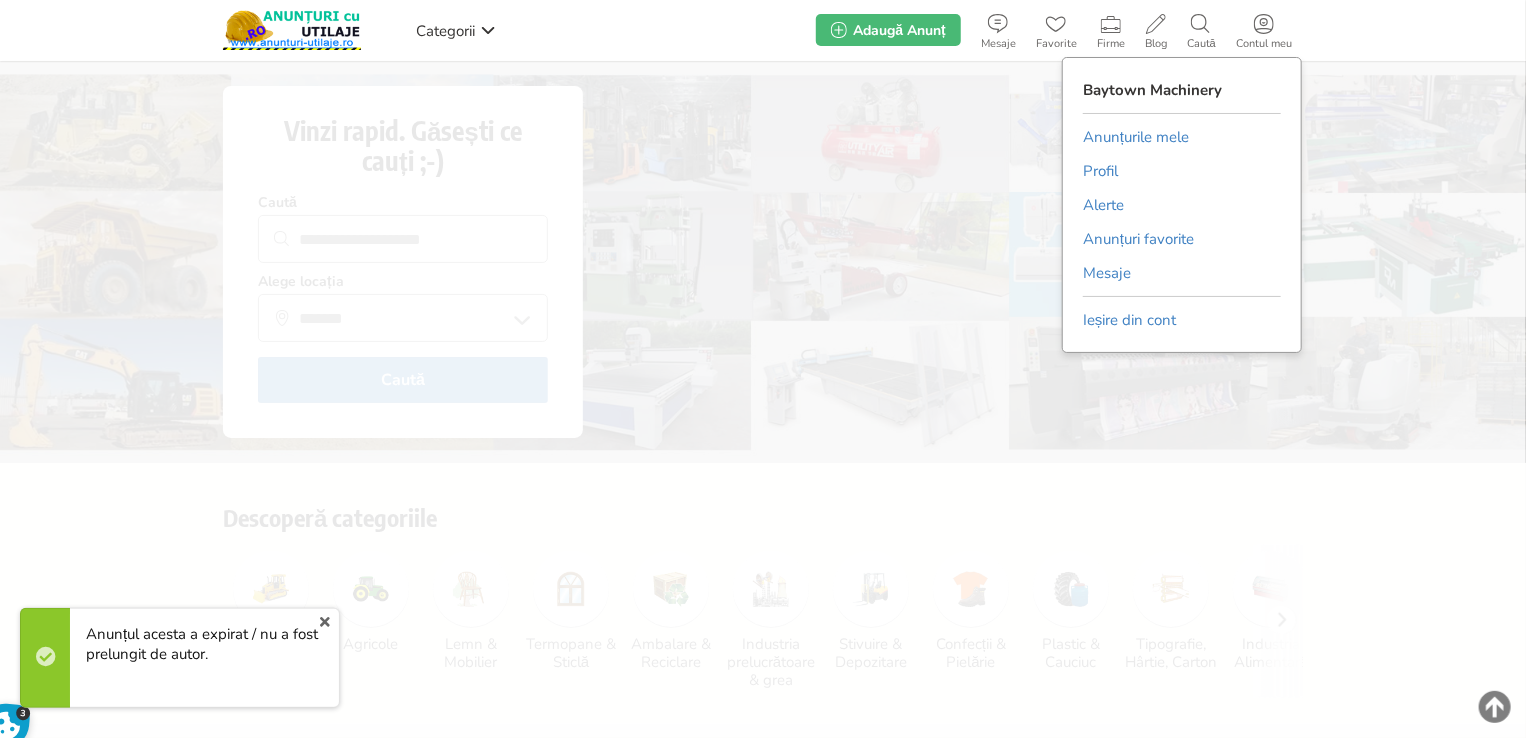 click on "Anunțurile mele" at bounding box center (1136, 137) 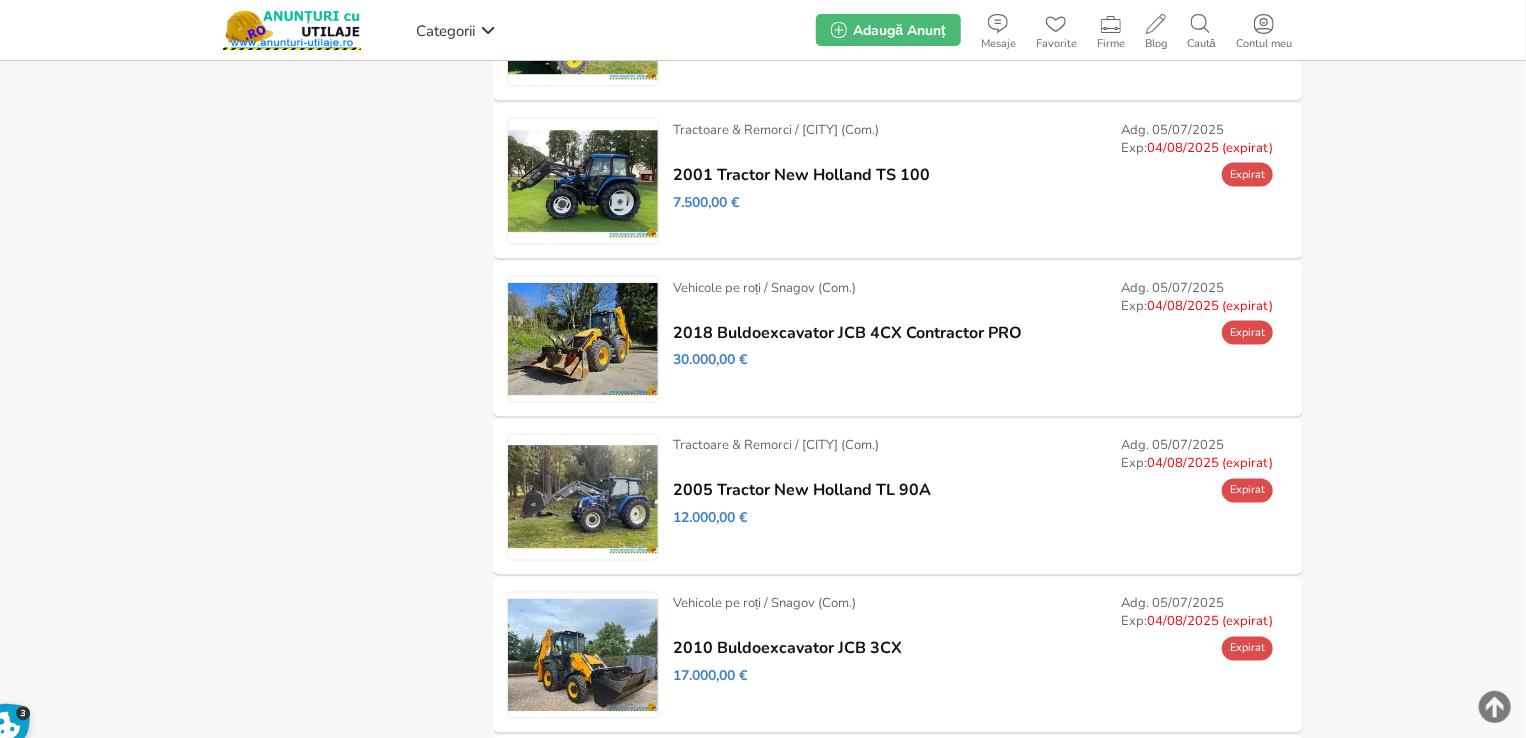 scroll, scrollTop: 1388, scrollLeft: 0, axis: vertical 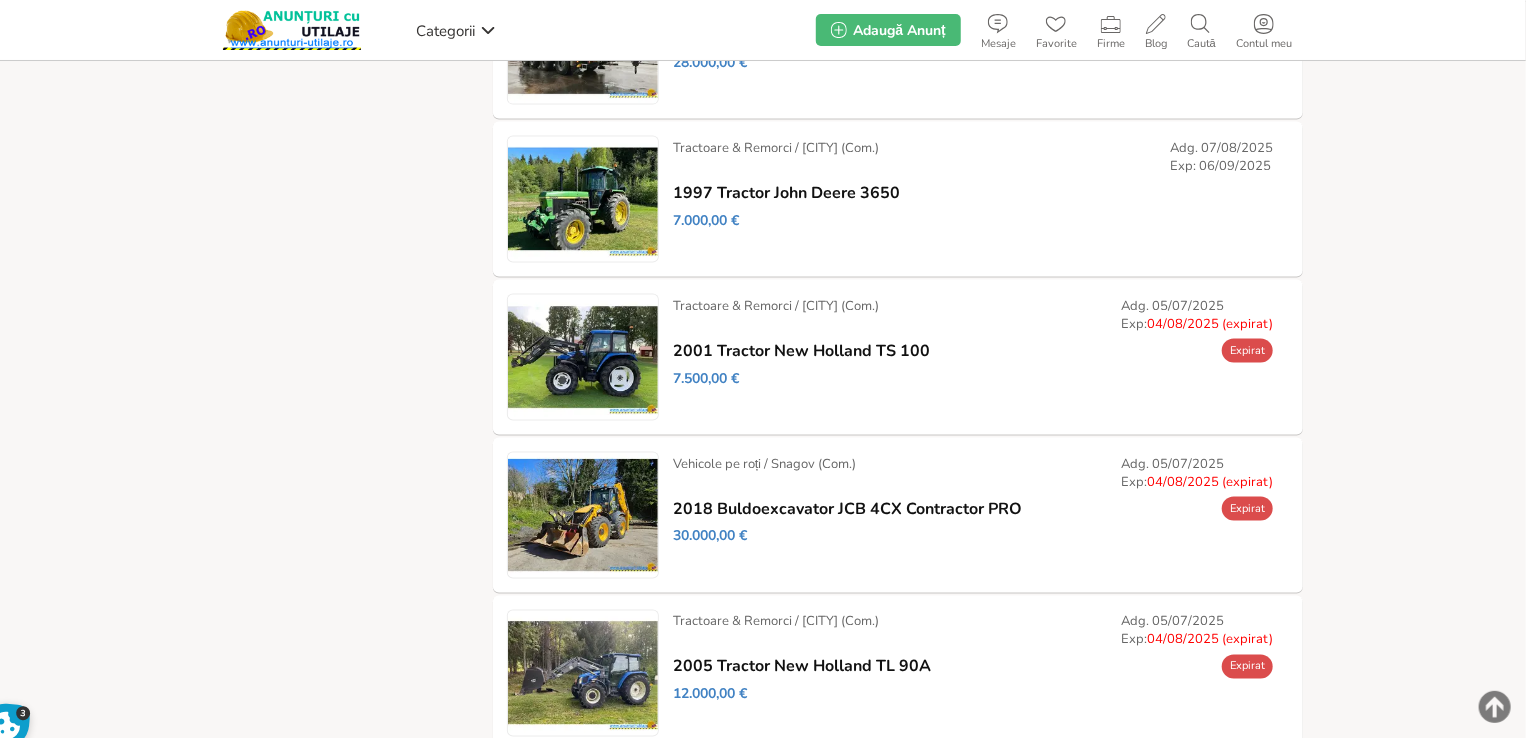 click on "Prelungește" at bounding box center (0, 0) 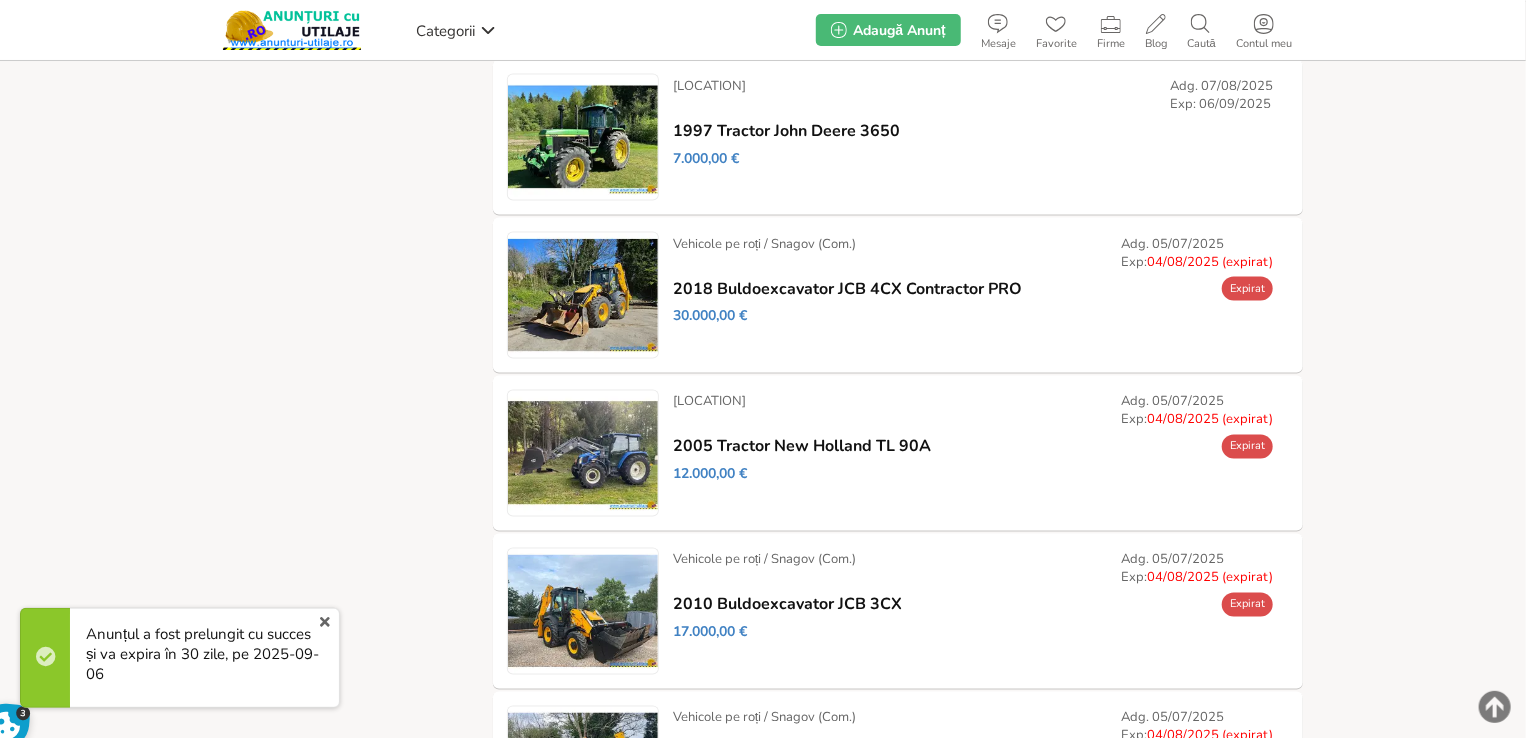 scroll, scrollTop: 1600, scrollLeft: 0, axis: vertical 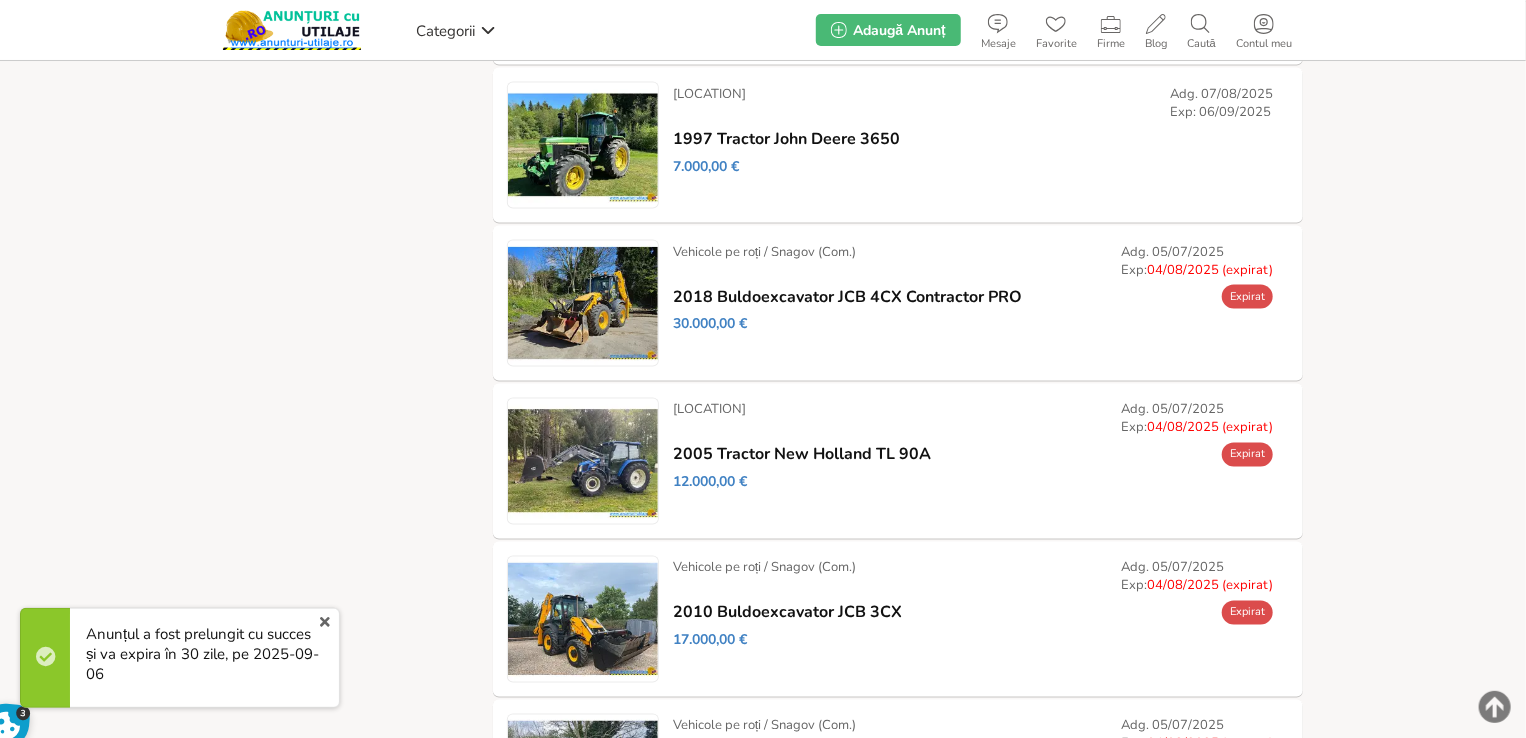 click on "x" at bounding box center (325, 622) 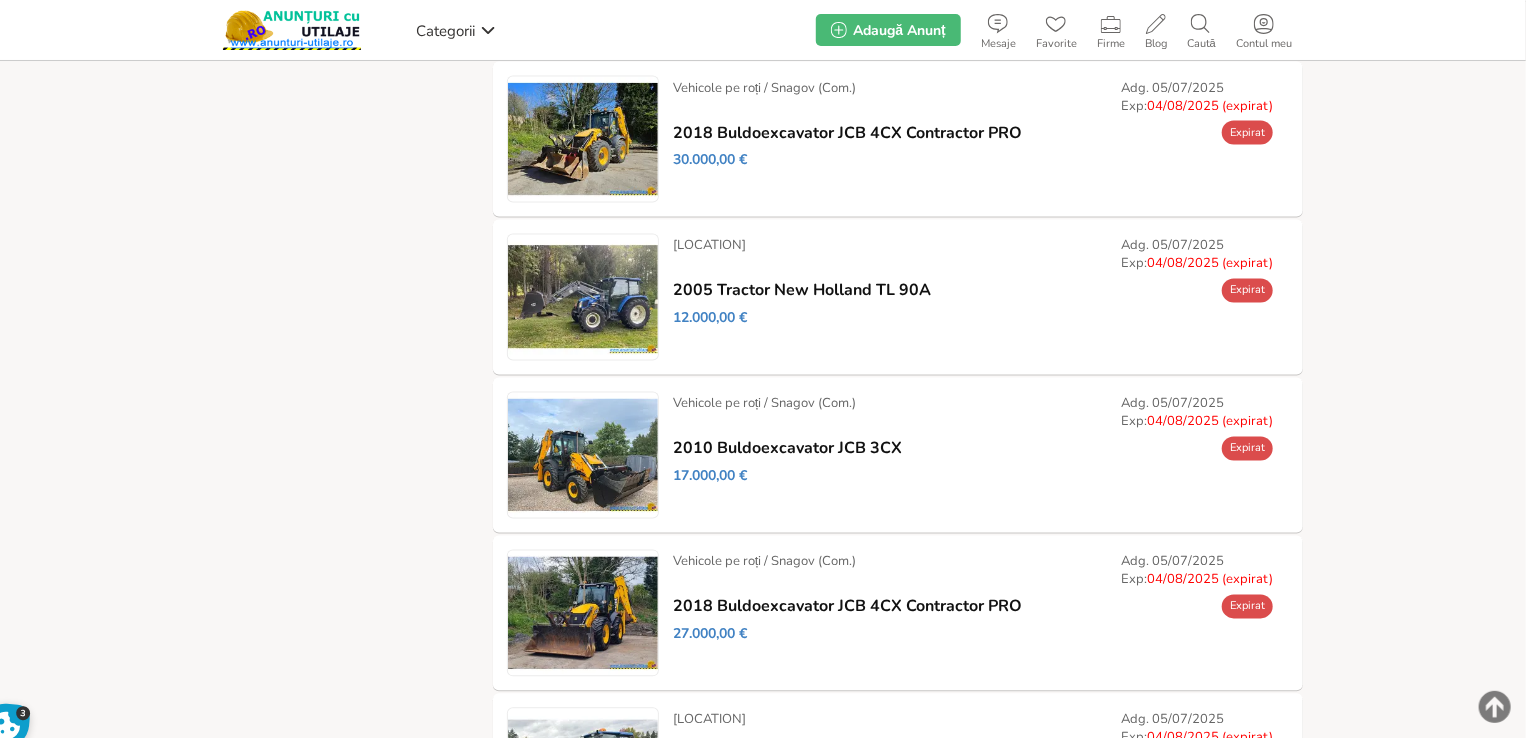 scroll, scrollTop: 1800, scrollLeft: 0, axis: vertical 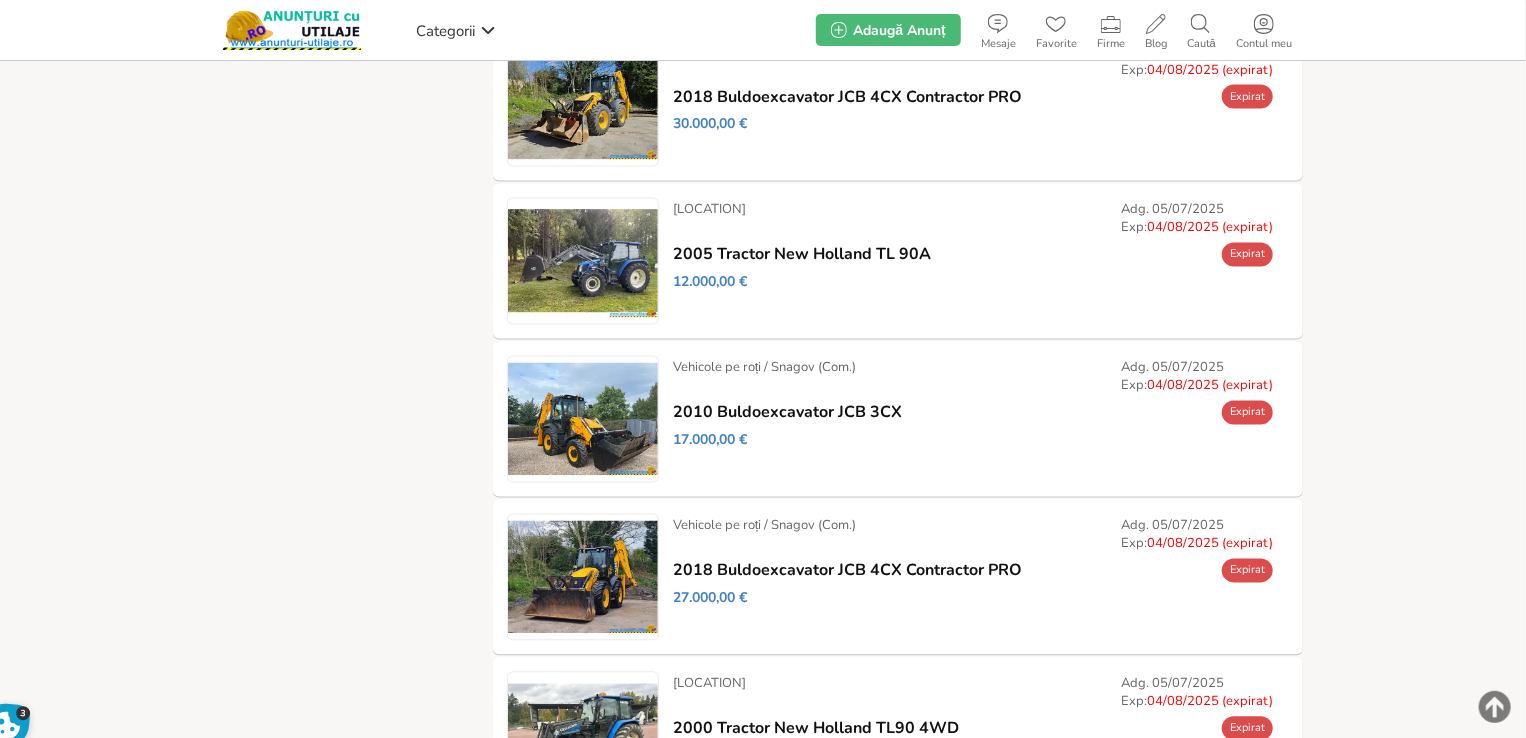 click on "Modifică" at bounding box center [0, 0] 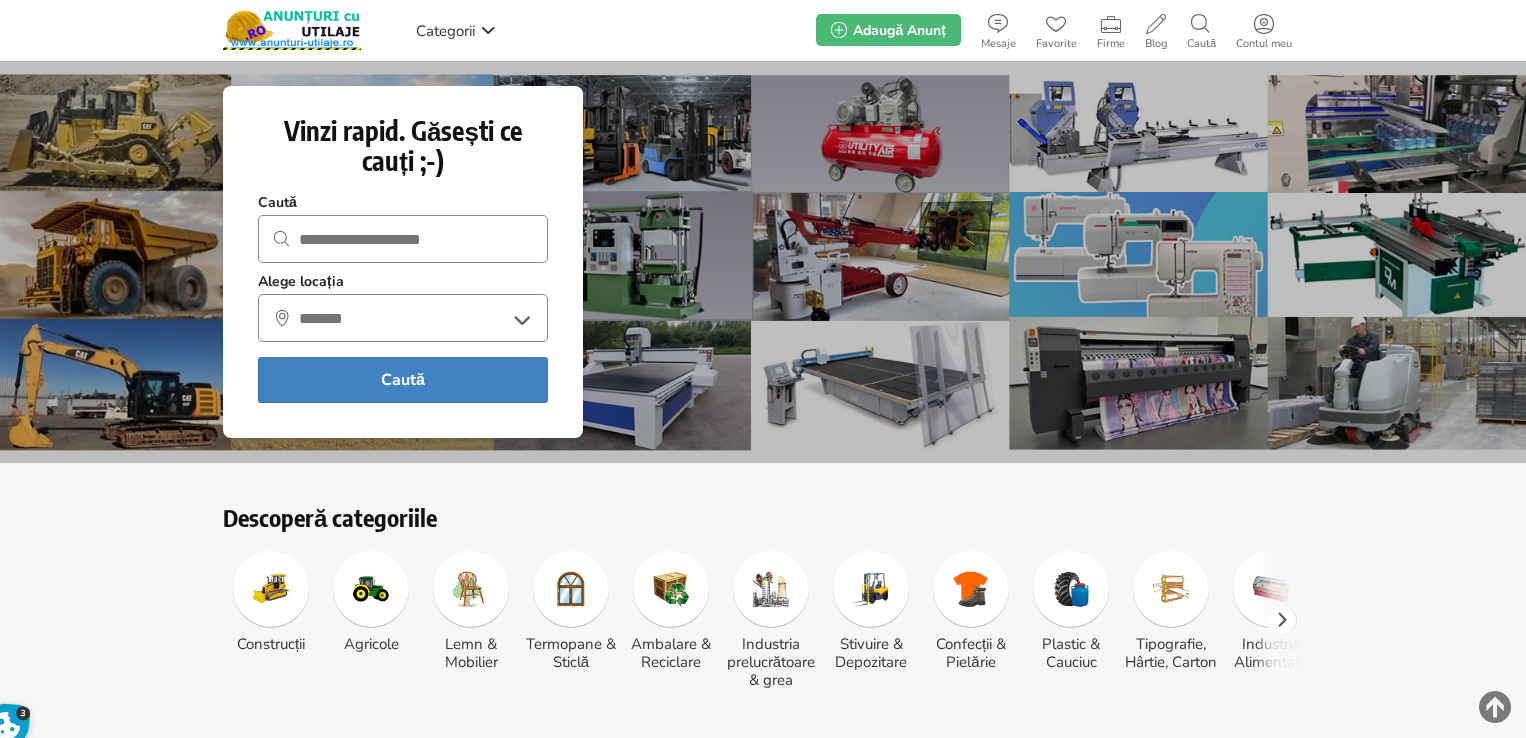 scroll, scrollTop: 0, scrollLeft: 0, axis: both 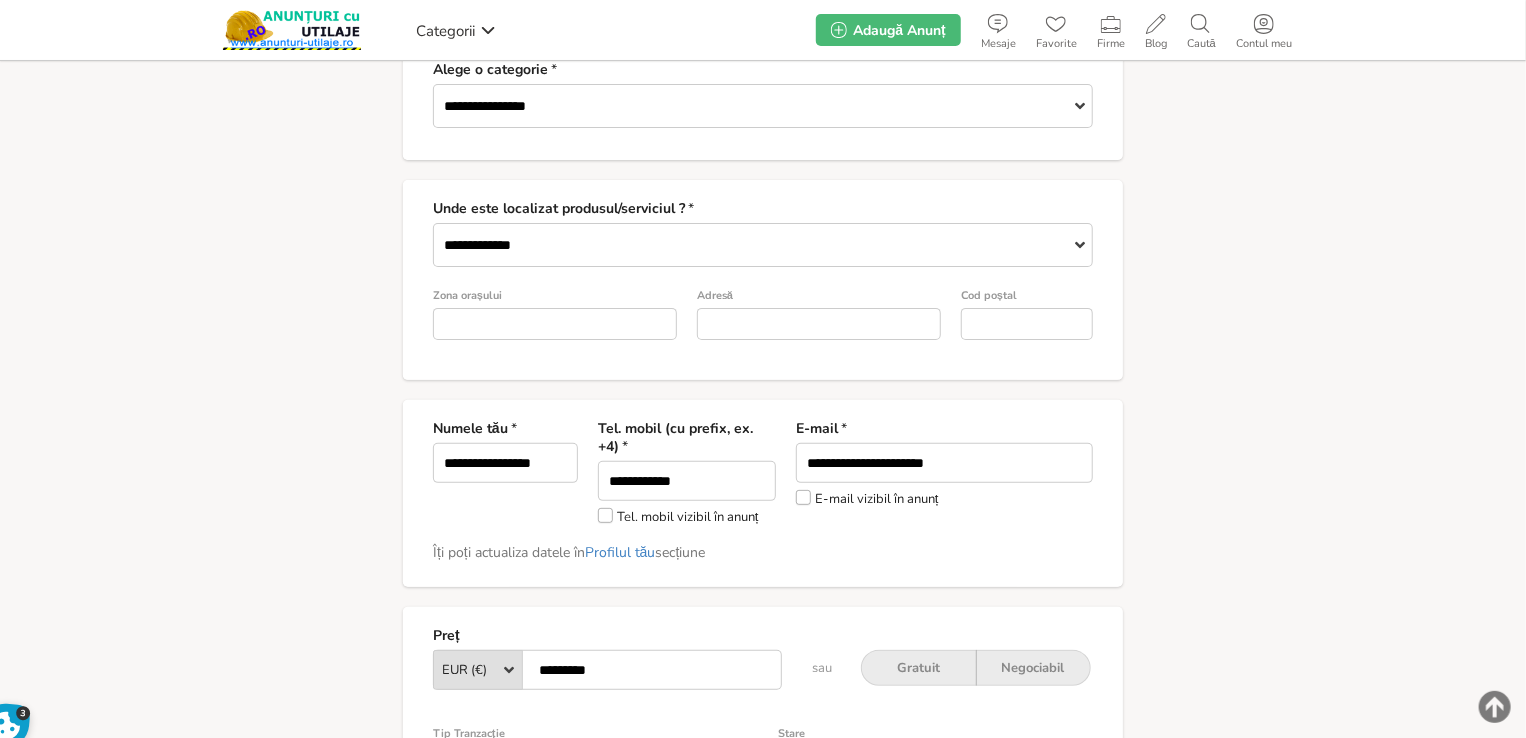 type on "*" 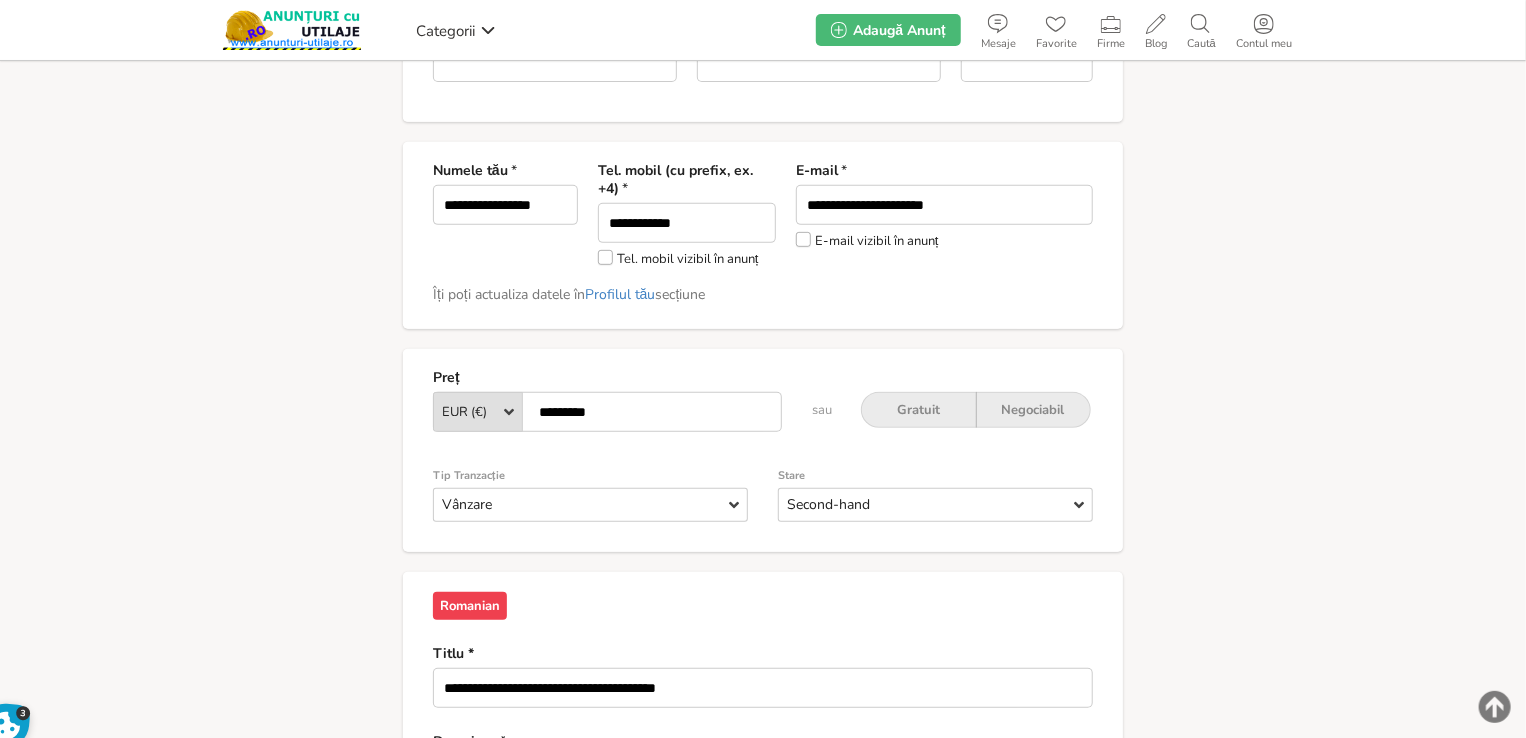 scroll, scrollTop: 600, scrollLeft: 0, axis: vertical 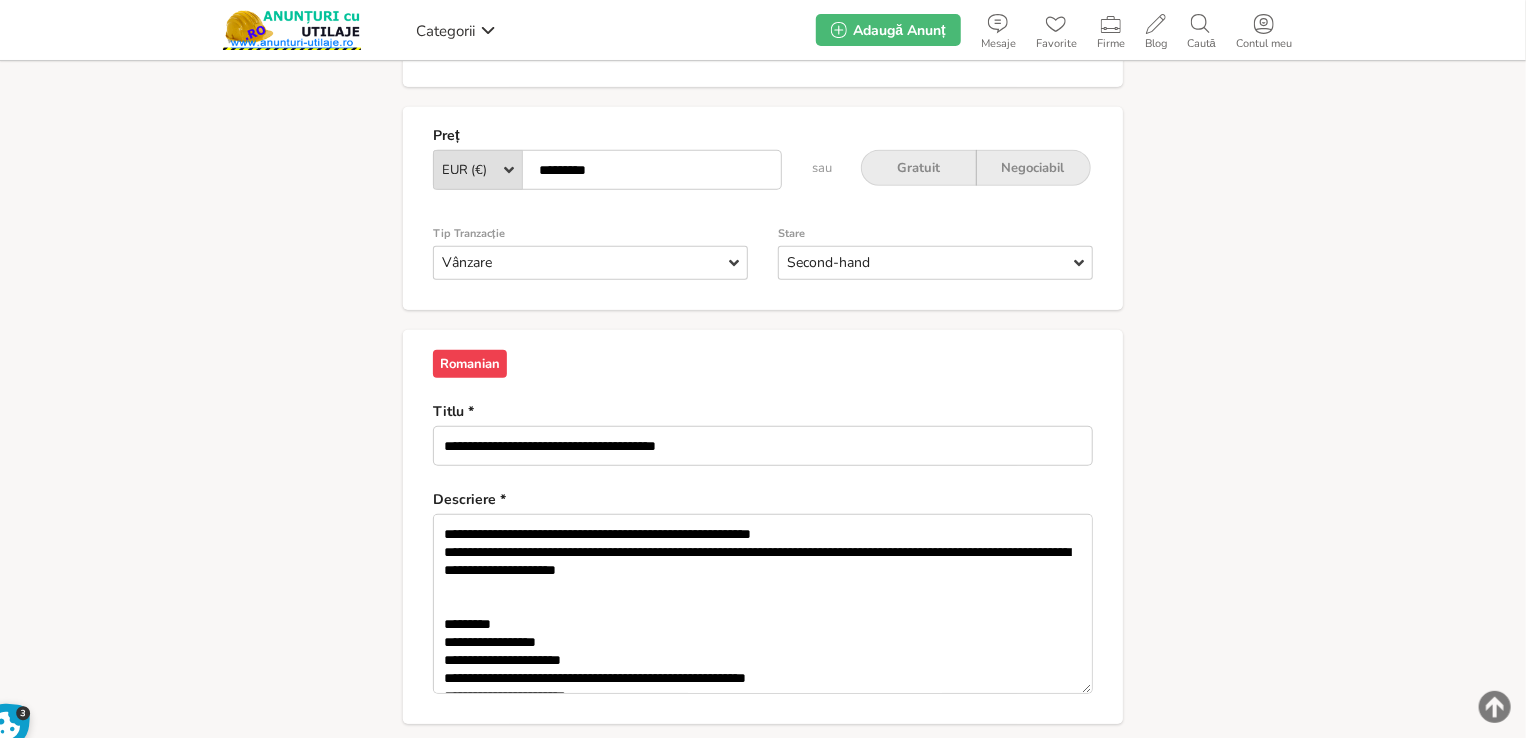 click on "*********" at bounding box center [607, 170] 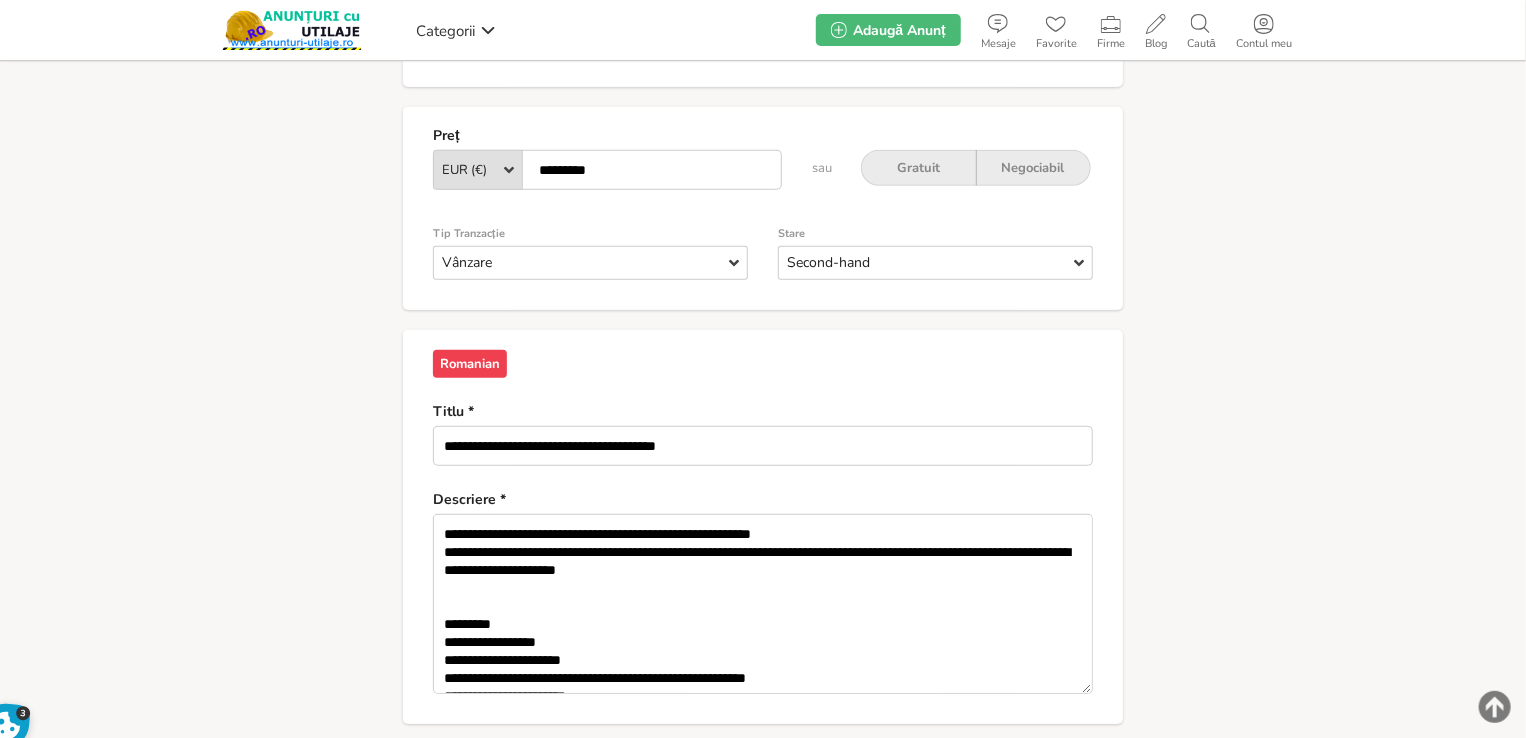 type on "*********" 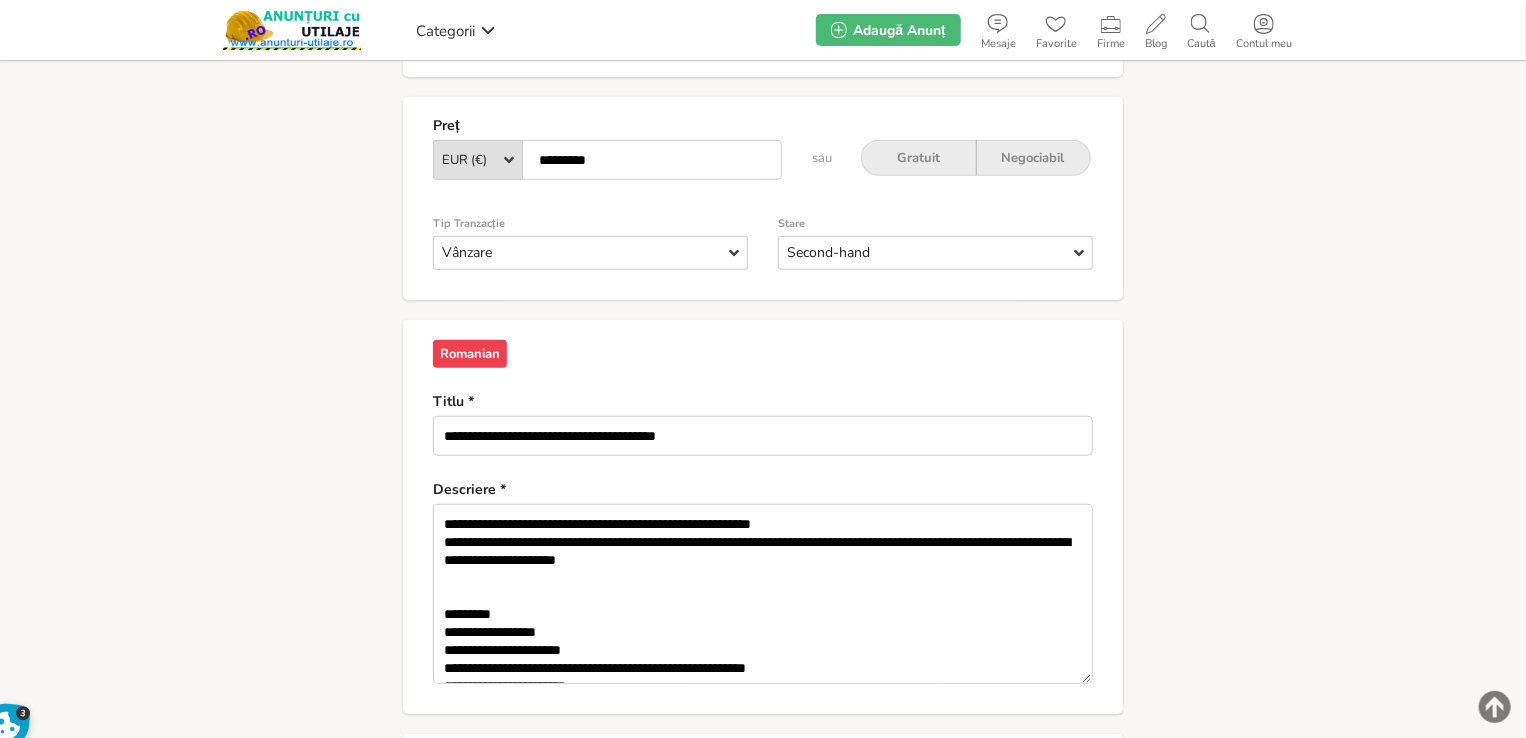 scroll, scrollTop: 589, scrollLeft: 0, axis: vertical 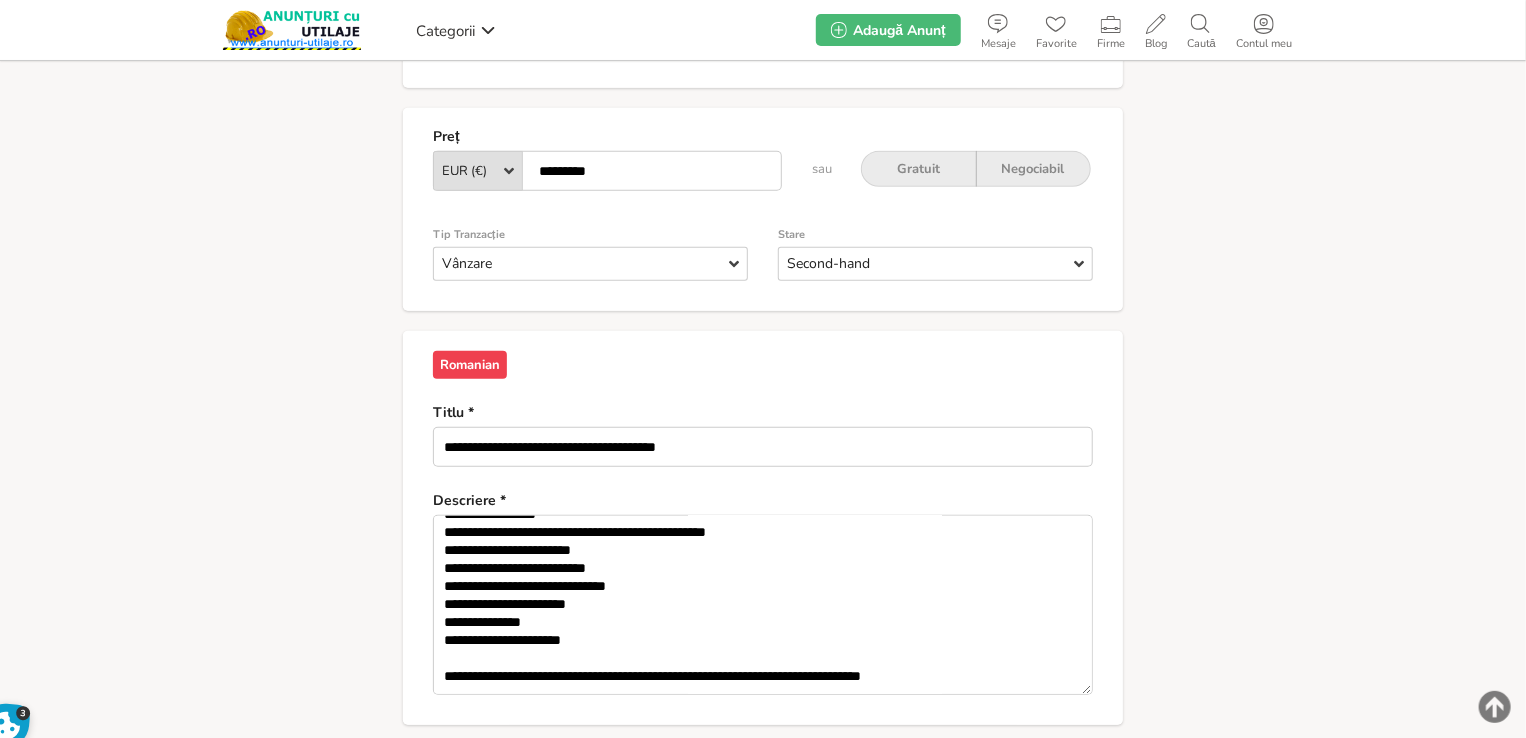 drag, startPoint x: 925, startPoint y: 669, endPoint x: 941, endPoint y: 701, distance: 35.77709 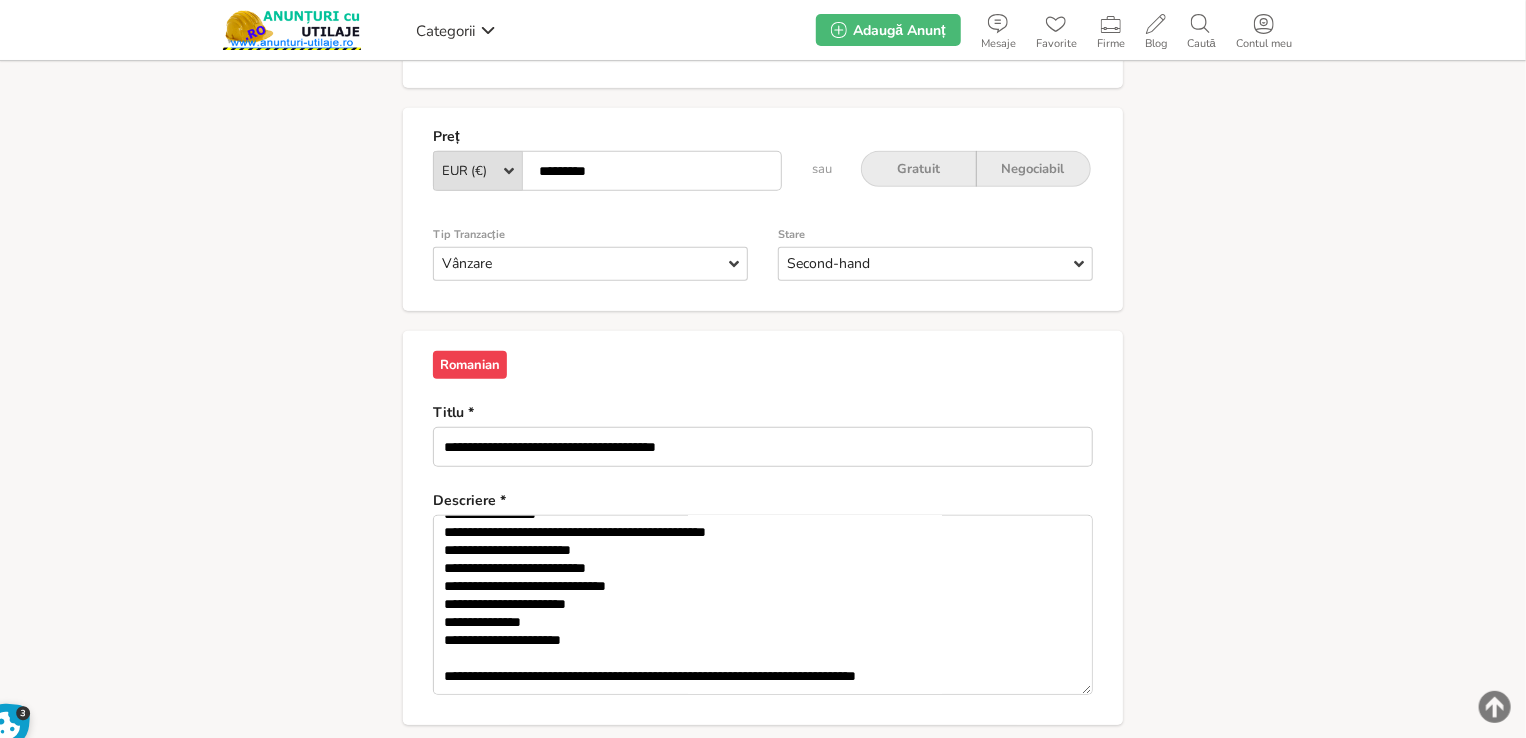 click on "**********" at bounding box center [763, 605] 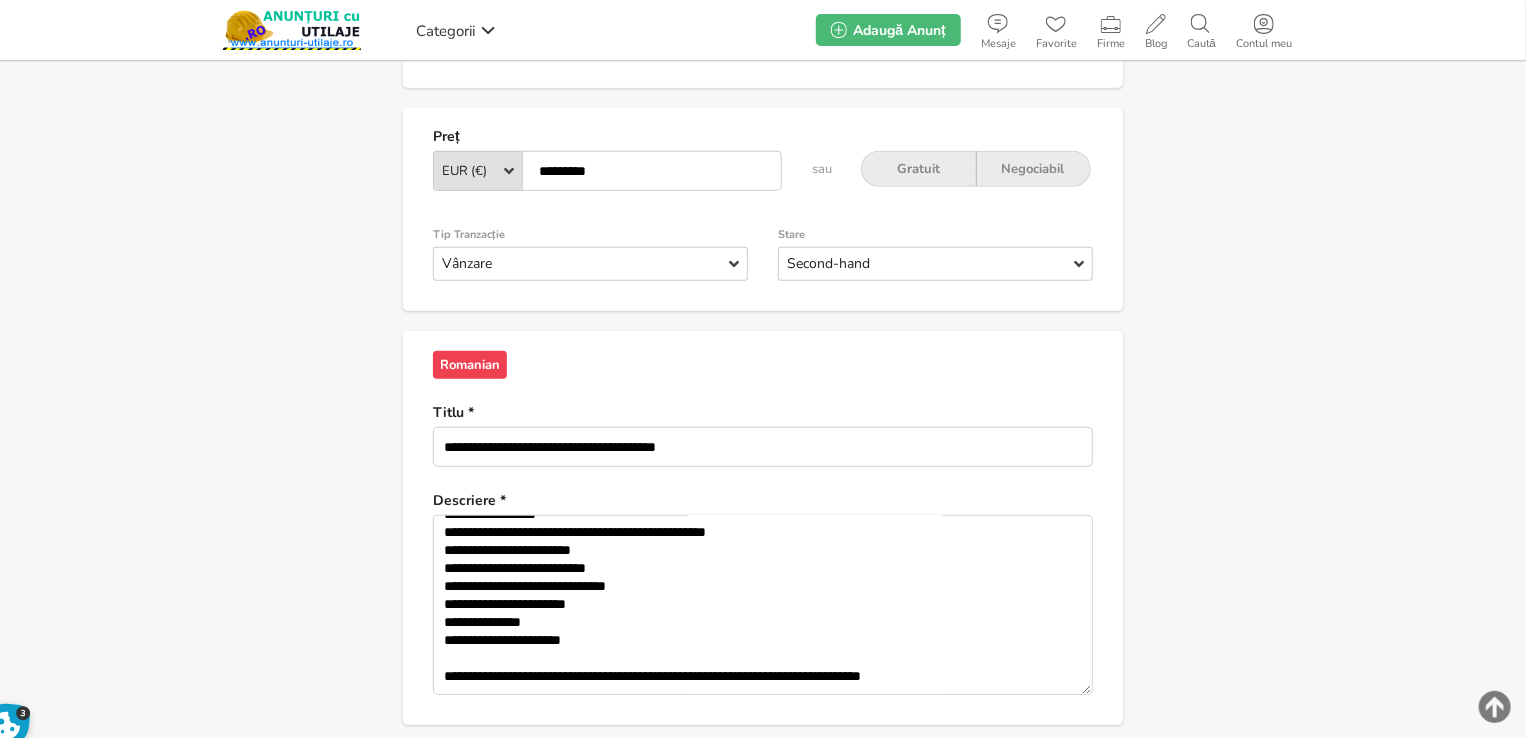 scroll, scrollTop: 300, scrollLeft: 0, axis: vertical 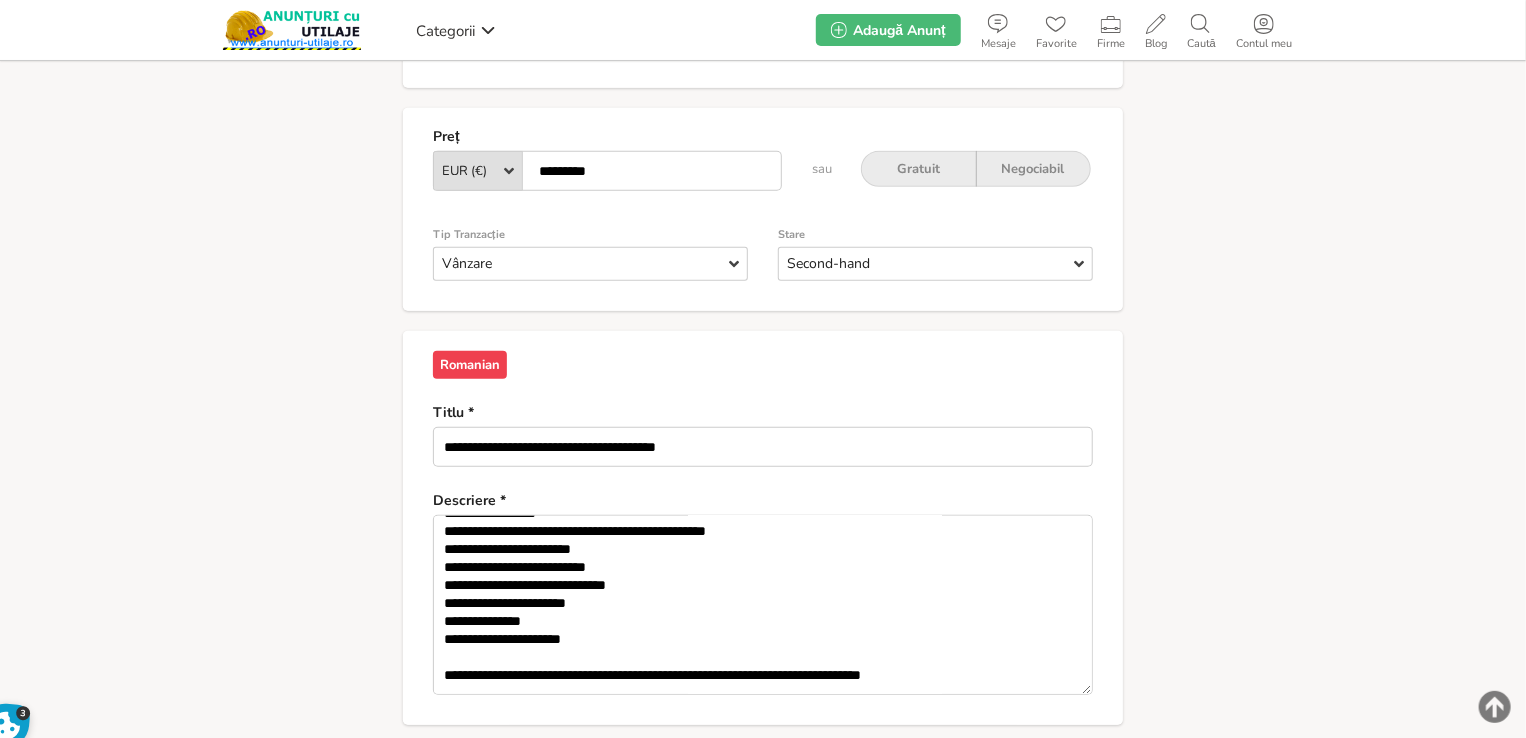 paste on "**********" 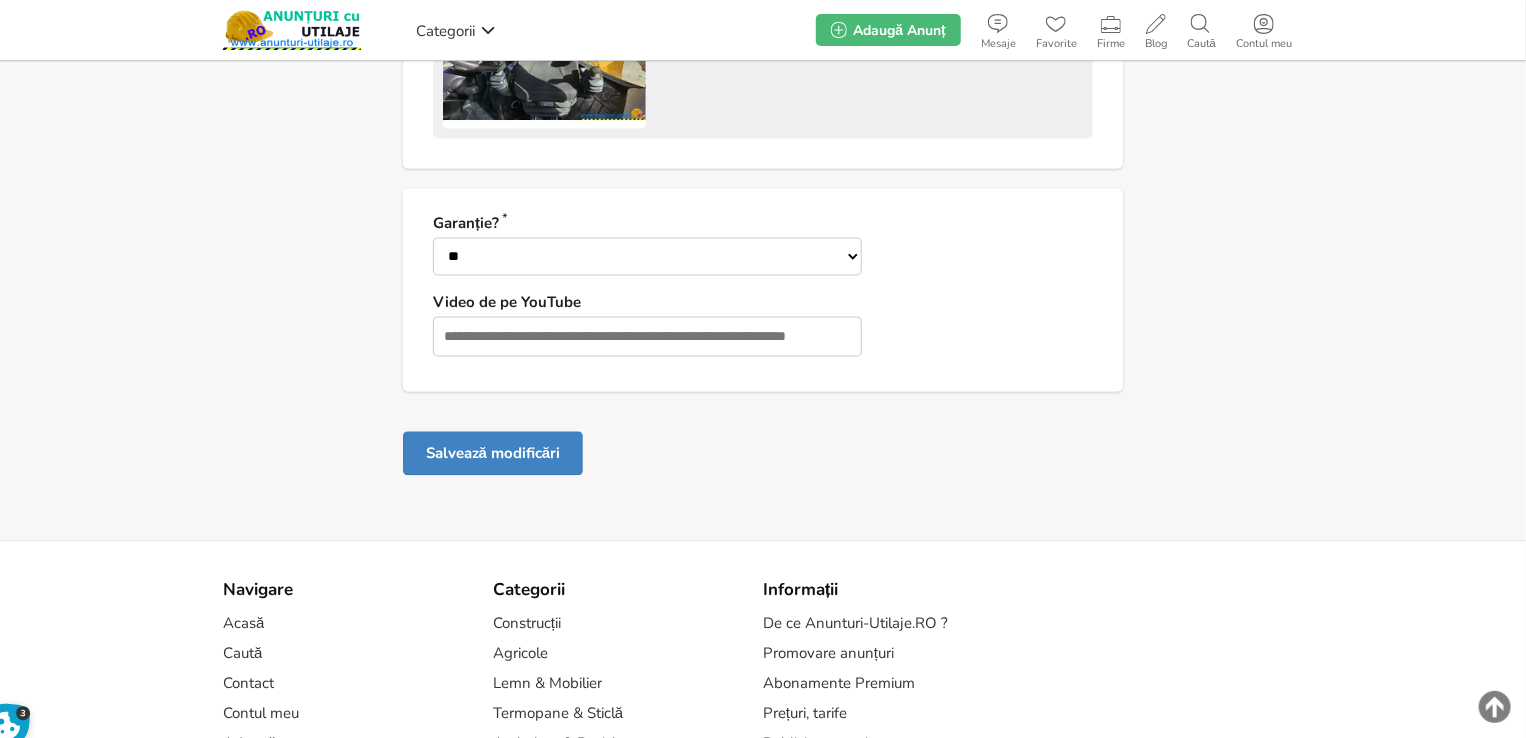 scroll, scrollTop: 1989, scrollLeft: 0, axis: vertical 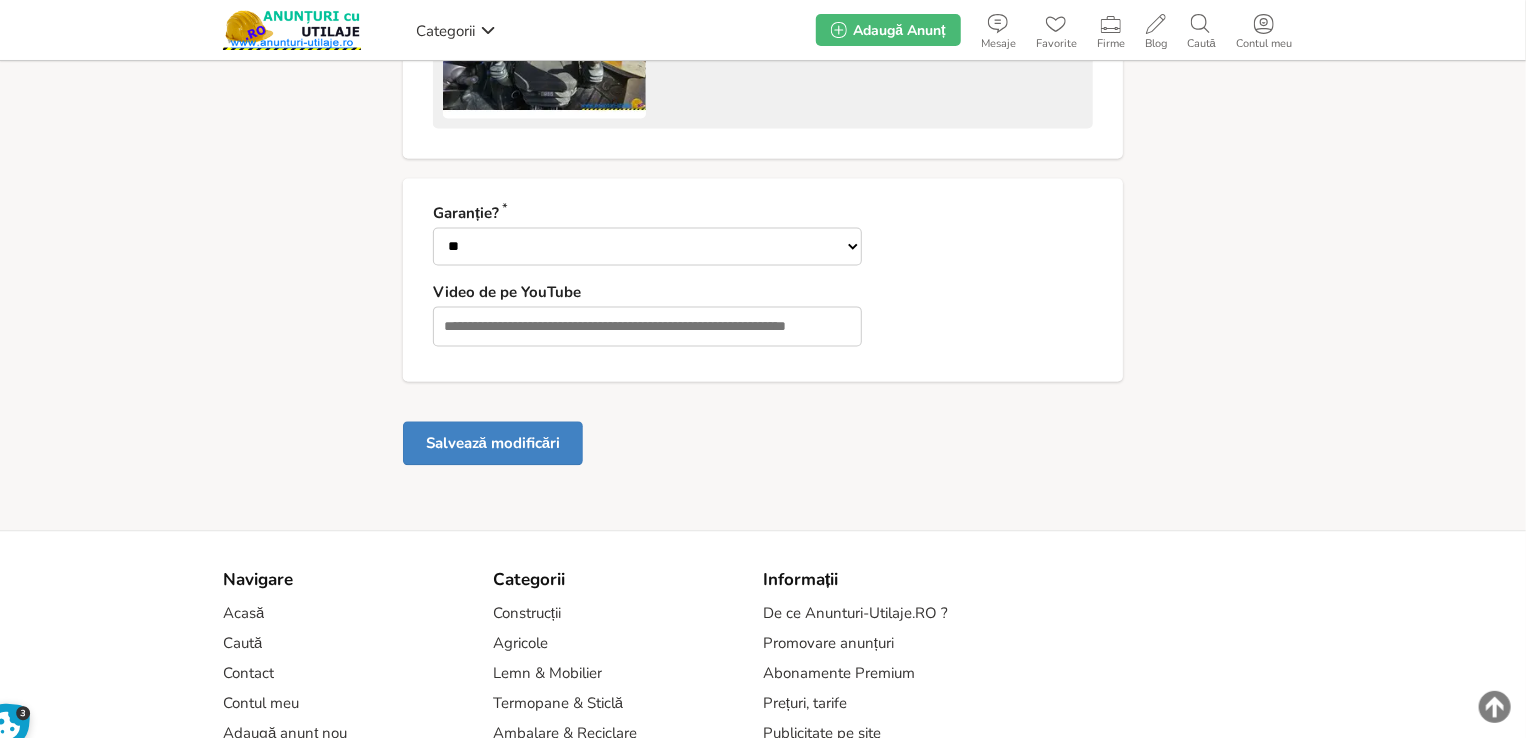 type on "**********" 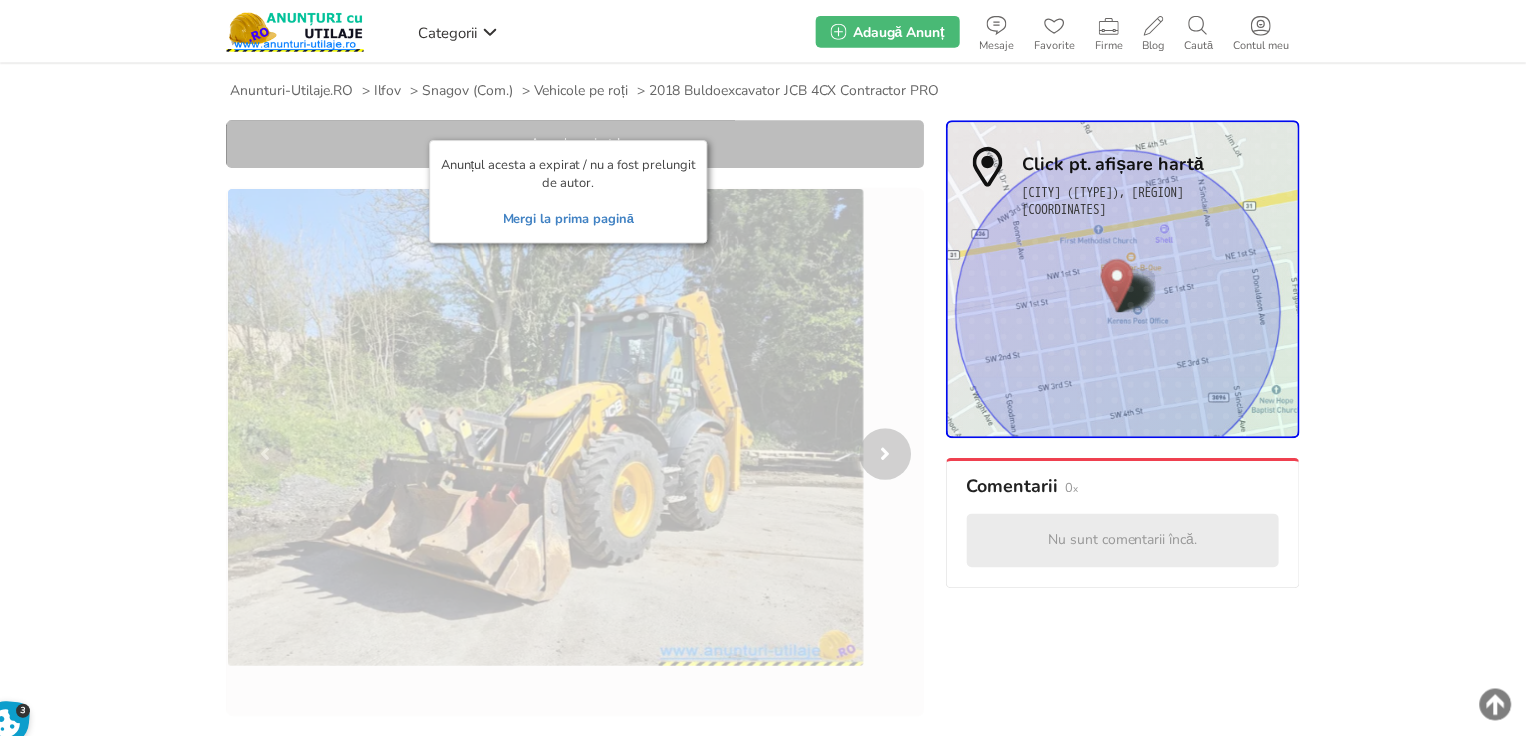 scroll, scrollTop: 0, scrollLeft: 0, axis: both 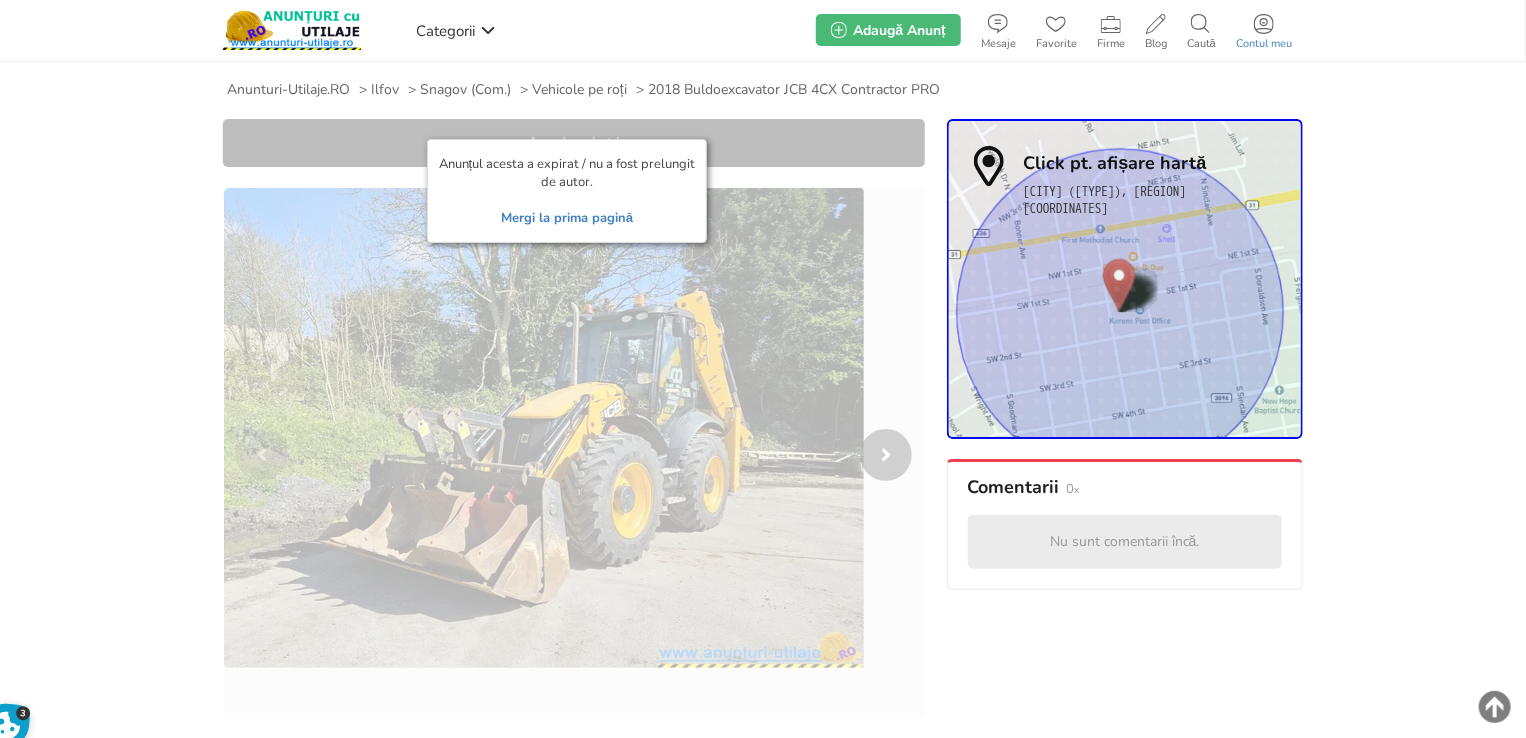 click 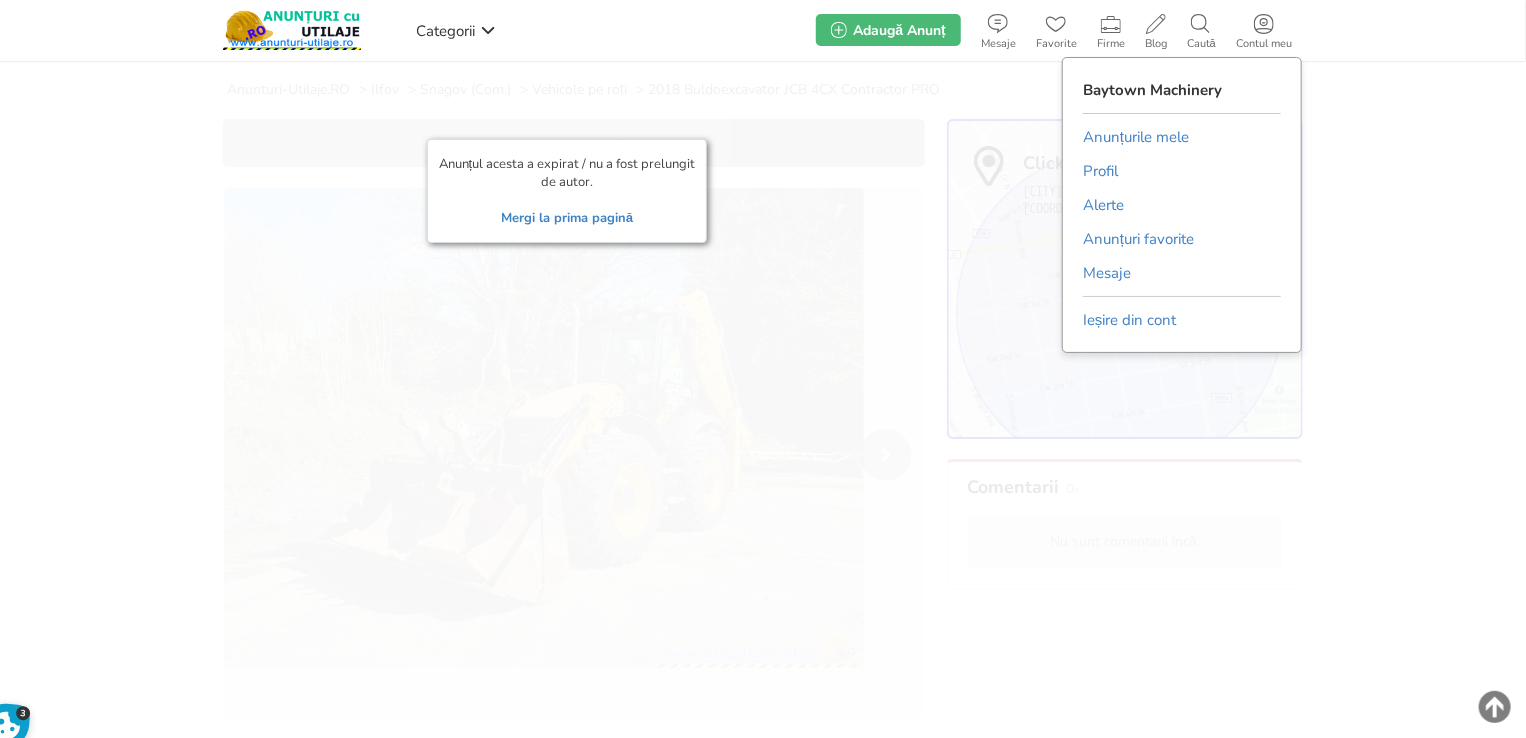click on "Anunțurile mele" at bounding box center [1136, 137] 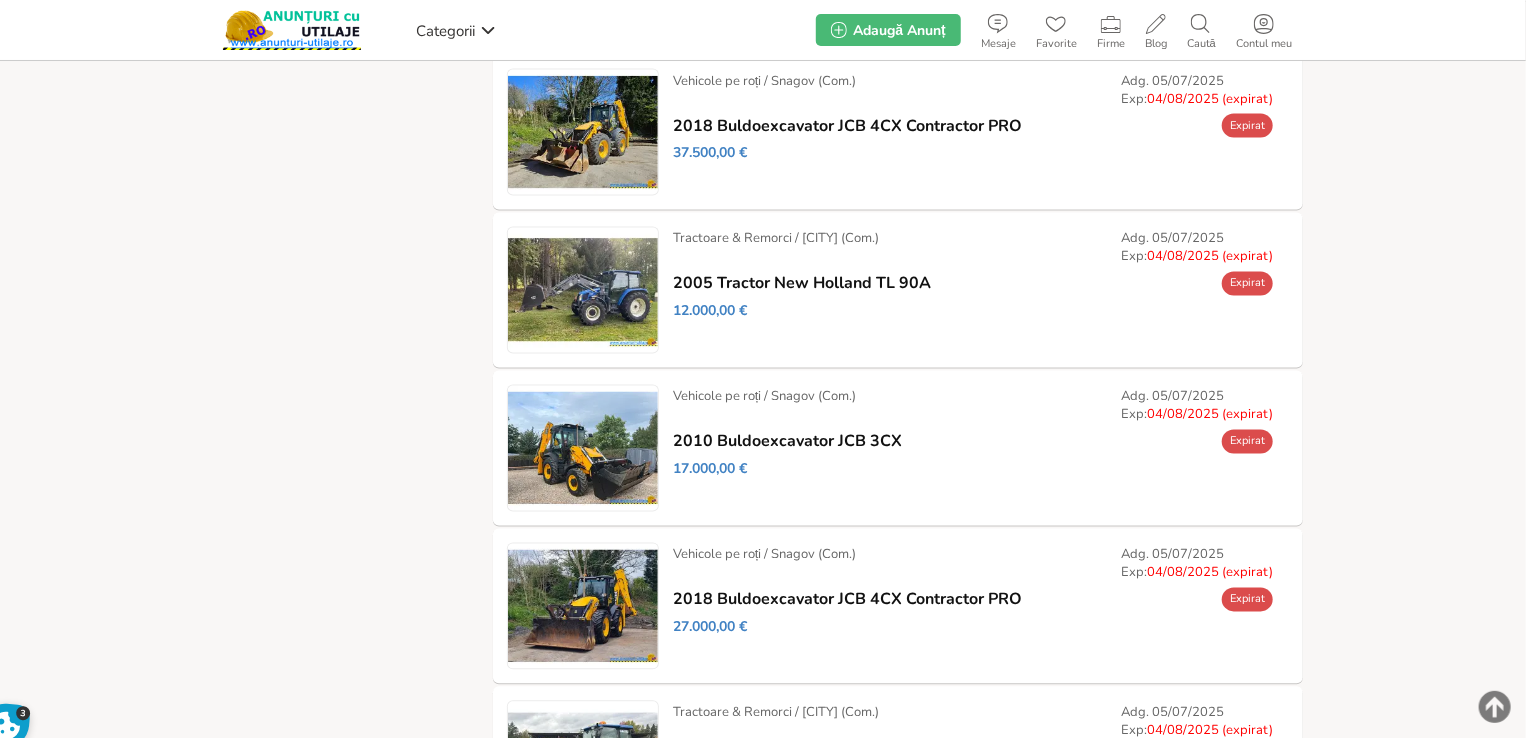 scroll, scrollTop: 1988, scrollLeft: 0, axis: vertical 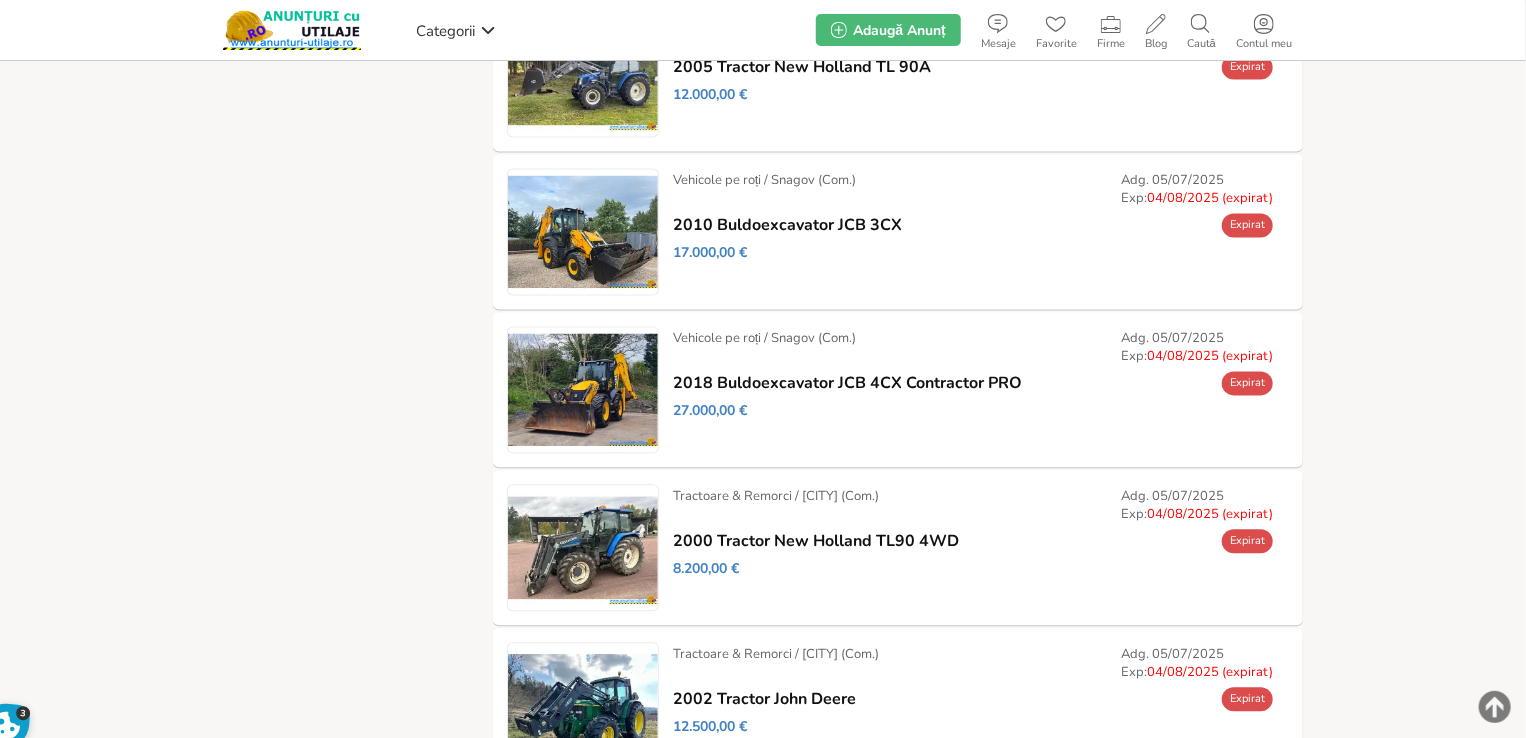 click on "Anunturi-Utilaje.RO
>  Cont
>  Anunțurile mele
Anunțurile mele Alerte Profilul meu Profil public  Promovare  Șterge contul Comentarii primite Comentarii făcute  Profil Business  Facturi  Evaluări  Mesaje 0 Anunțuri favorite
Abonamente premium și limite de cont Anunț General (membrii Premium îl pot ignora): există o limită de cont pentru membrii standard (fără abonament) conform căreia poți avea până la 50 anunțuri live in orice moment. Dacă ai nevoie de mai multe, poți deveni membru premium (accesezi meniul  "PROMOVARE" ) pentru a debloca beneficii suplimentare. Acum, ai 9 anunțuri active din limita ta de 50 anunțuri (publicate in 30 zile). Detalii poți citi în pagina de  Întrebări și Răspunsuri (FAQ)  sau  Abonamente Premium . Poți închide cu "X" acest mesaj și nu îl vei mai vedea. Cumpără
Toate anunțurile
29 anunțuri
Anunțuri active" at bounding box center (763, 193) 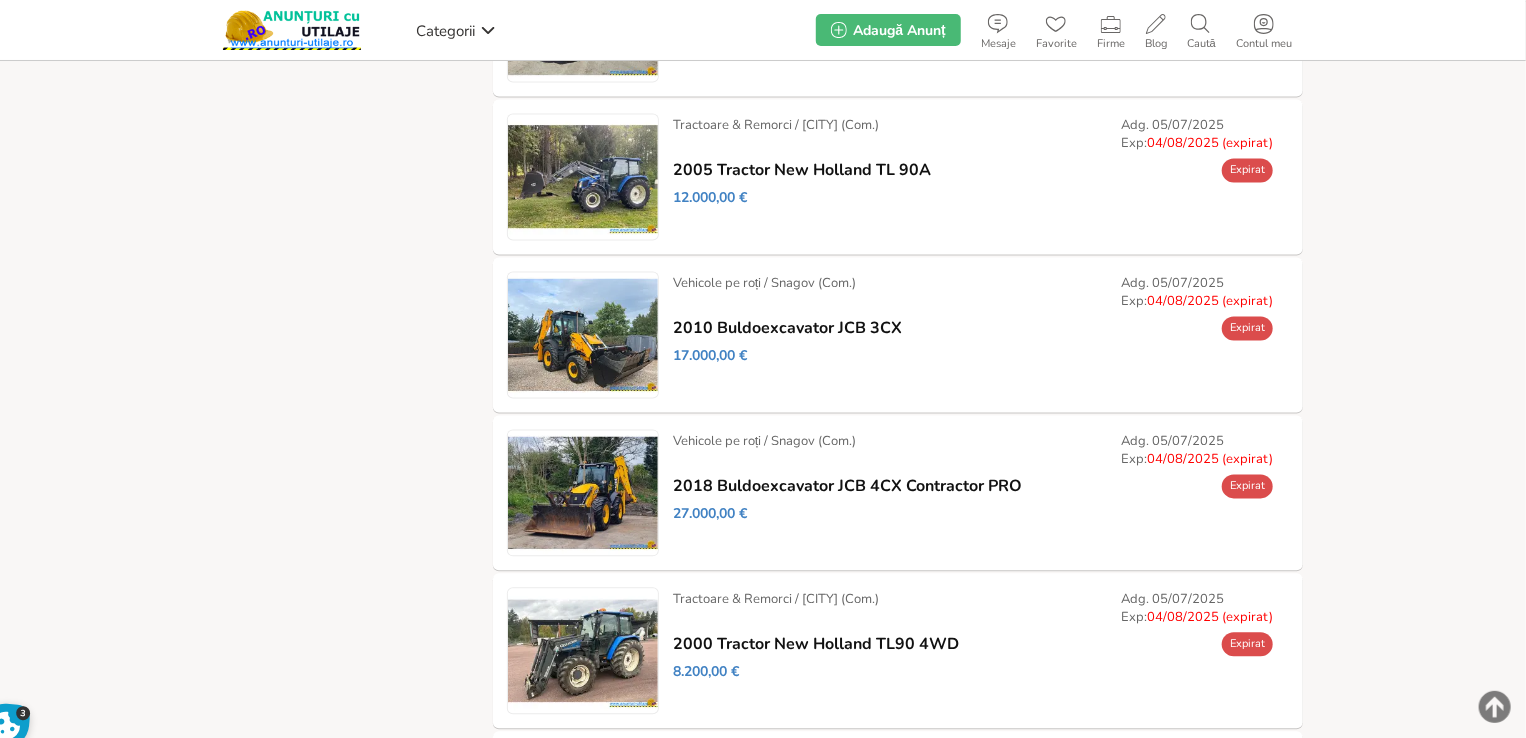 scroll, scrollTop: 1688, scrollLeft: 0, axis: vertical 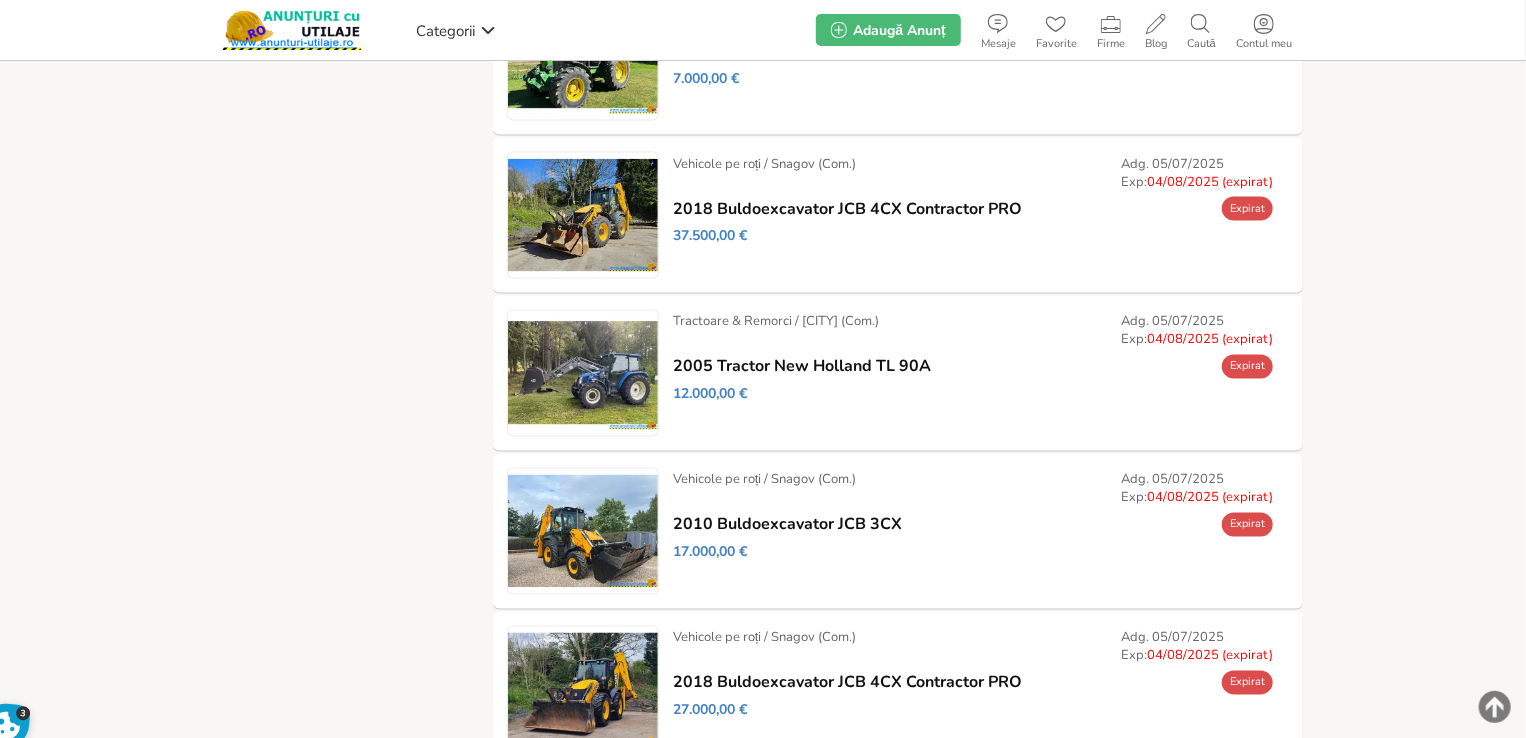 click on "Prelungește" at bounding box center [0, 0] 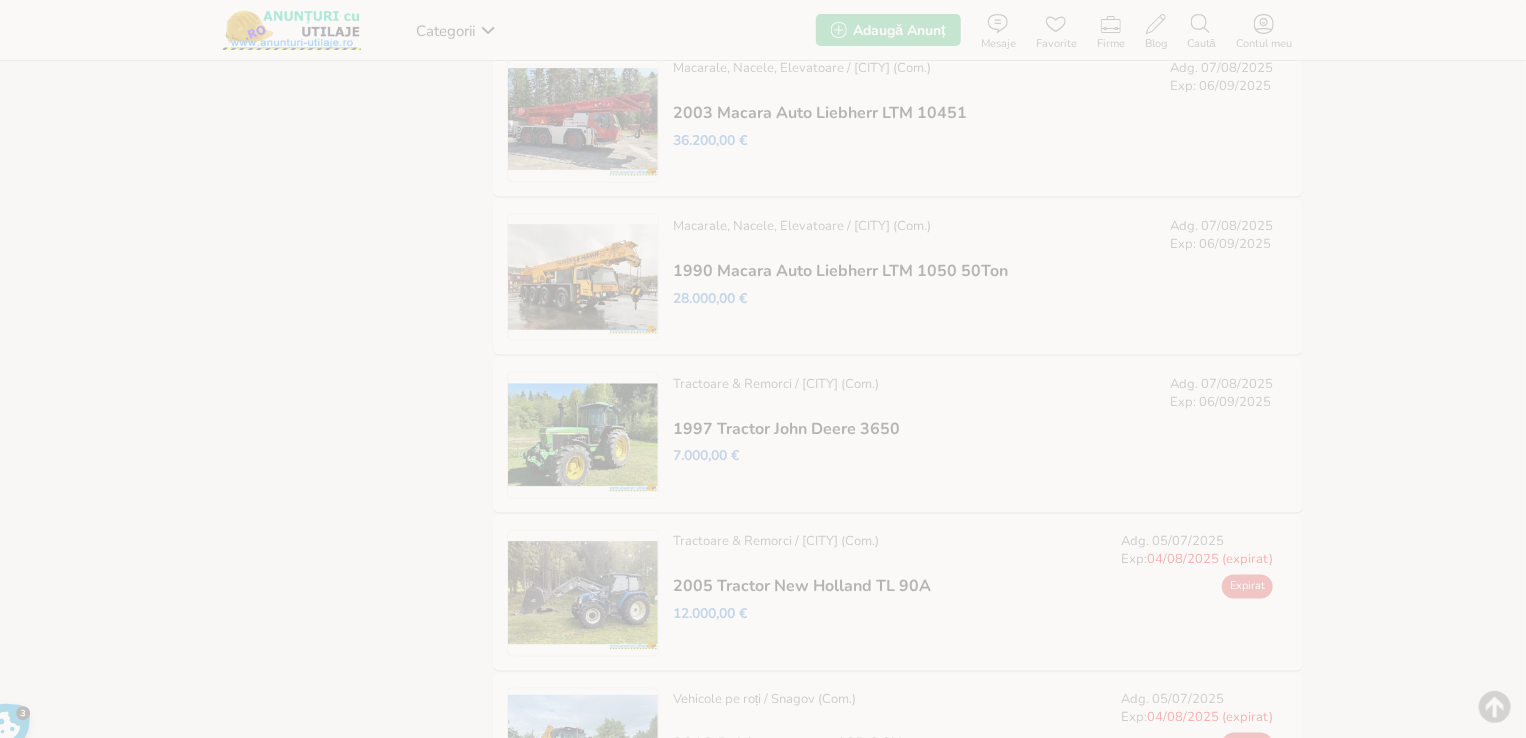 scroll, scrollTop: 1700, scrollLeft: 0, axis: vertical 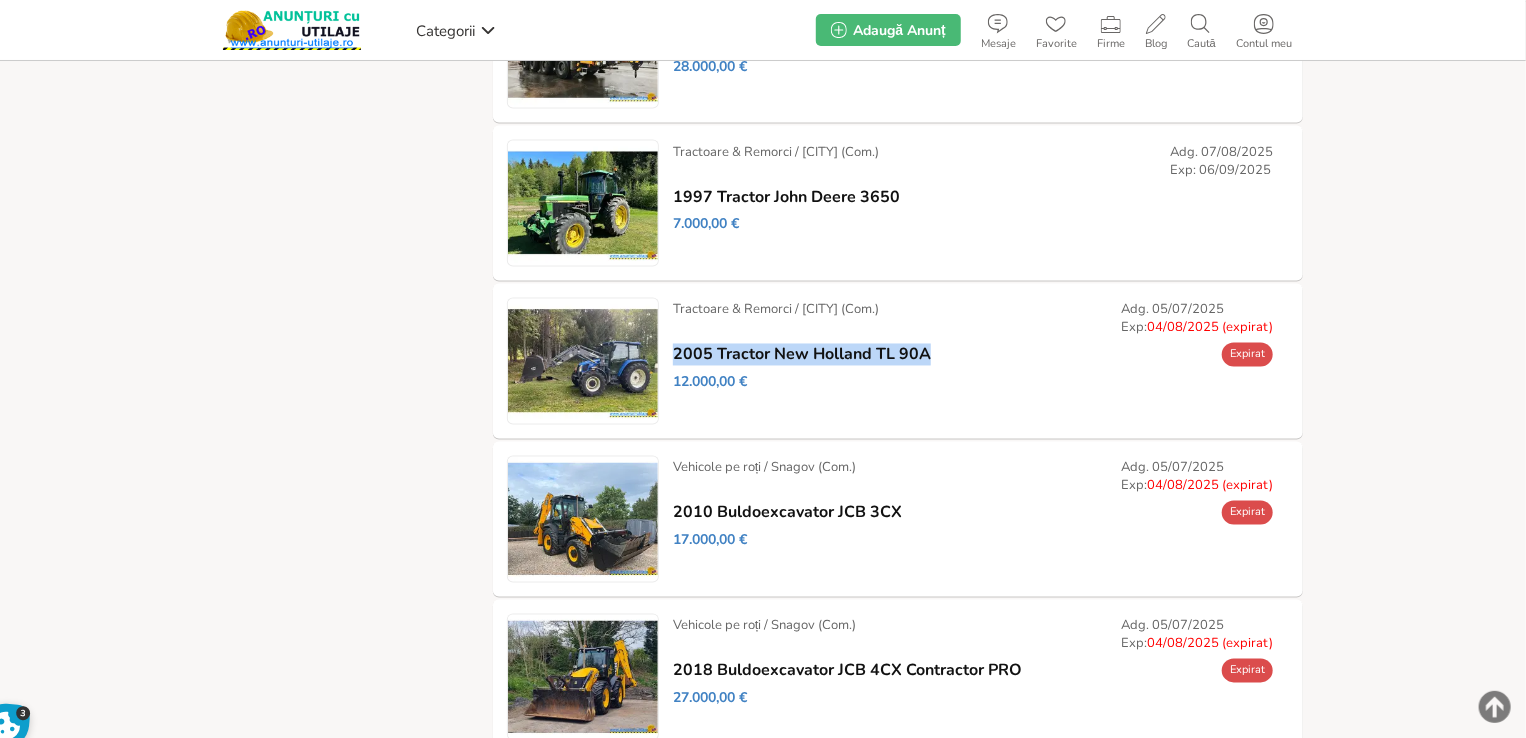 drag, startPoint x: 945, startPoint y: 349, endPoint x: 927, endPoint y: 352, distance: 18.248287 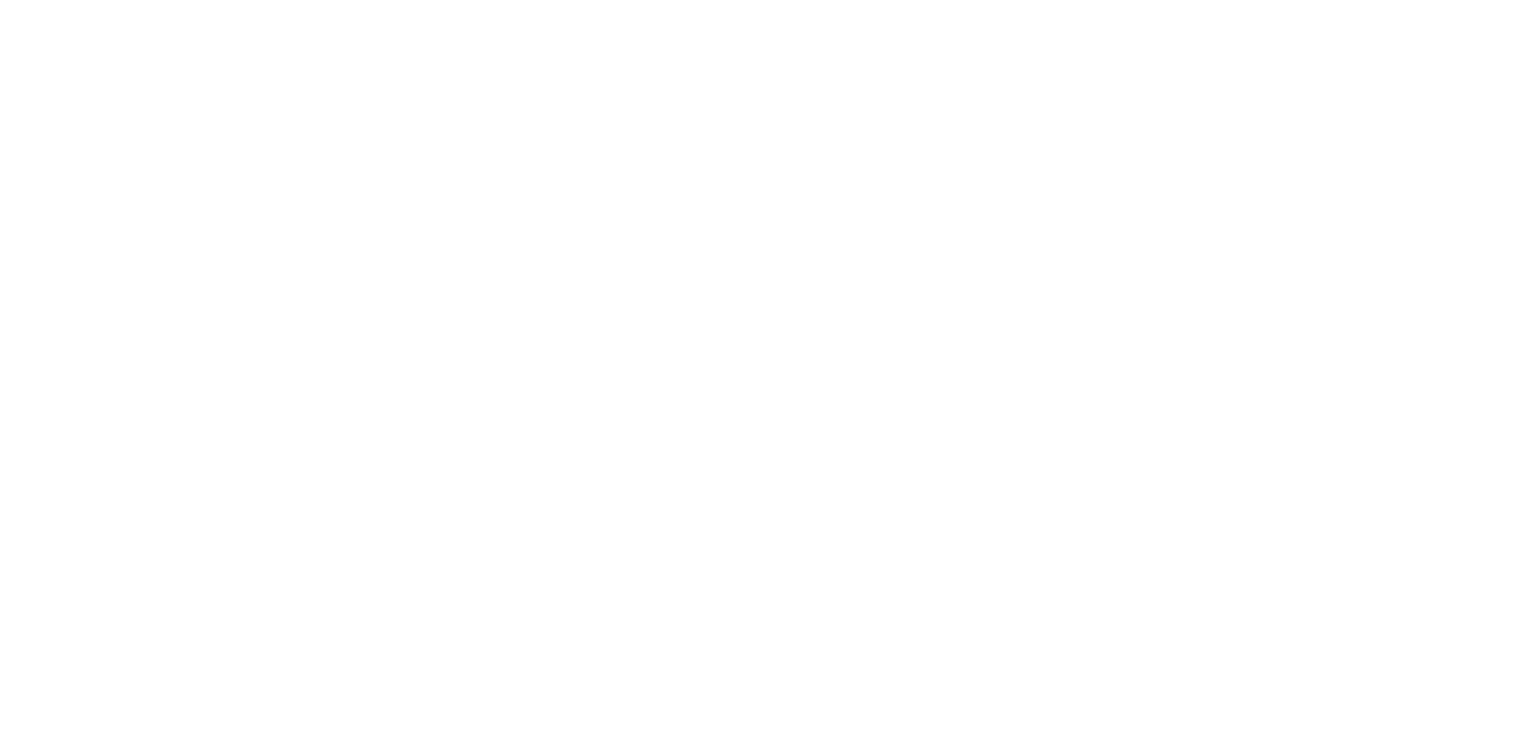 scroll, scrollTop: 0, scrollLeft: 0, axis: both 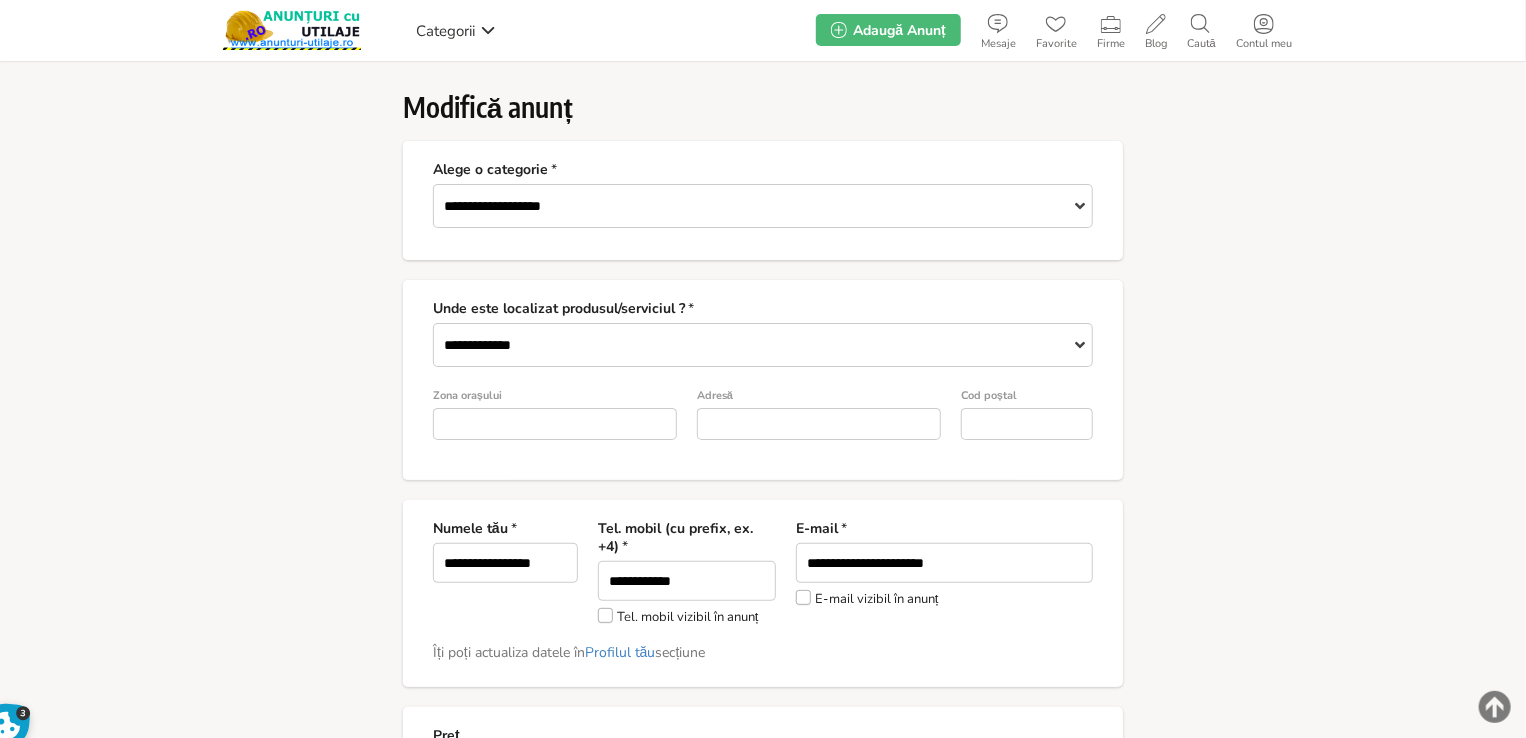 type on "*" 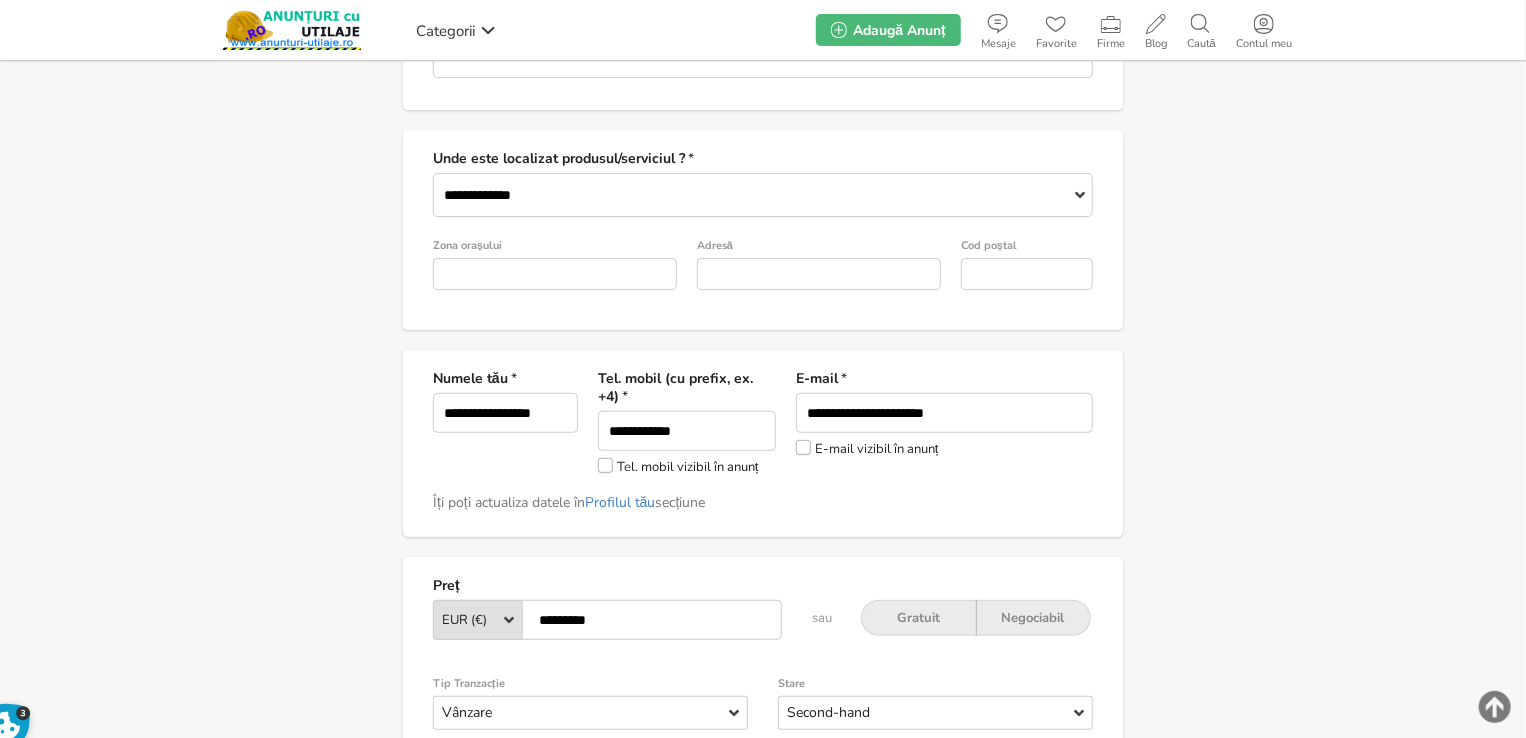 scroll, scrollTop: 400, scrollLeft: 0, axis: vertical 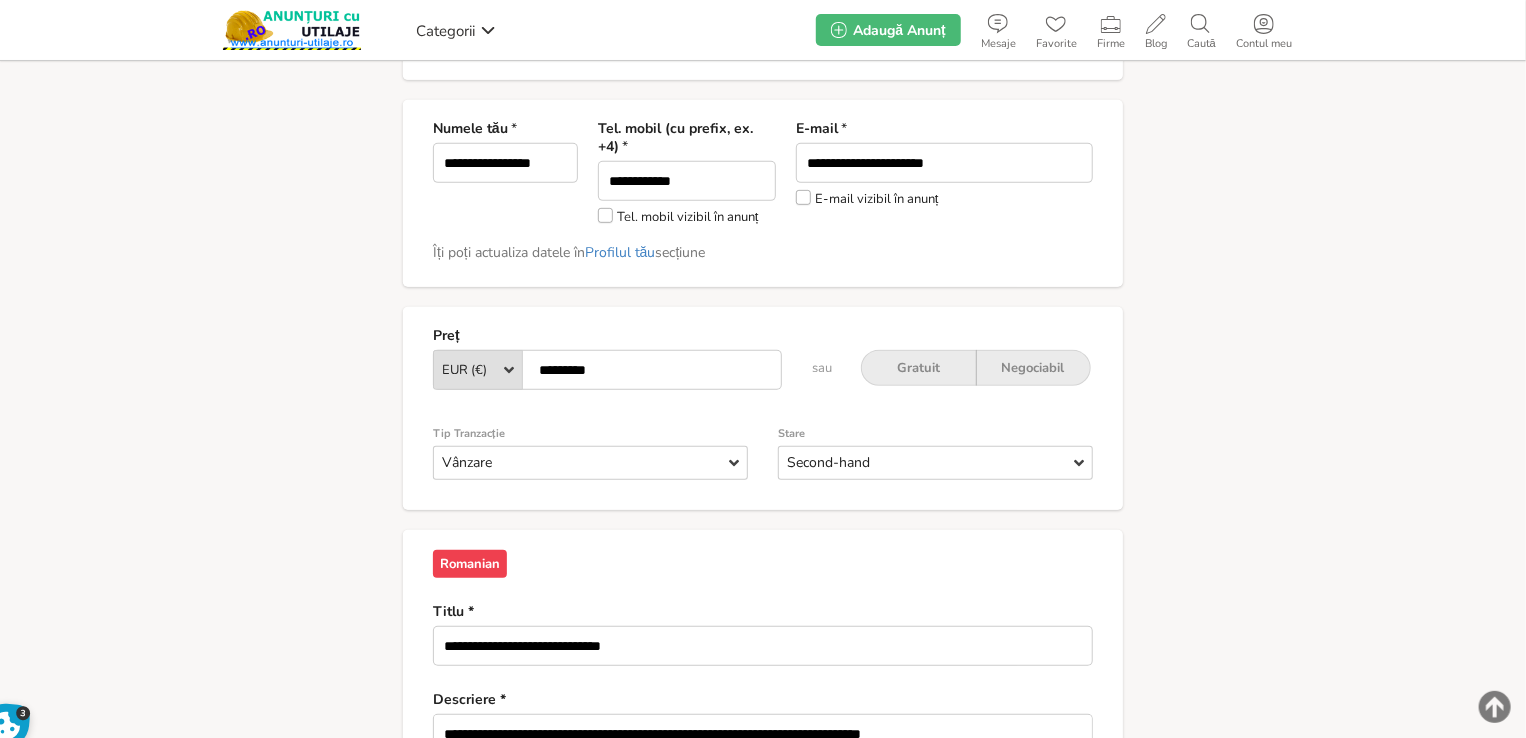 drag, startPoint x: 810, startPoint y: 195, endPoint x: 751, endPoint y: 202, distance: 59.413803 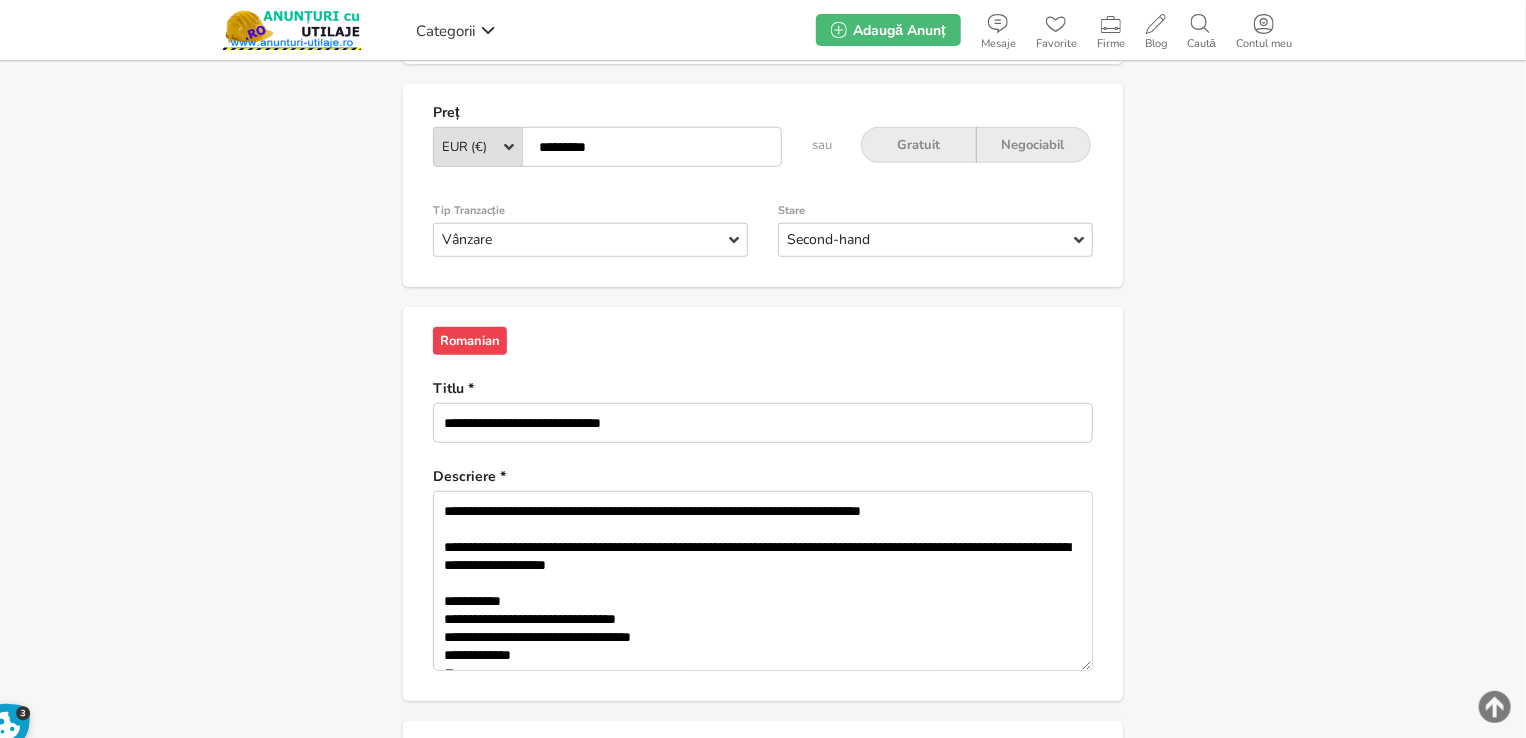 scroll, scrollTop: 900, scrollLeft: 0, axis: vertical 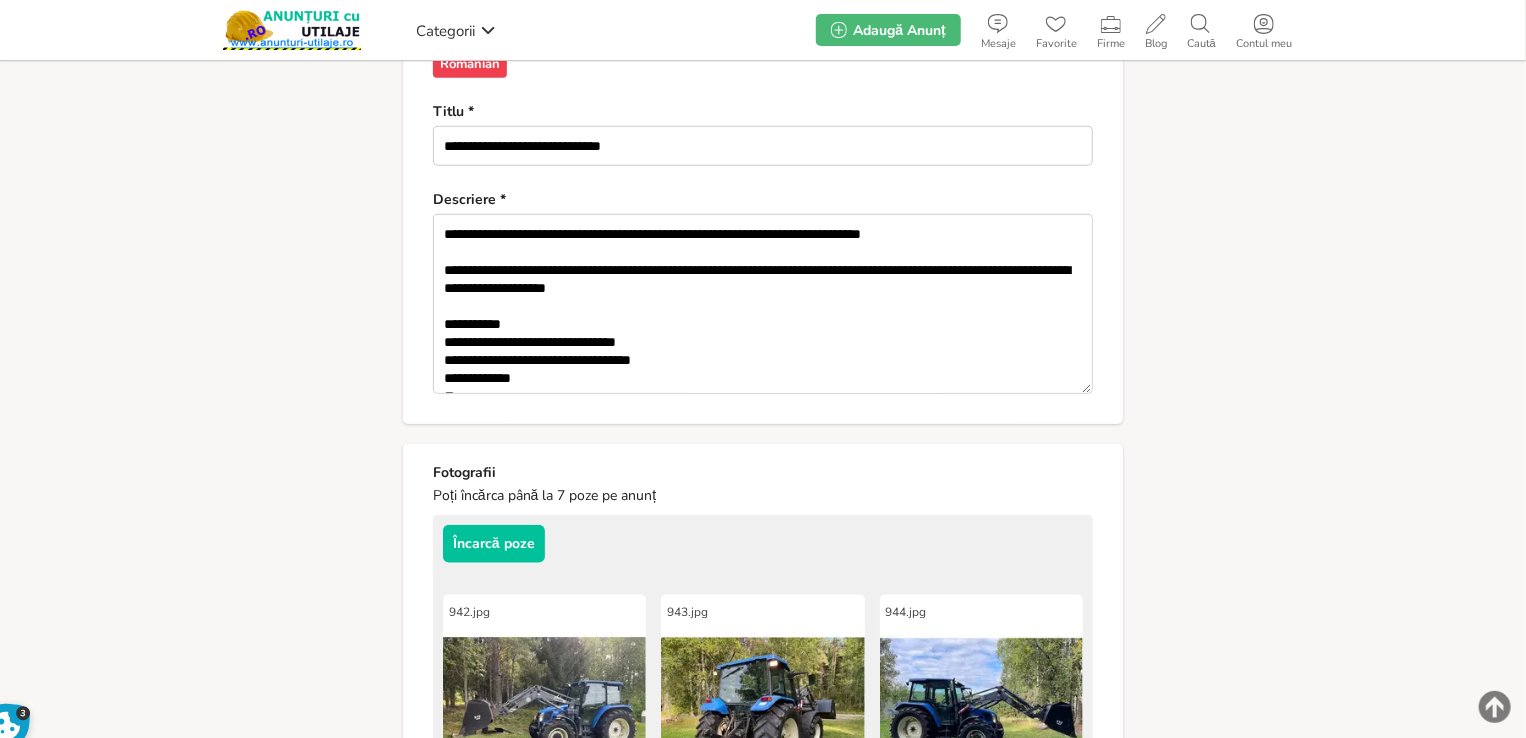 click on "**********" at bounding box center [763, 304] 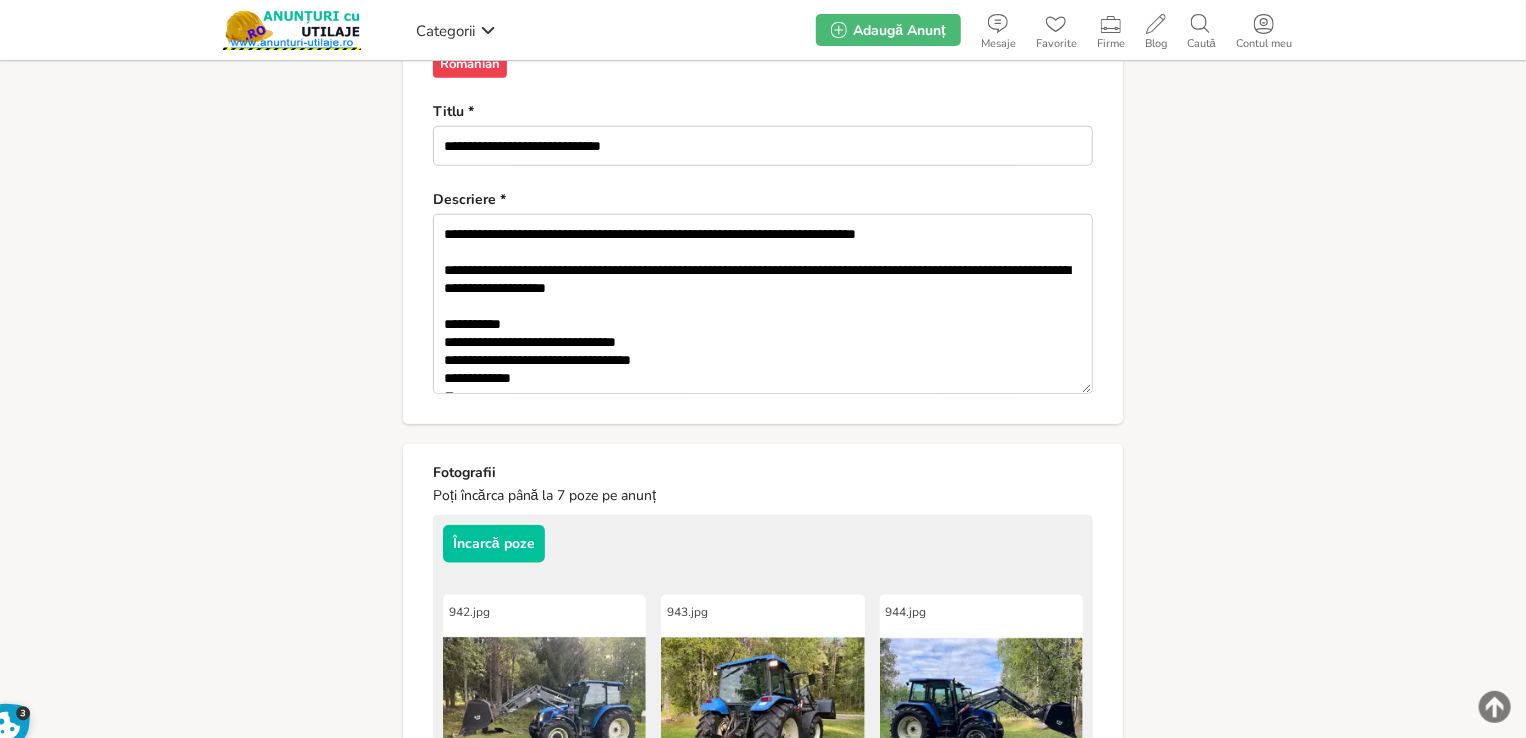 click on "**********" at bounding box center (763, 304) 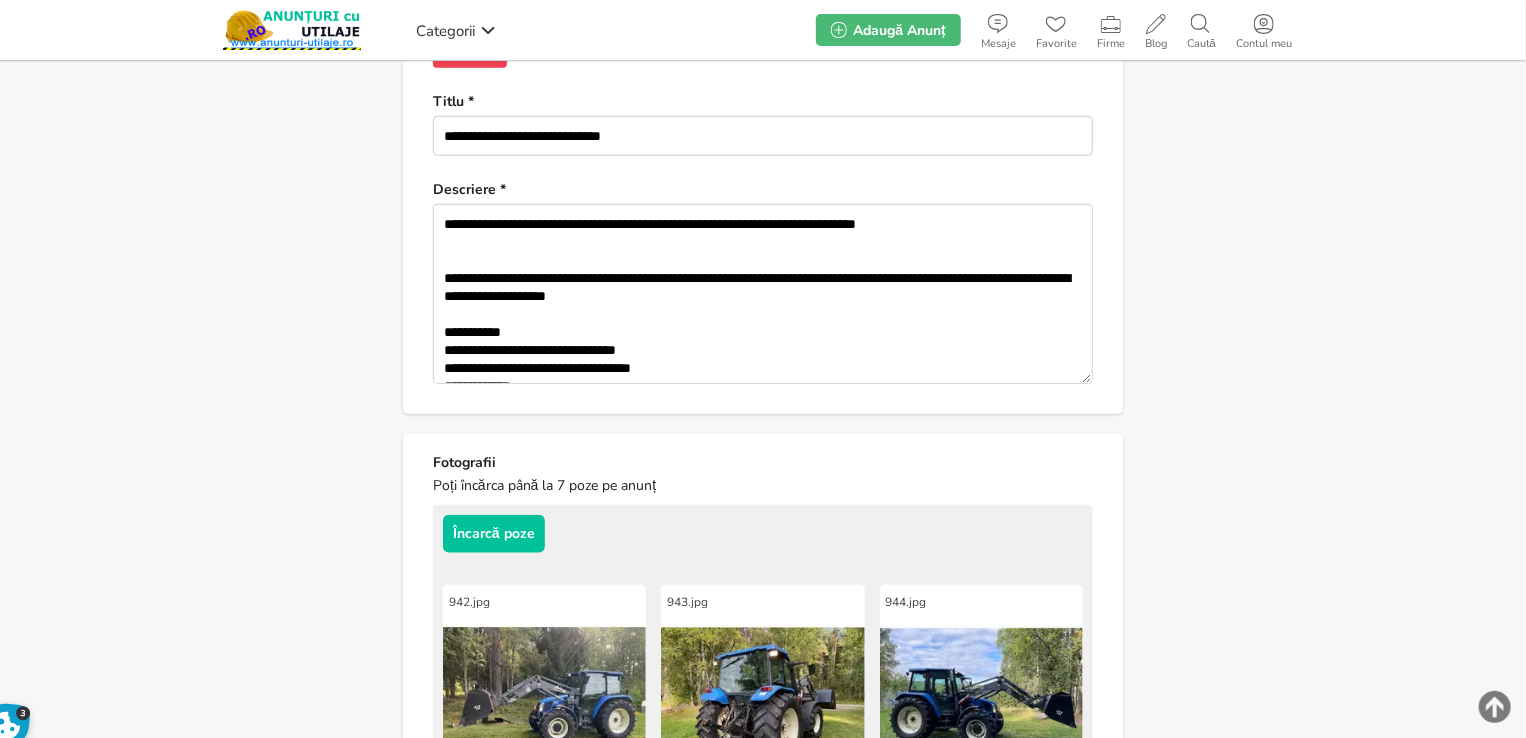 scroll, scrollTop: 889, scrollLeft: 0, axis: vertical 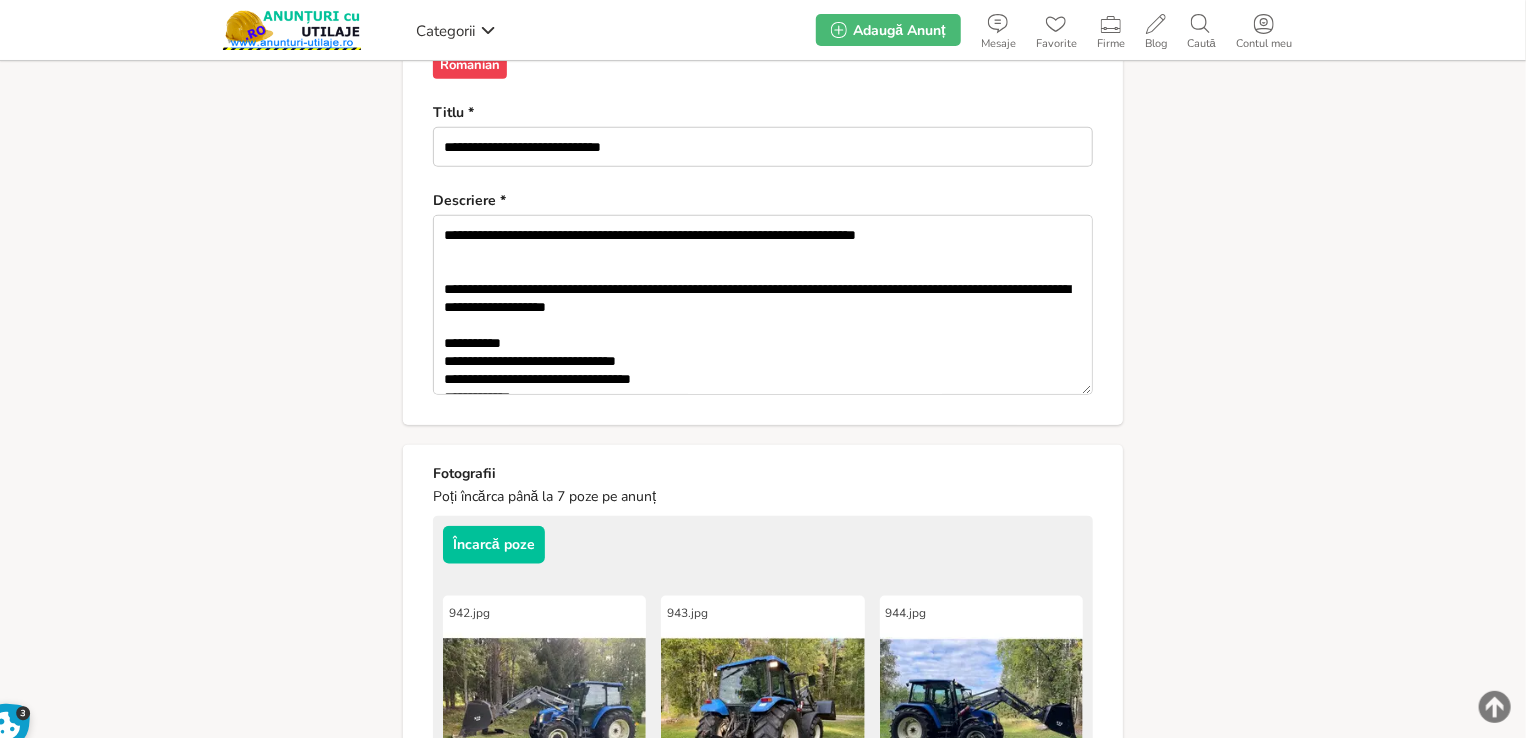paste on "**********" 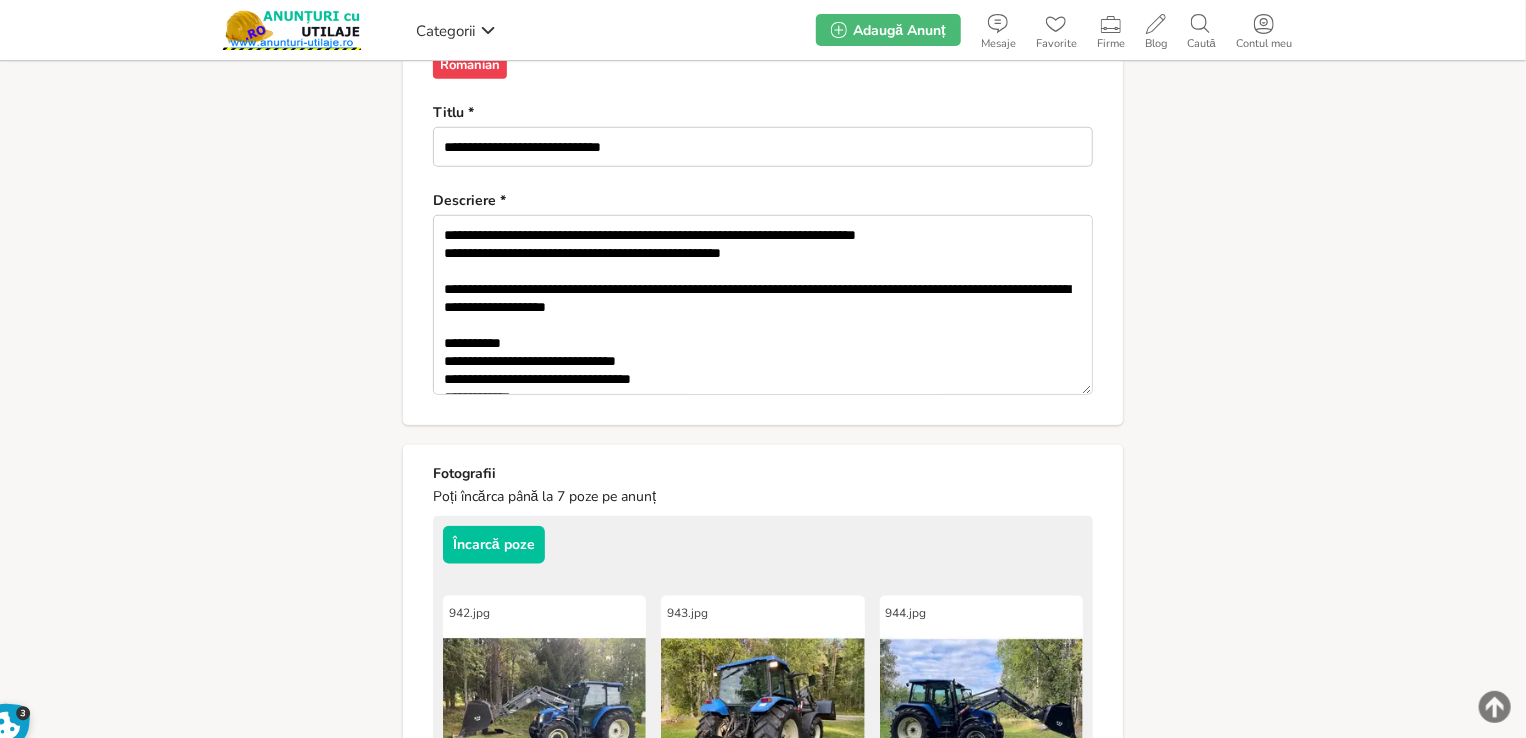 scroll, scrollTop: 471, scrollLeft: 0, axis: vertical 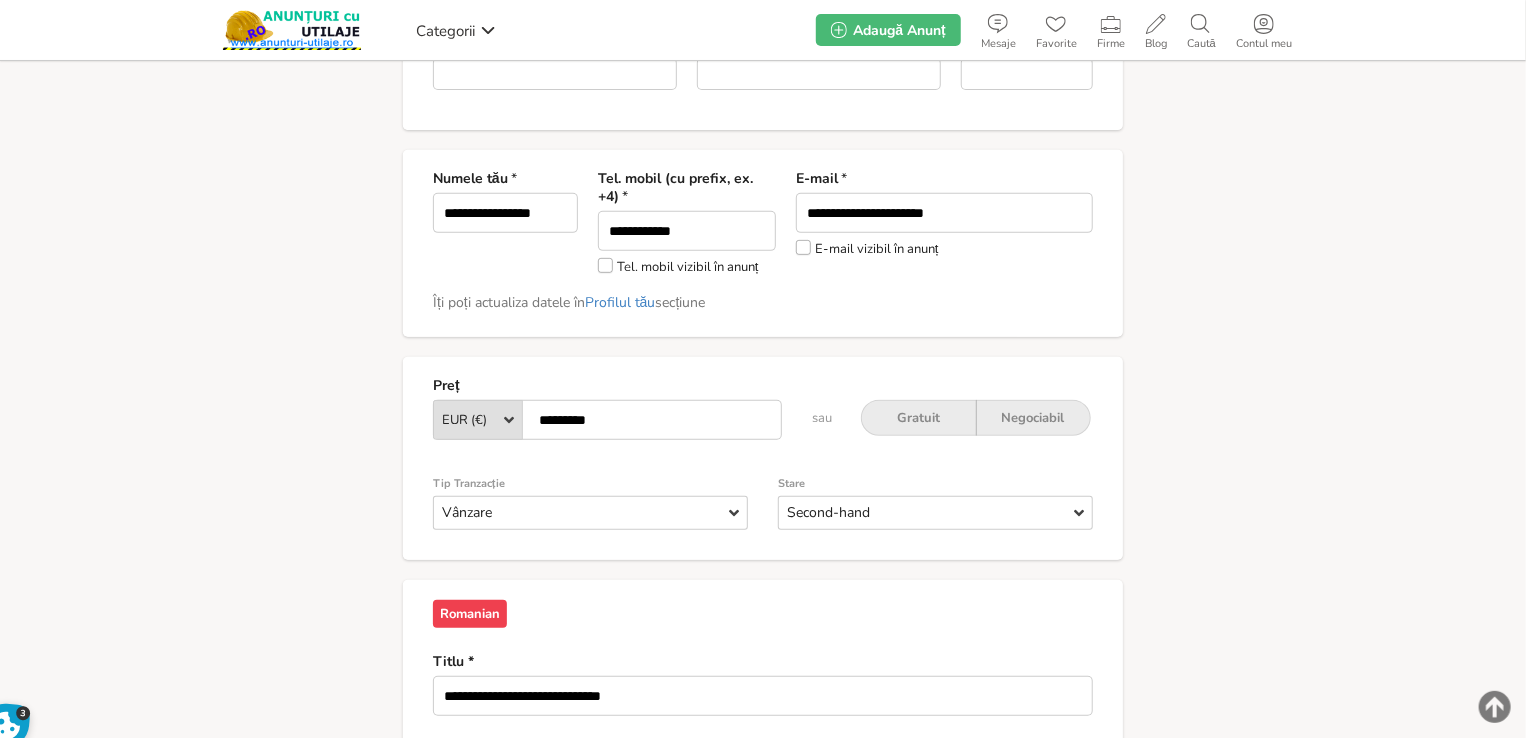 type on "**********" 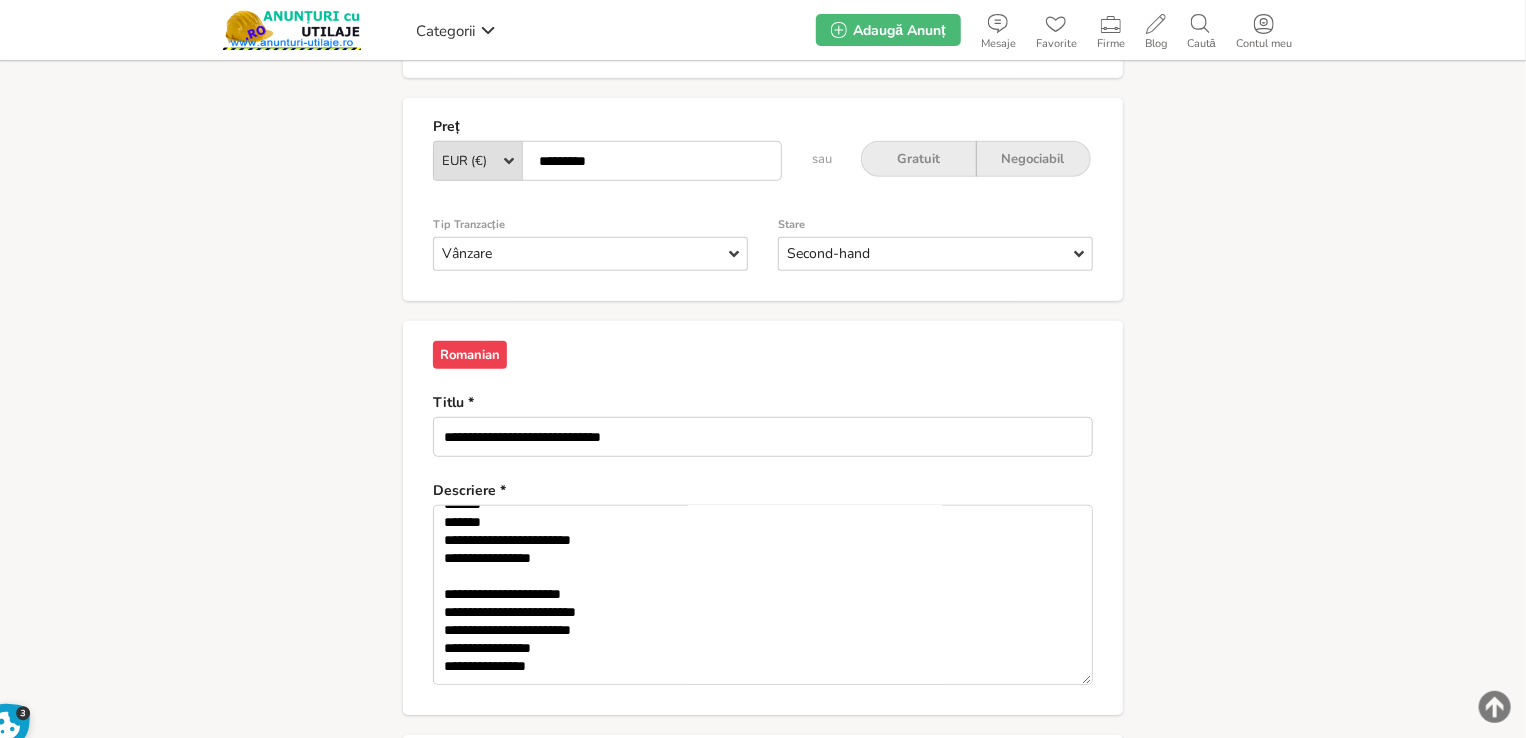 scroll, scrollTop: 740, scrollLeft: 0, axis: vertical 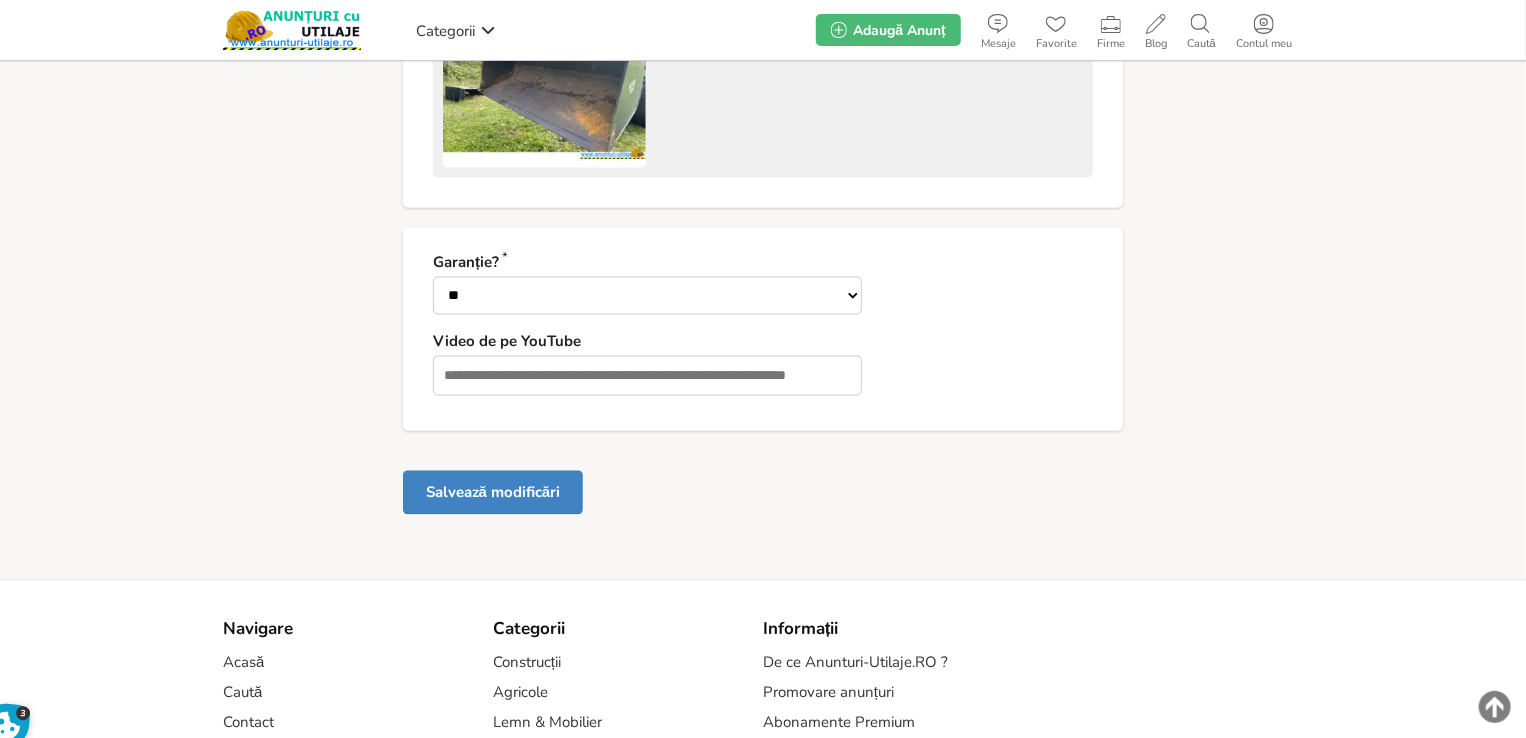 click on "Salvează modificări" at bounding box center [493, 492] 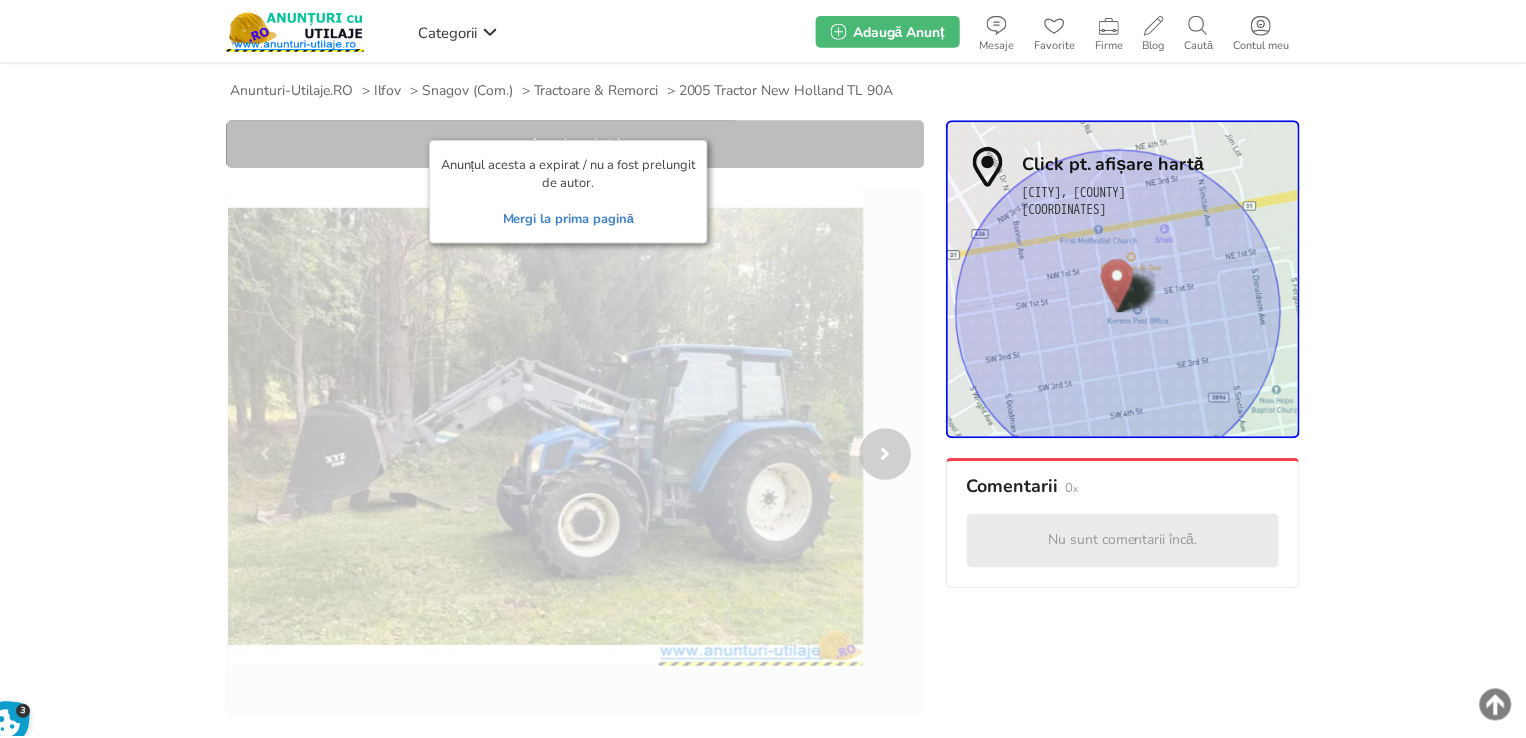 scroll, scrollTop: 0, scrollLeft: 0, axis: both 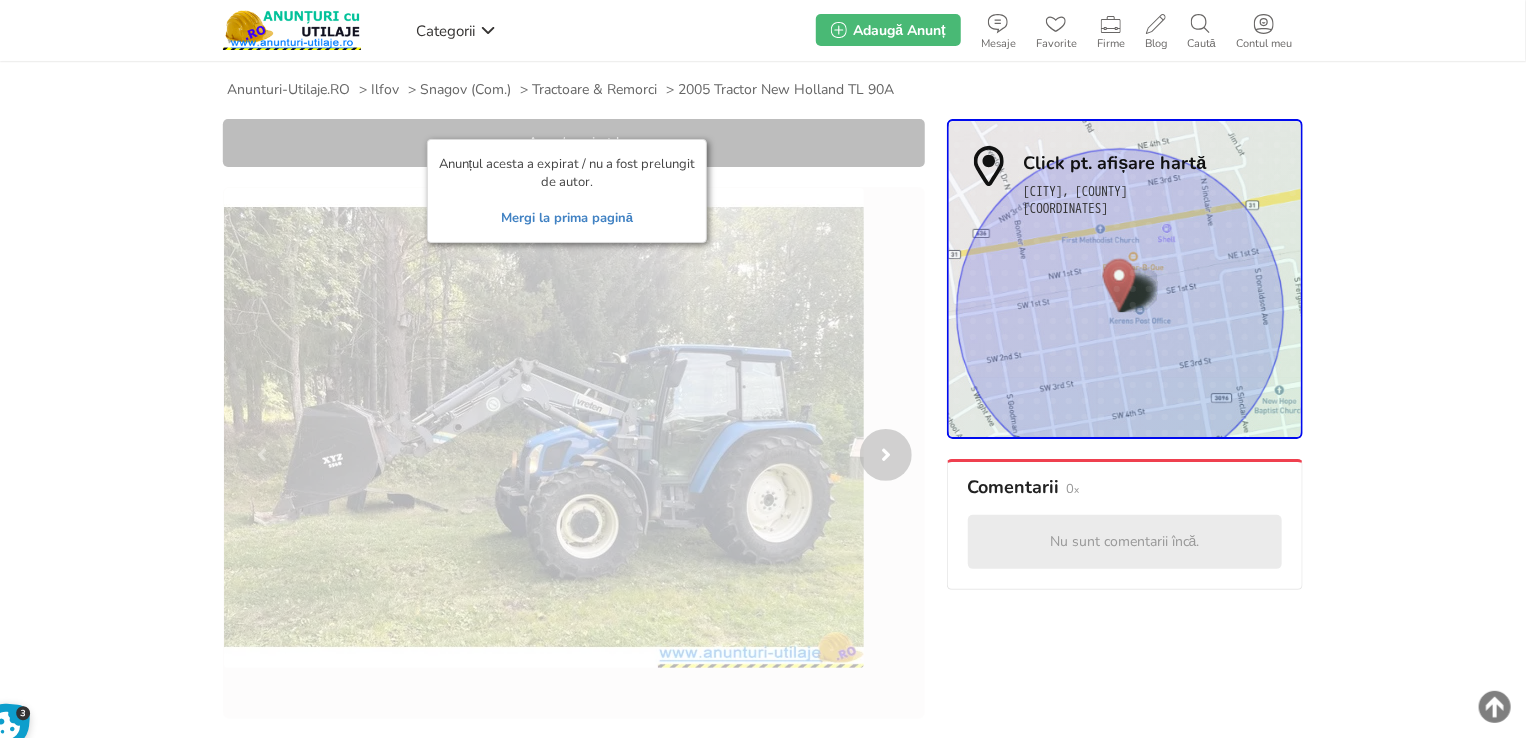 click on "Mergi la prima pagină" at bounding box center (567, 218) 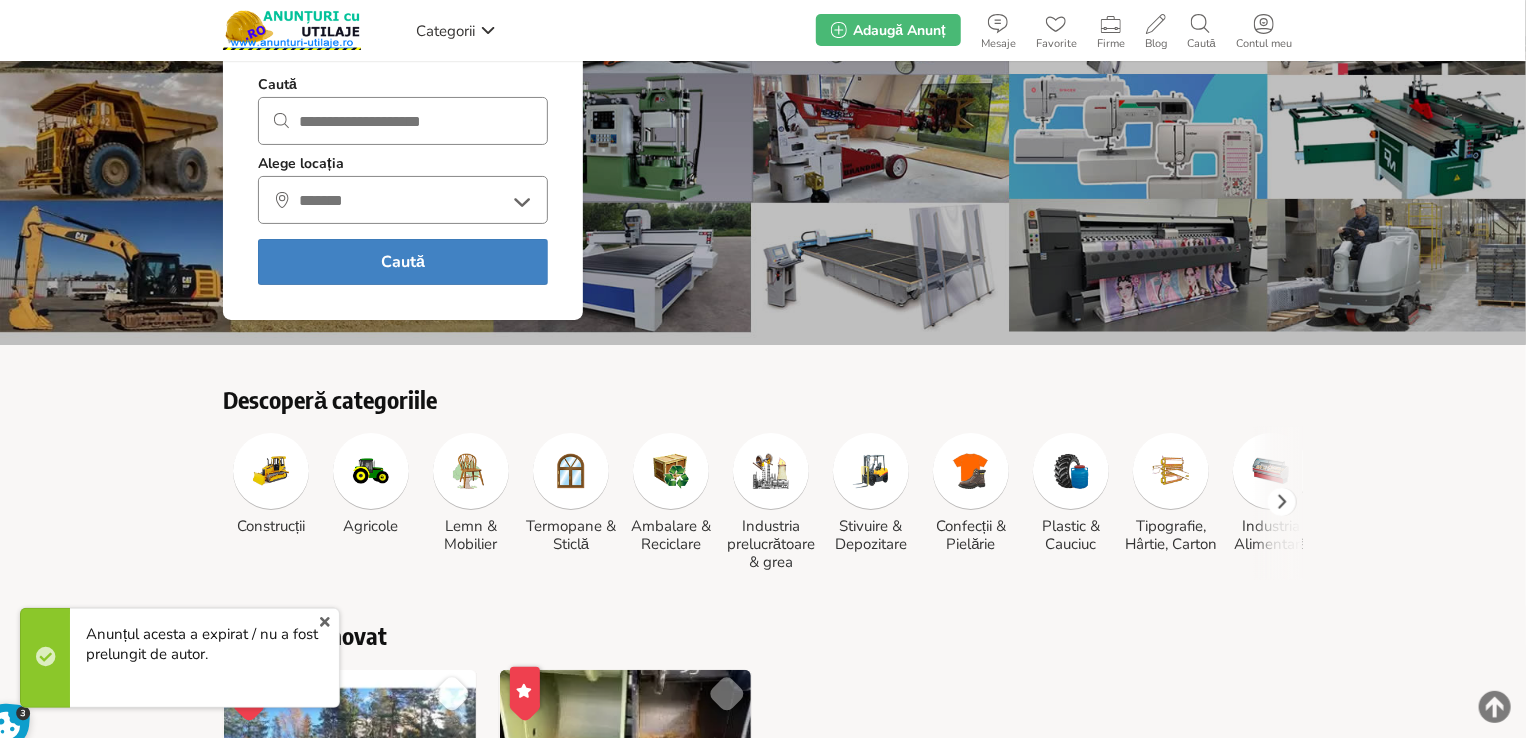 scroll, scrollTop: 0, scrollLeft: 0, axis: both 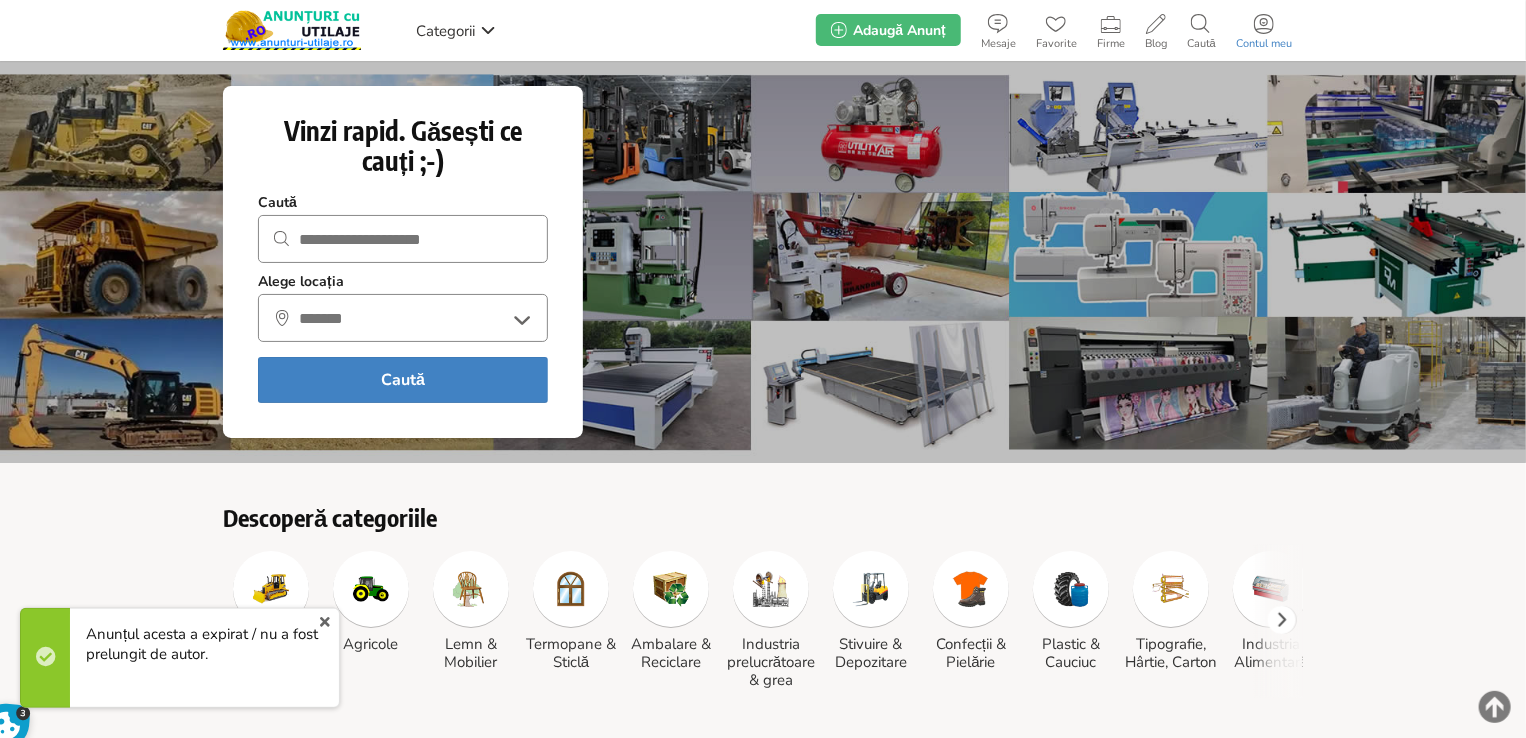 click at bounding box center [1264, 24] 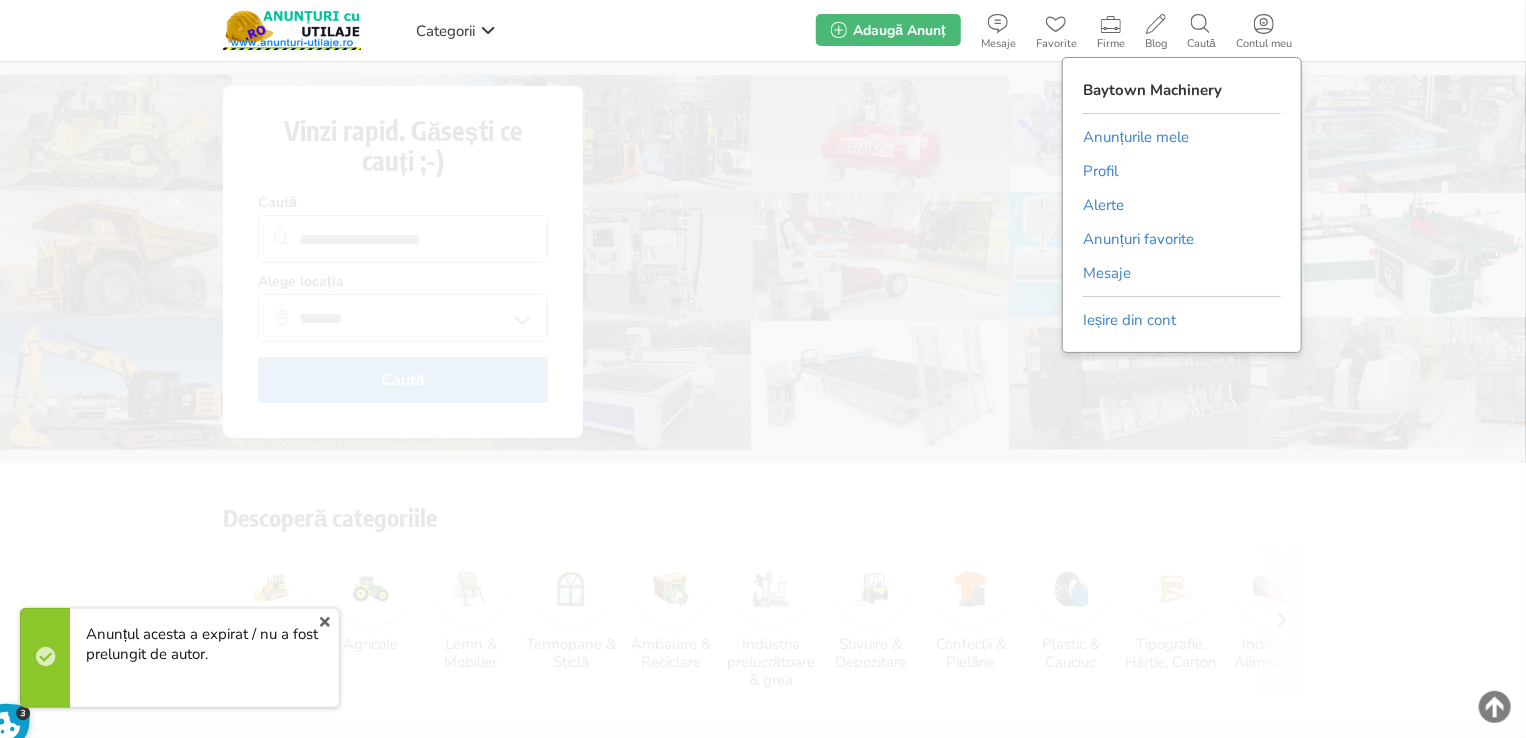 click on "Anunțurile mele" at bounding box center (1136, 137) 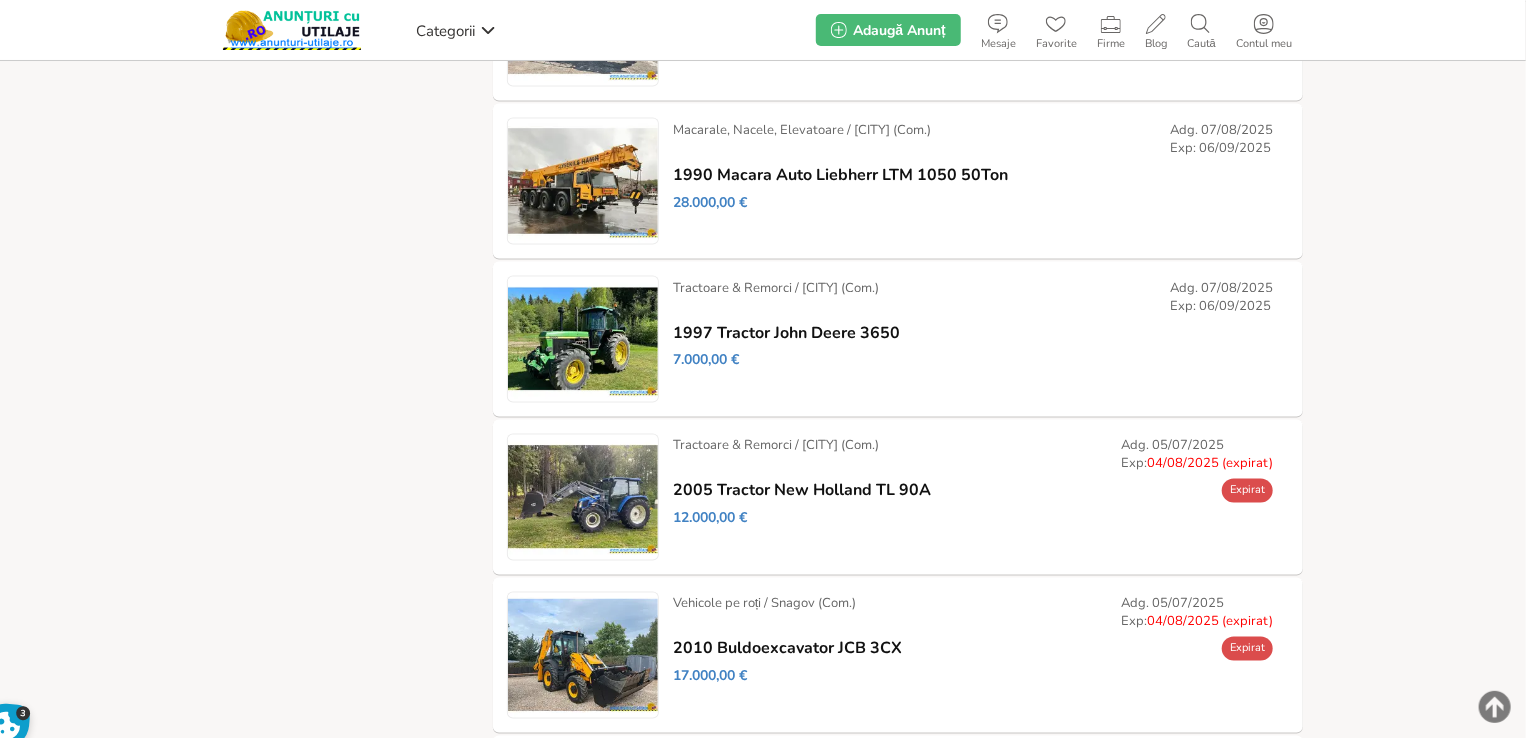 scroll, scrollTop: 1577, scrollLeft: 0, axis: vertical 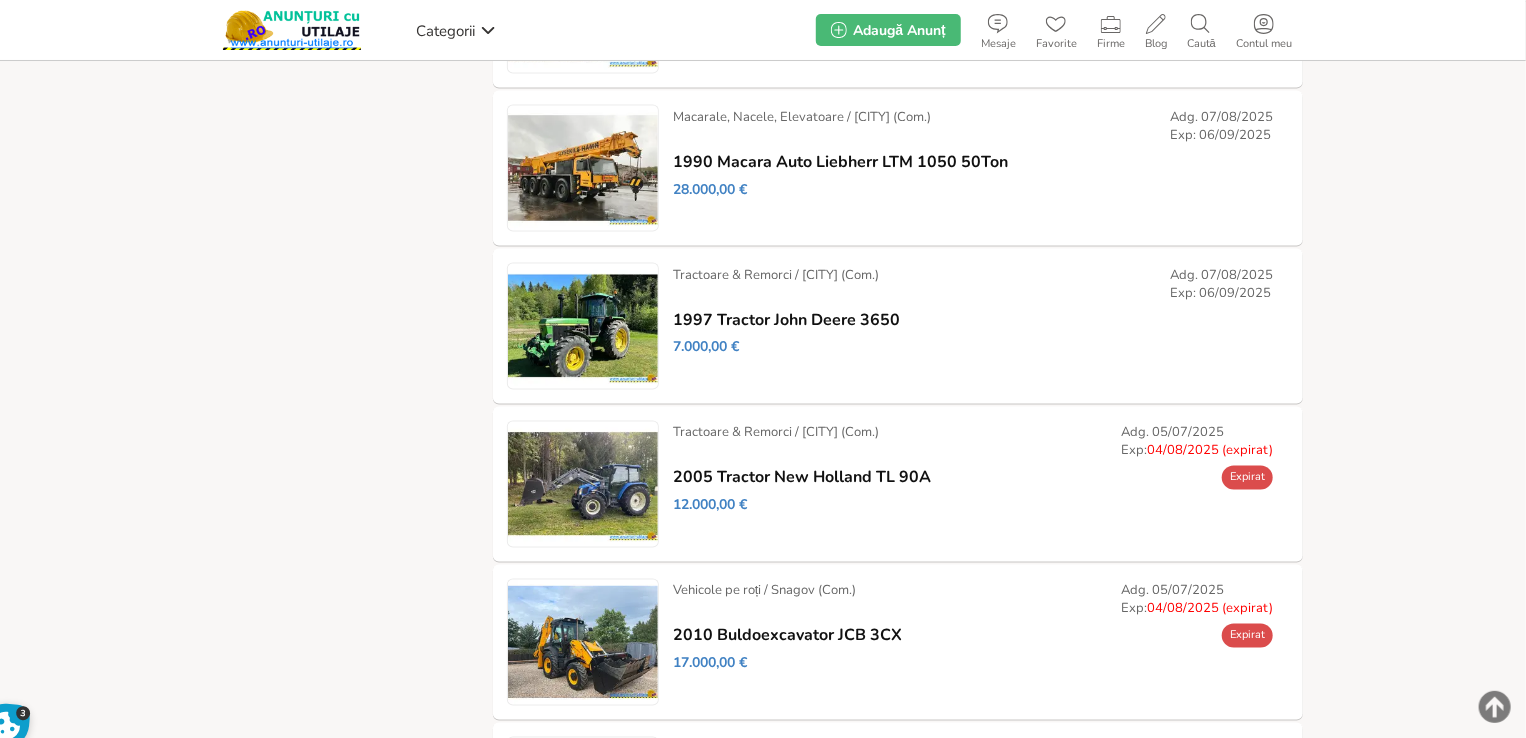 click on "Modifică" at bounding box center (0, 0) 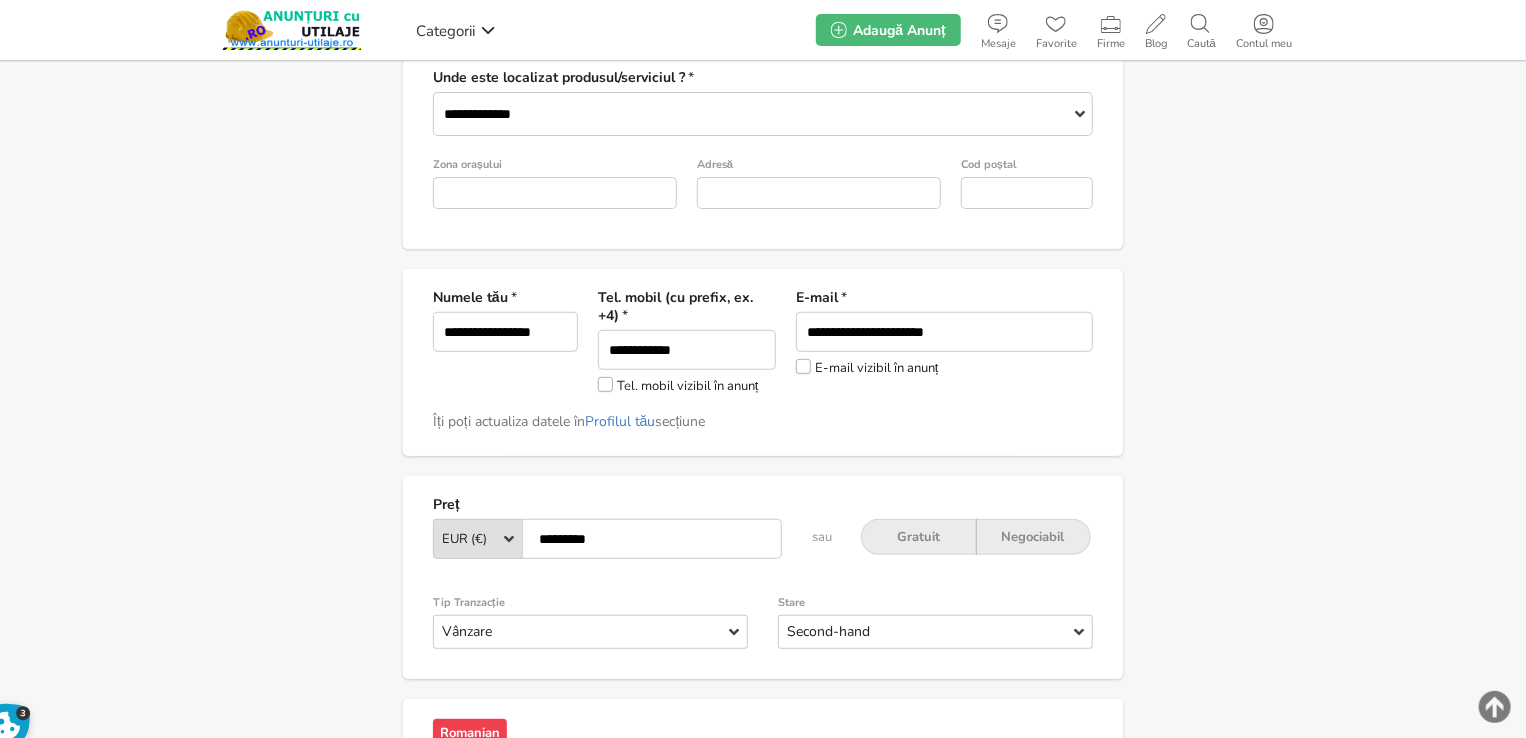 scroll, scrollTop: 400, scrollLeft: 0, axis: vertical 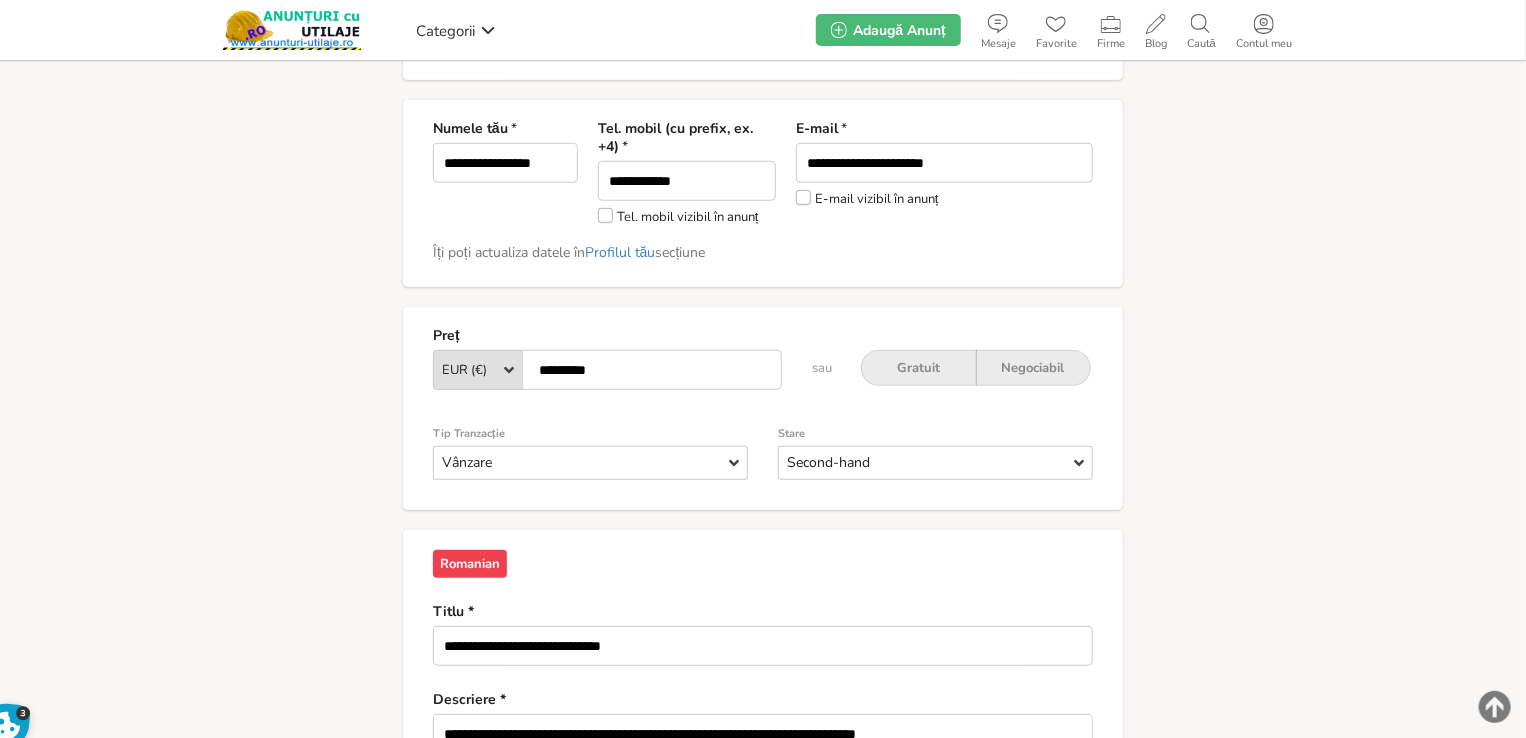 drag, startPoint x: 798, startPoint y: 191, endPoint x: 783, endPoint y: 355, distance: 164.68454 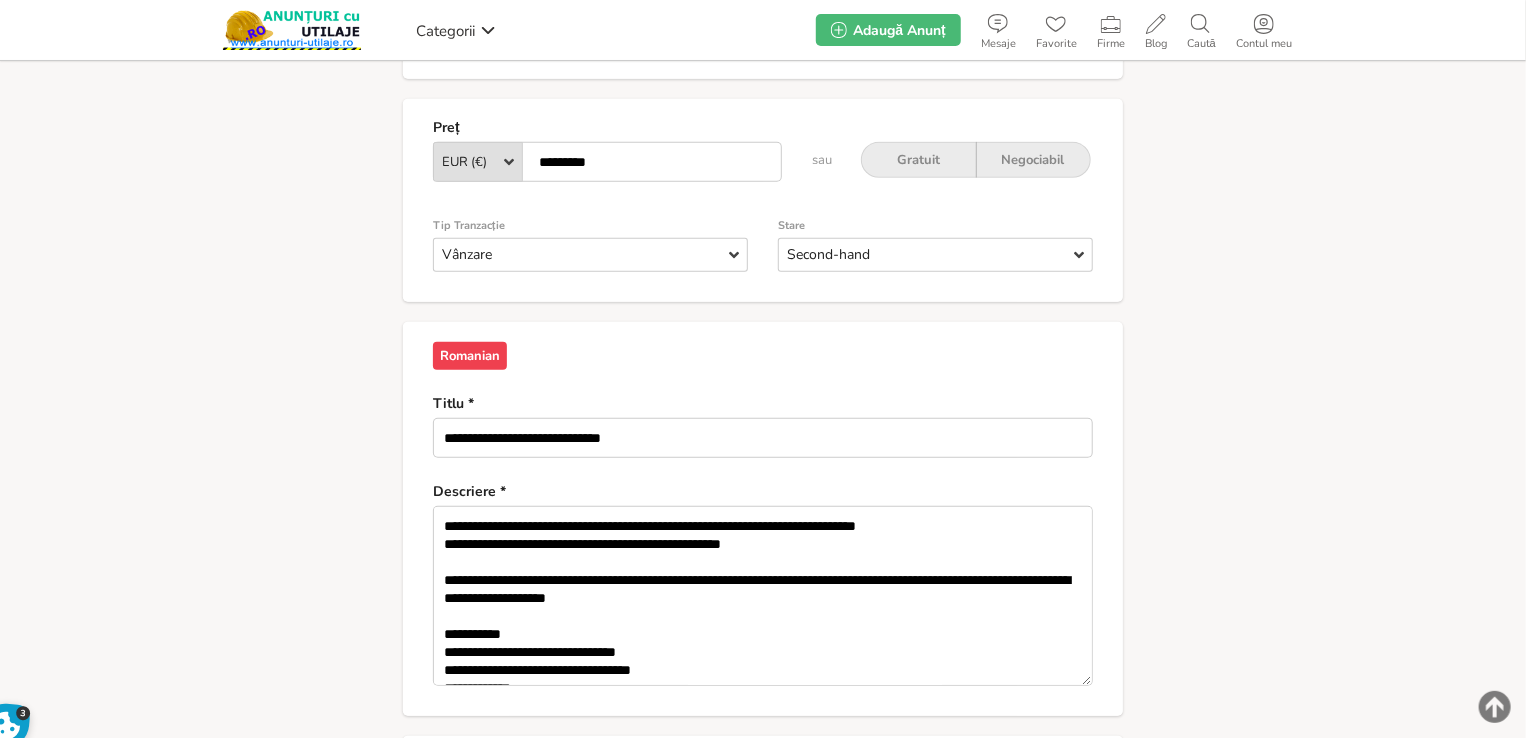 scroll, scrollTop: 900, scrollLeft: 0, axis: vertical 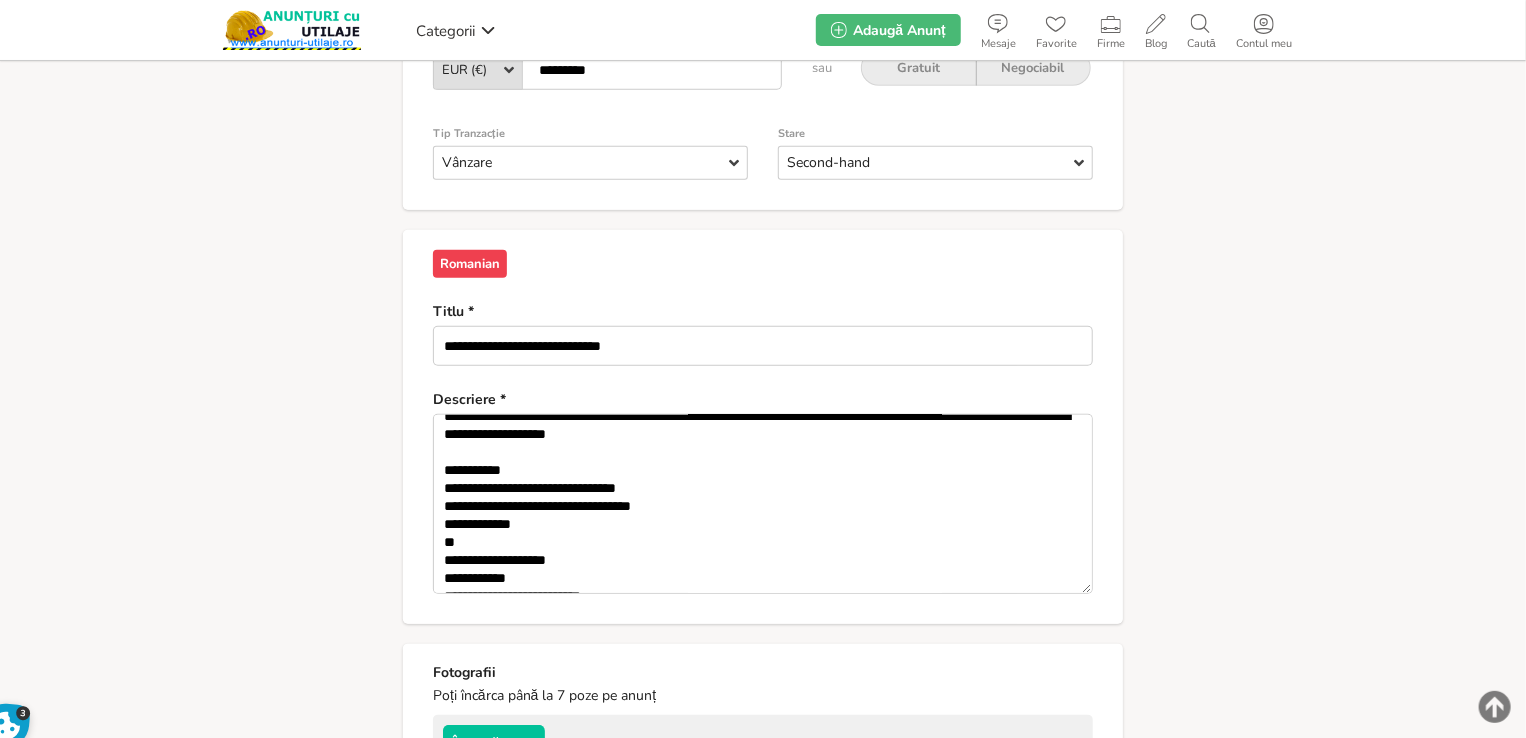 click on "*********" at bounding box center (607, 70) 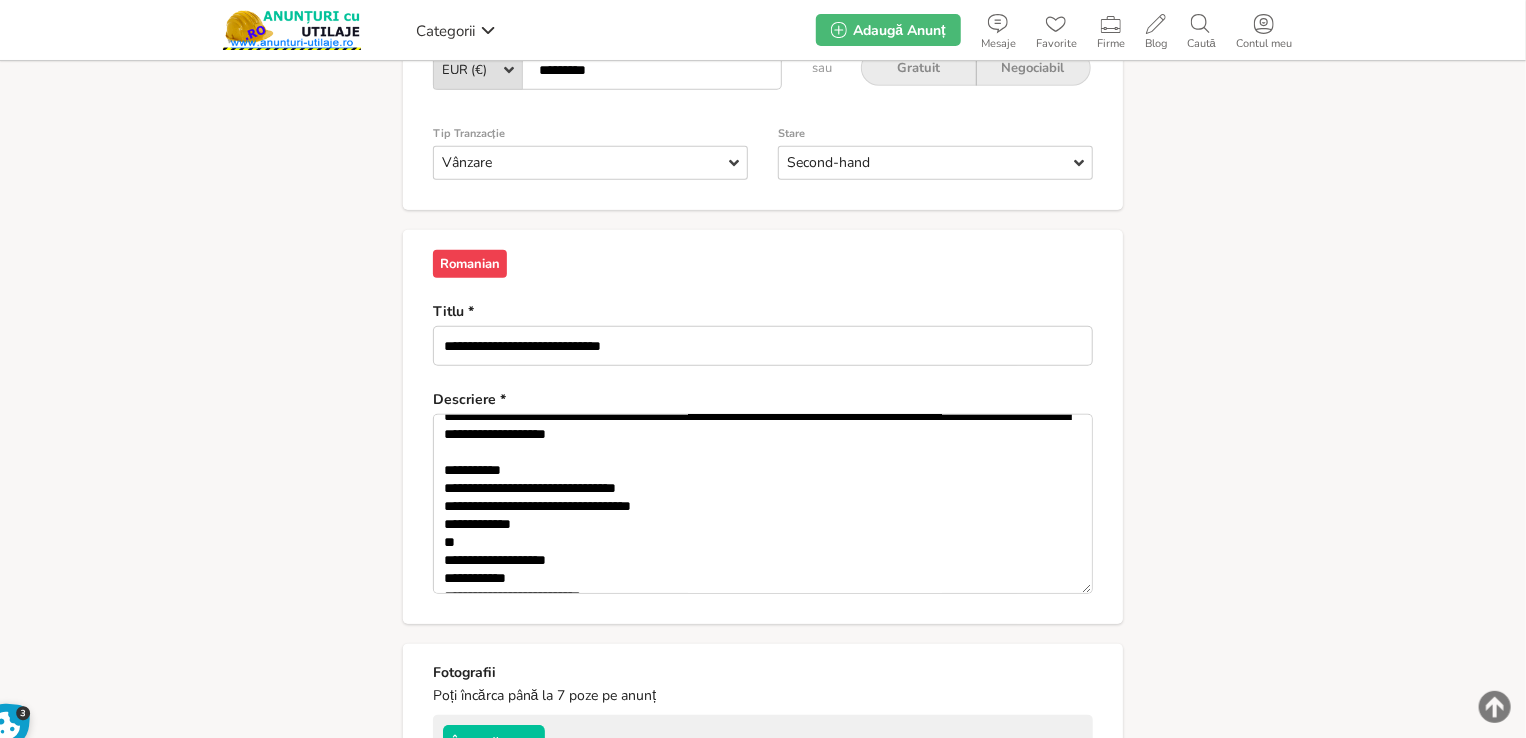 click on "*********" at bounding box center (607, 70) 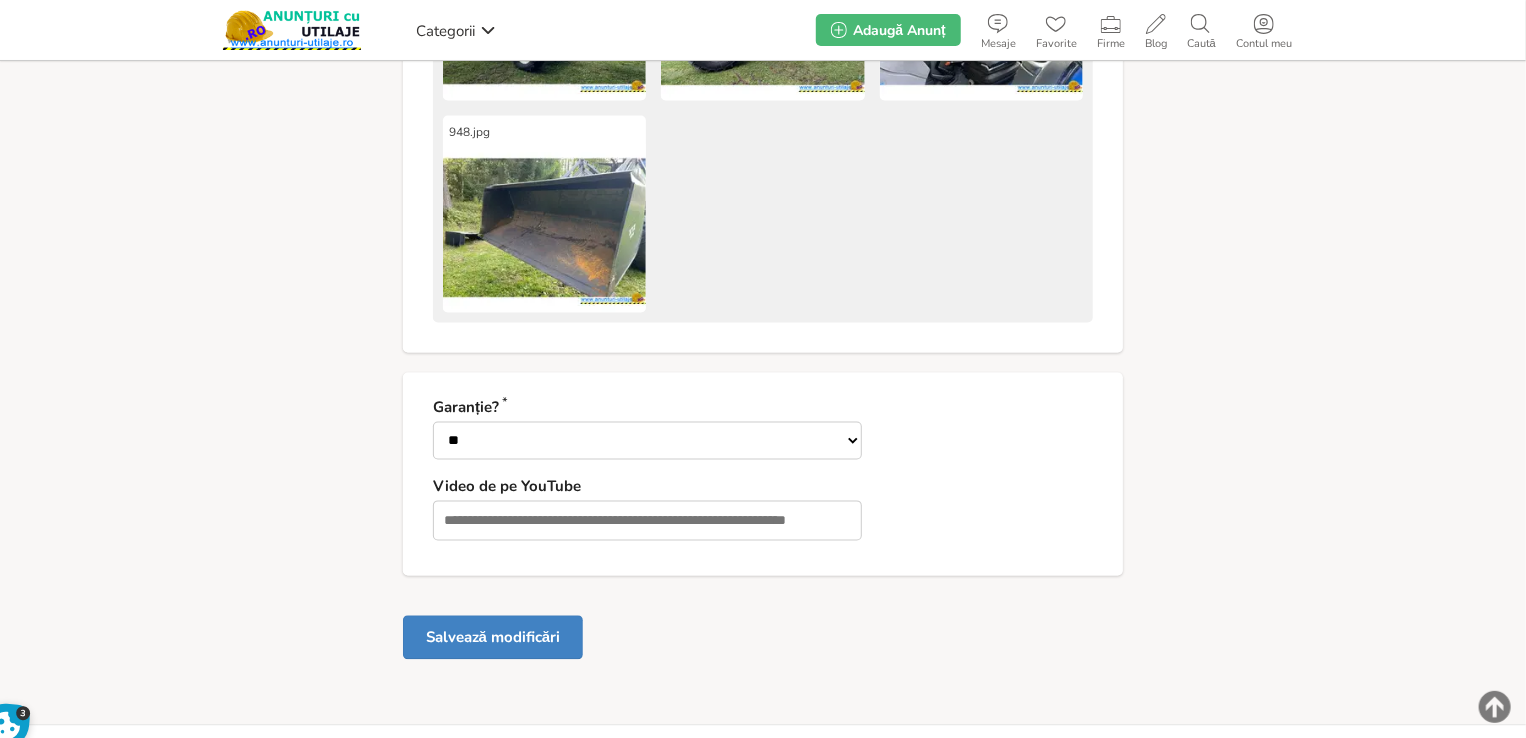 type on "*********" 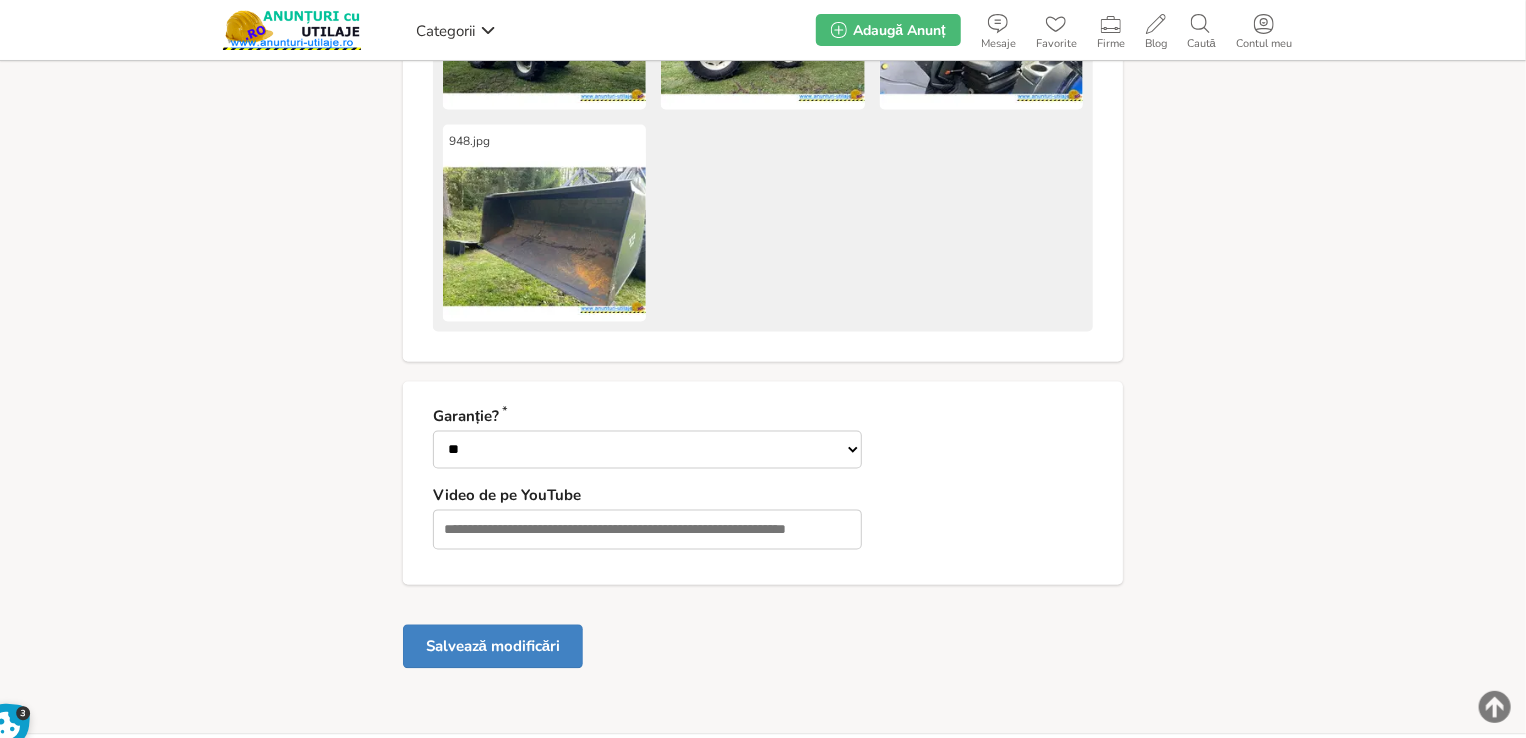 click on "Salvează modificări" at bounding box center (493, 647) 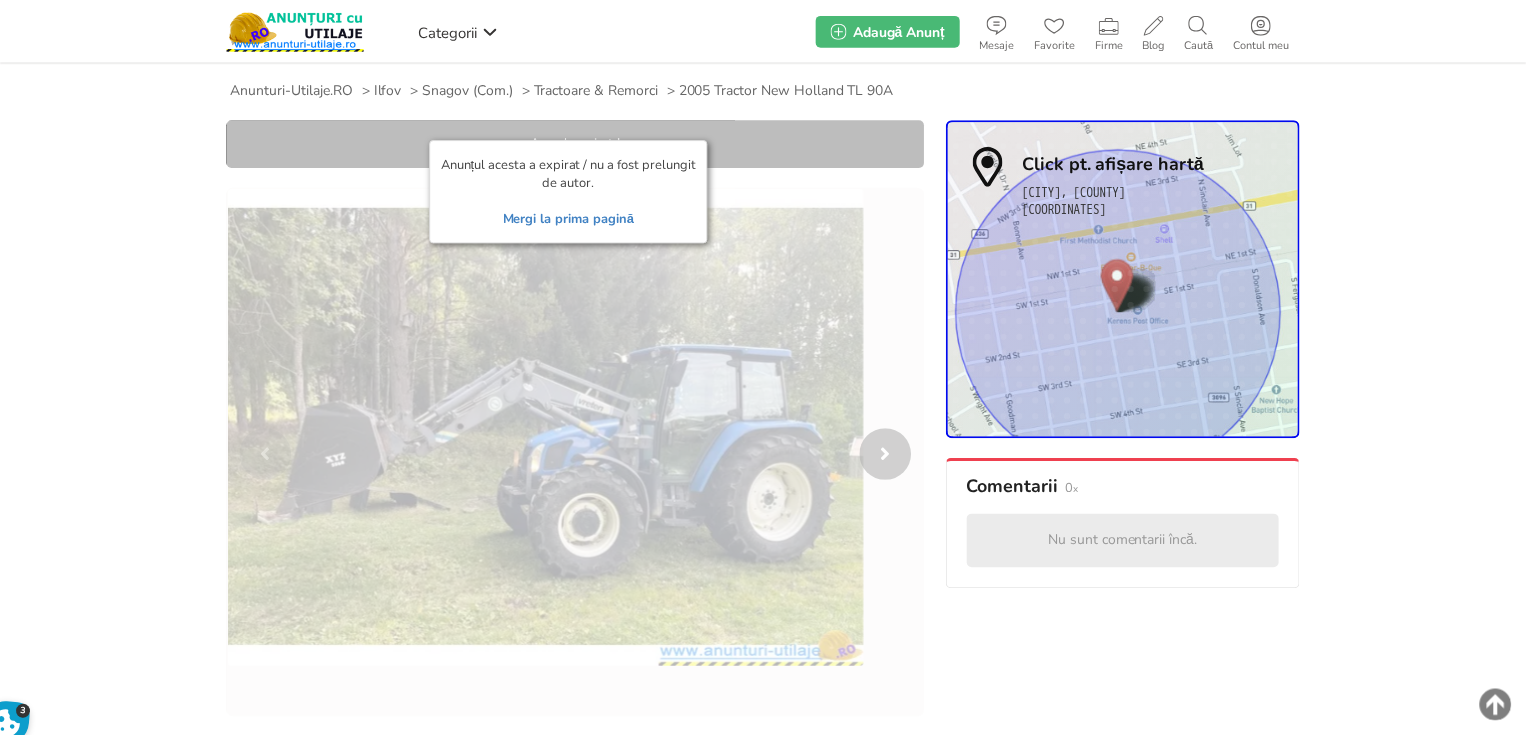 scroll, scrollTop: 0, scrollLeft: 0, axis: both 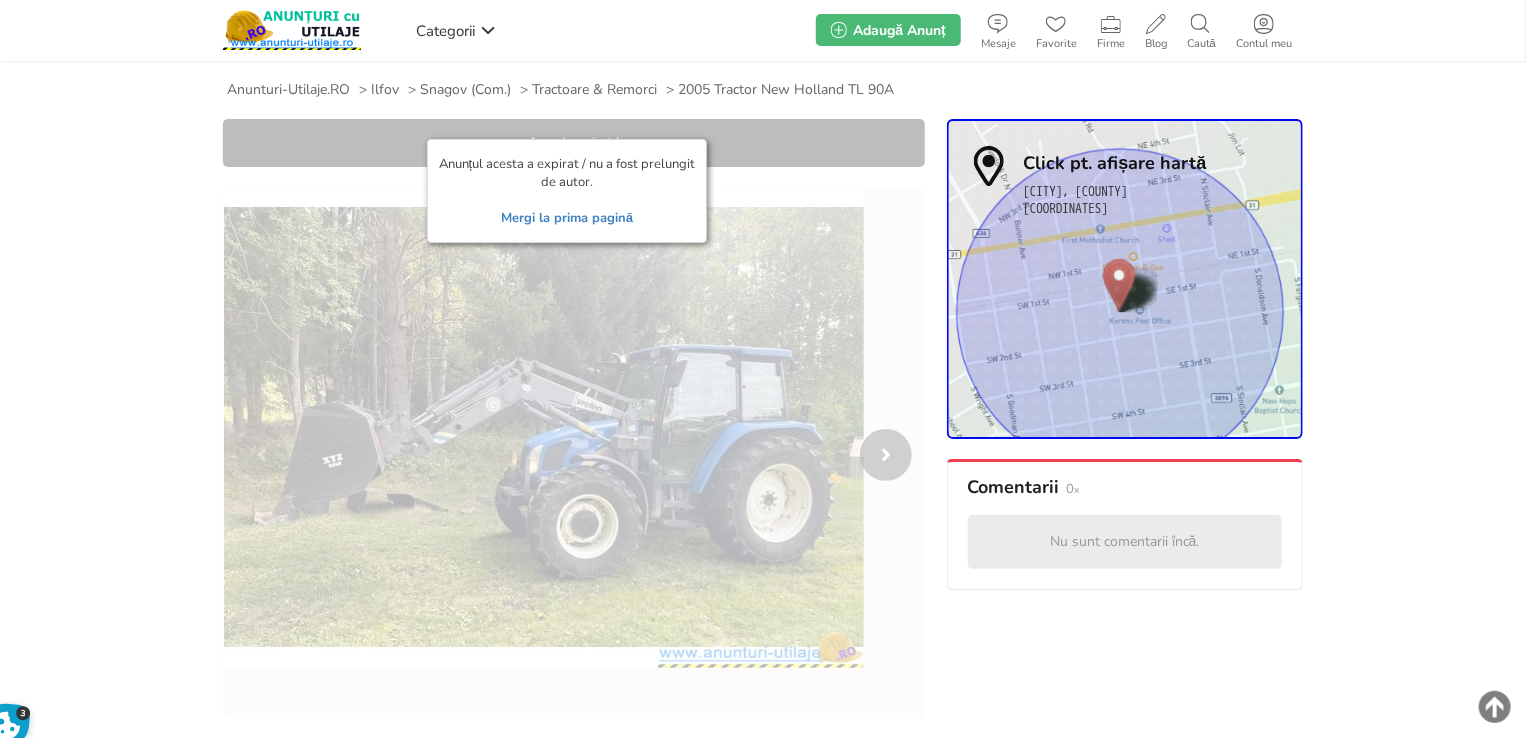 click on "Mergi la prima pagină" at bounding box center [567, 218] 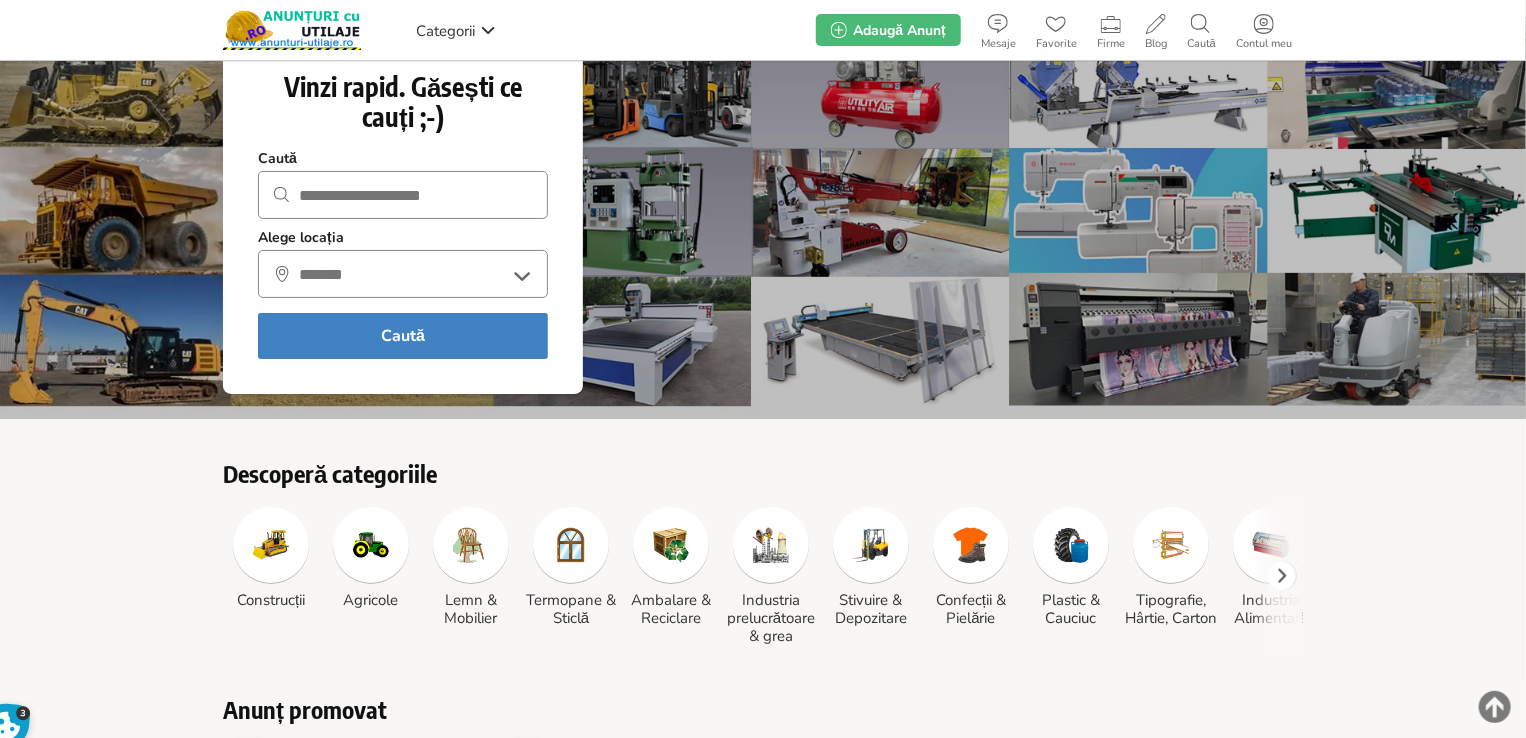 scroll, scrollTop: 0, scrollLeft: 0, axis: both 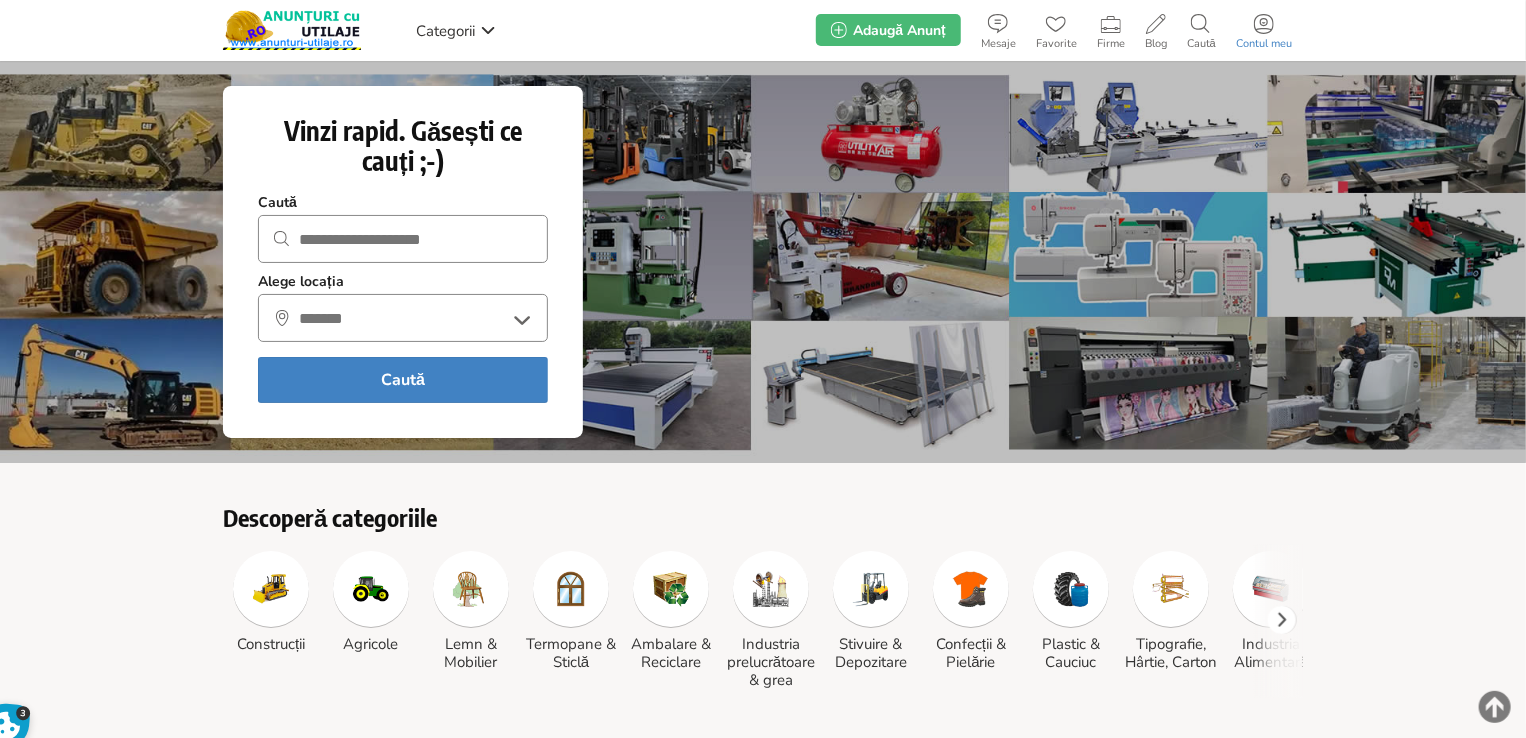 click on "Contul meu" at bounding box center (1264, 44) 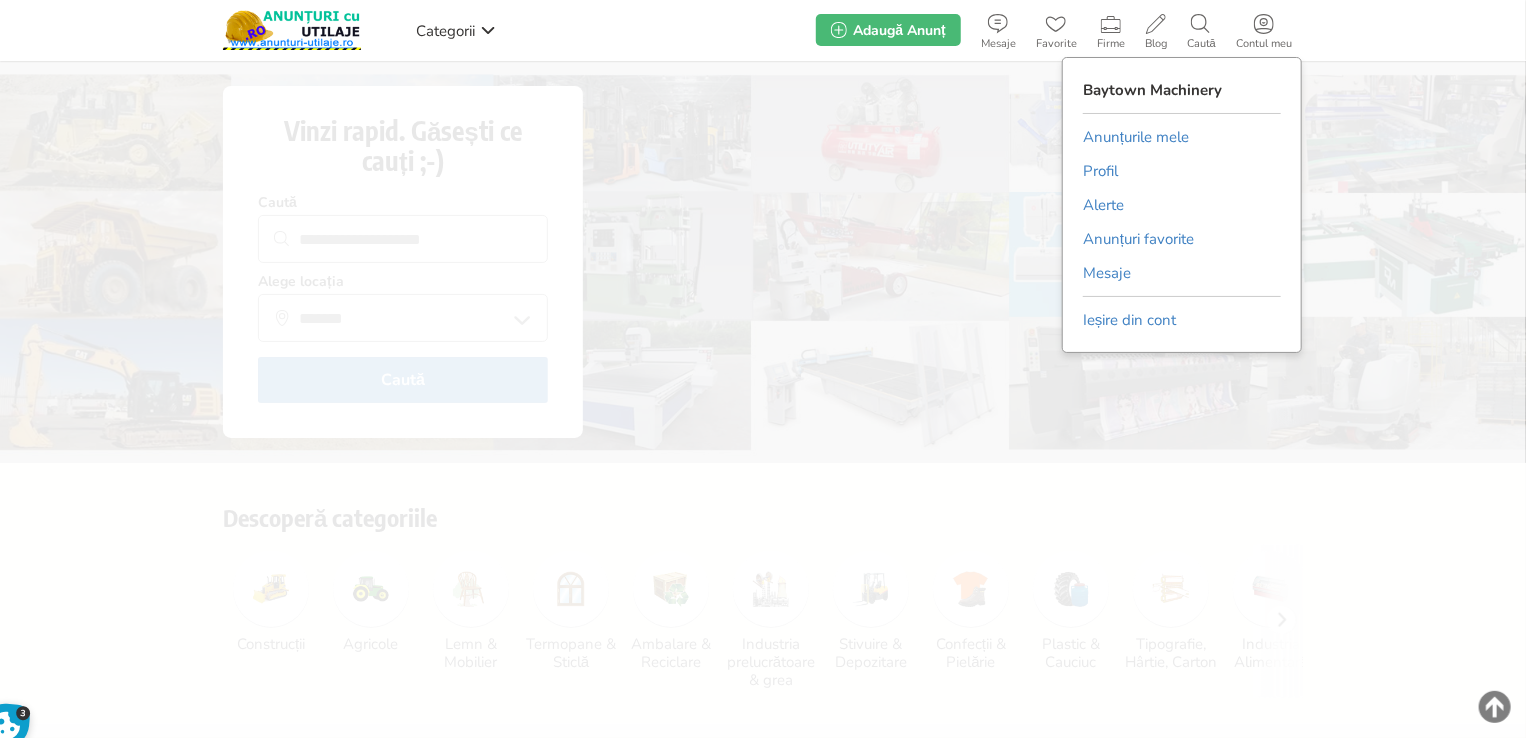 click on "Anunțurile mele" at bounding box center [1136, 137] 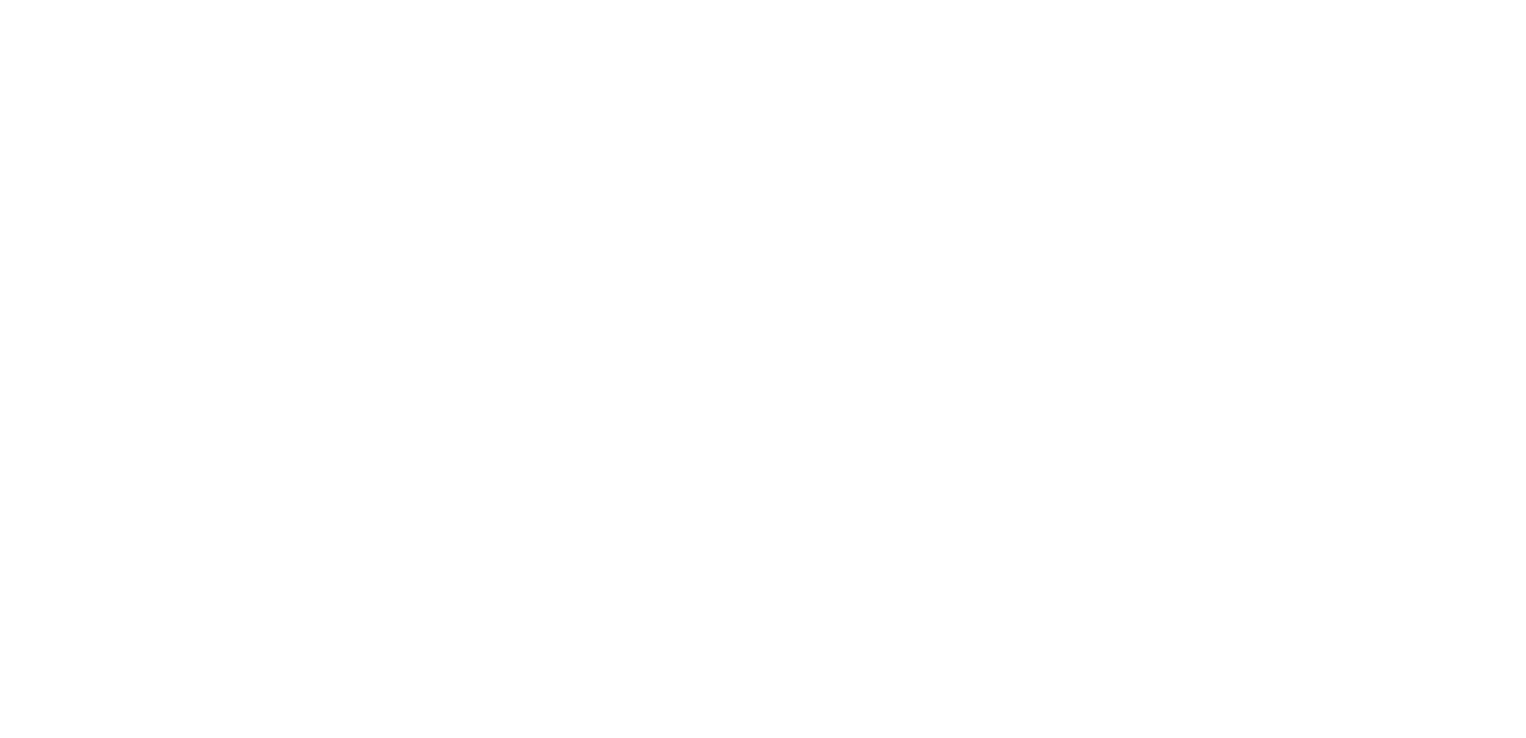 click at bounding box center (0, 0) 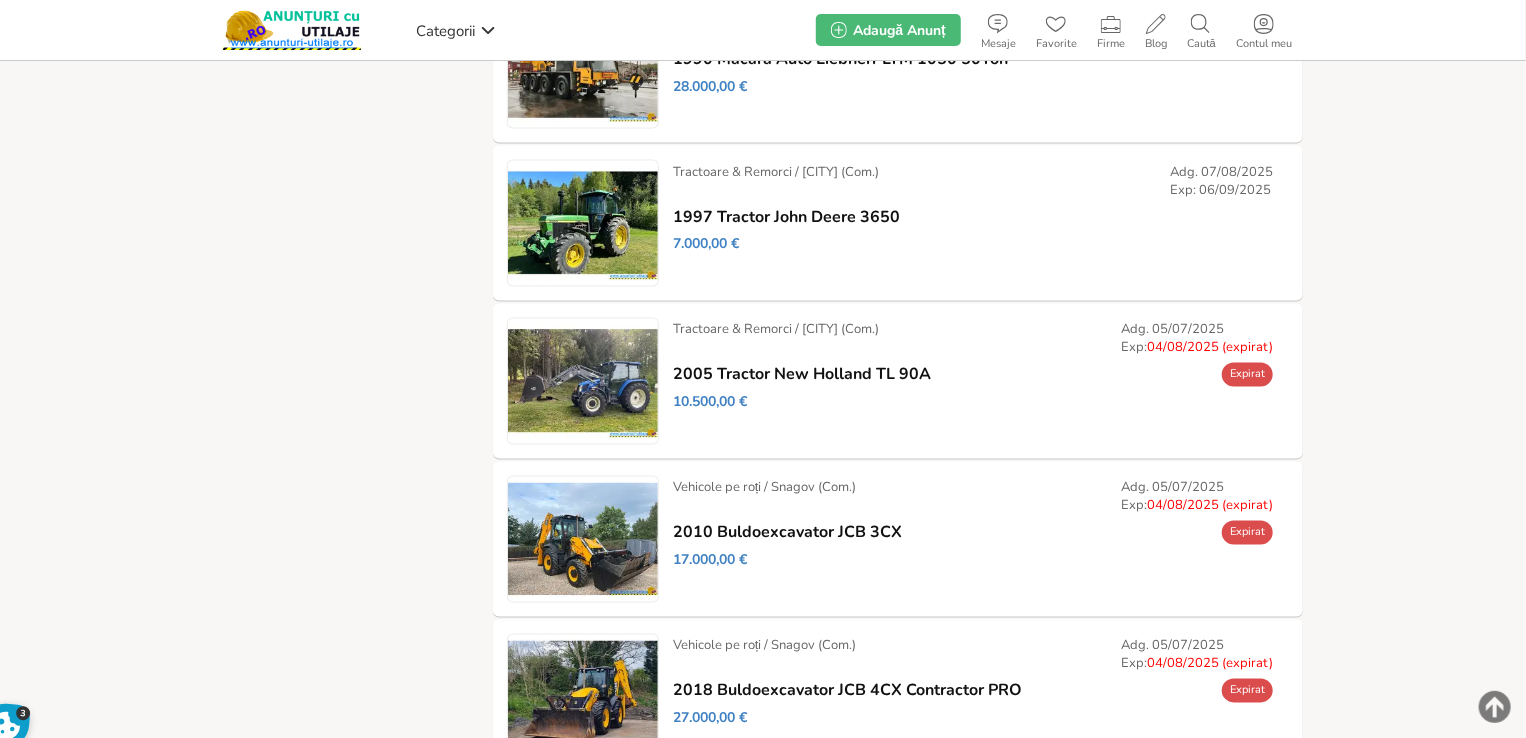 scroll, scrollTop: 1800, scrollLeft: 0, axis: vertical 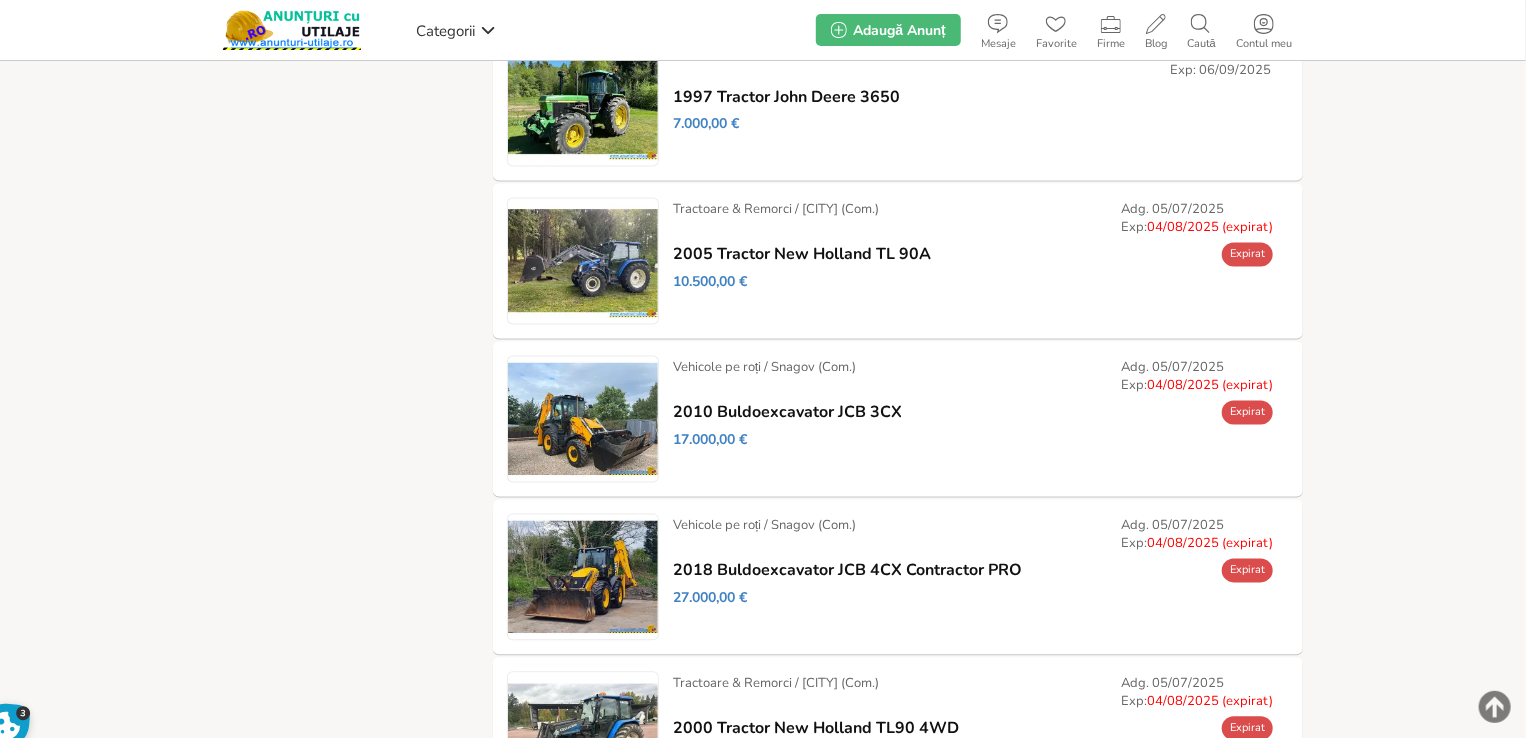 click on "Modifică" at bounding box center [0, 0] 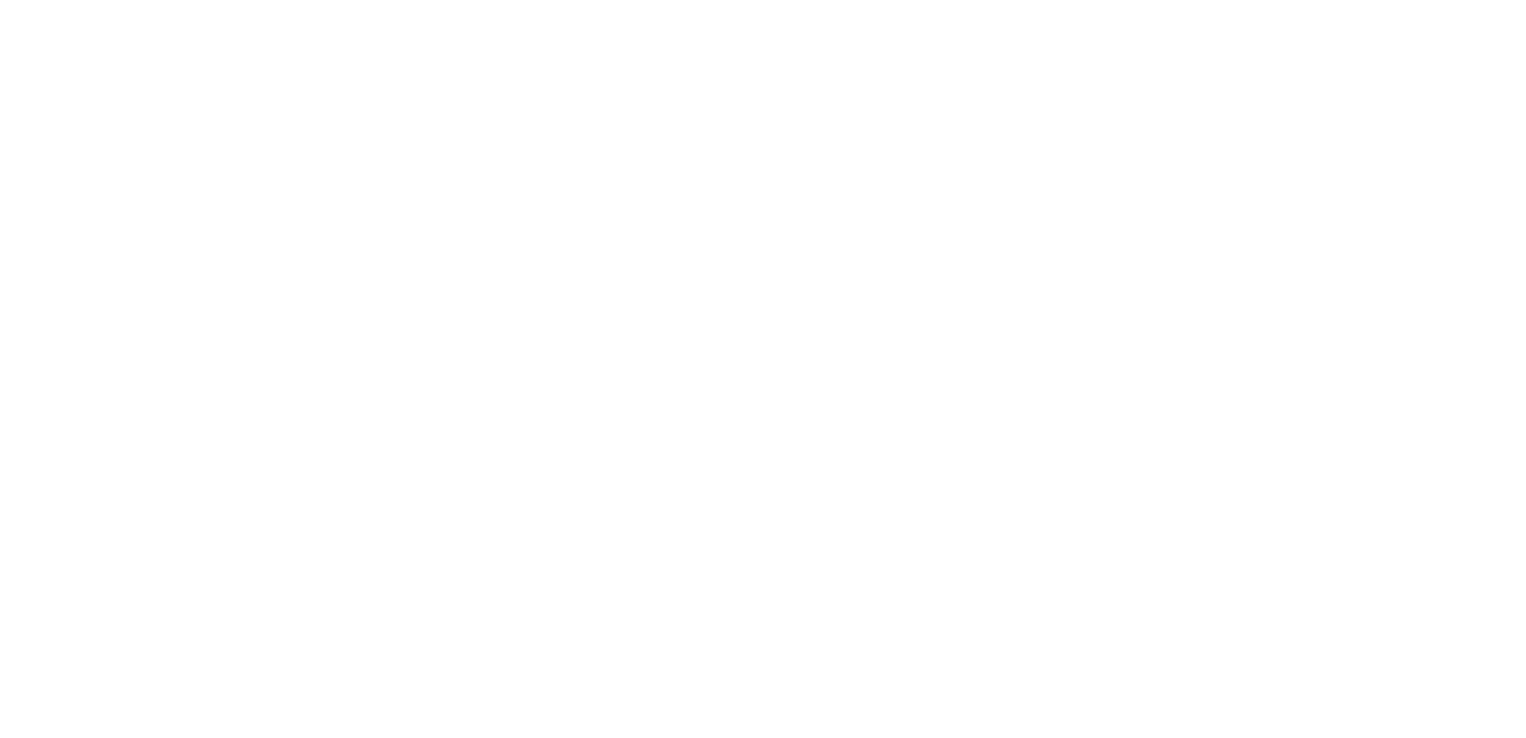 scroll, scrollTop: 0, scrollLeft: 0, axis: both 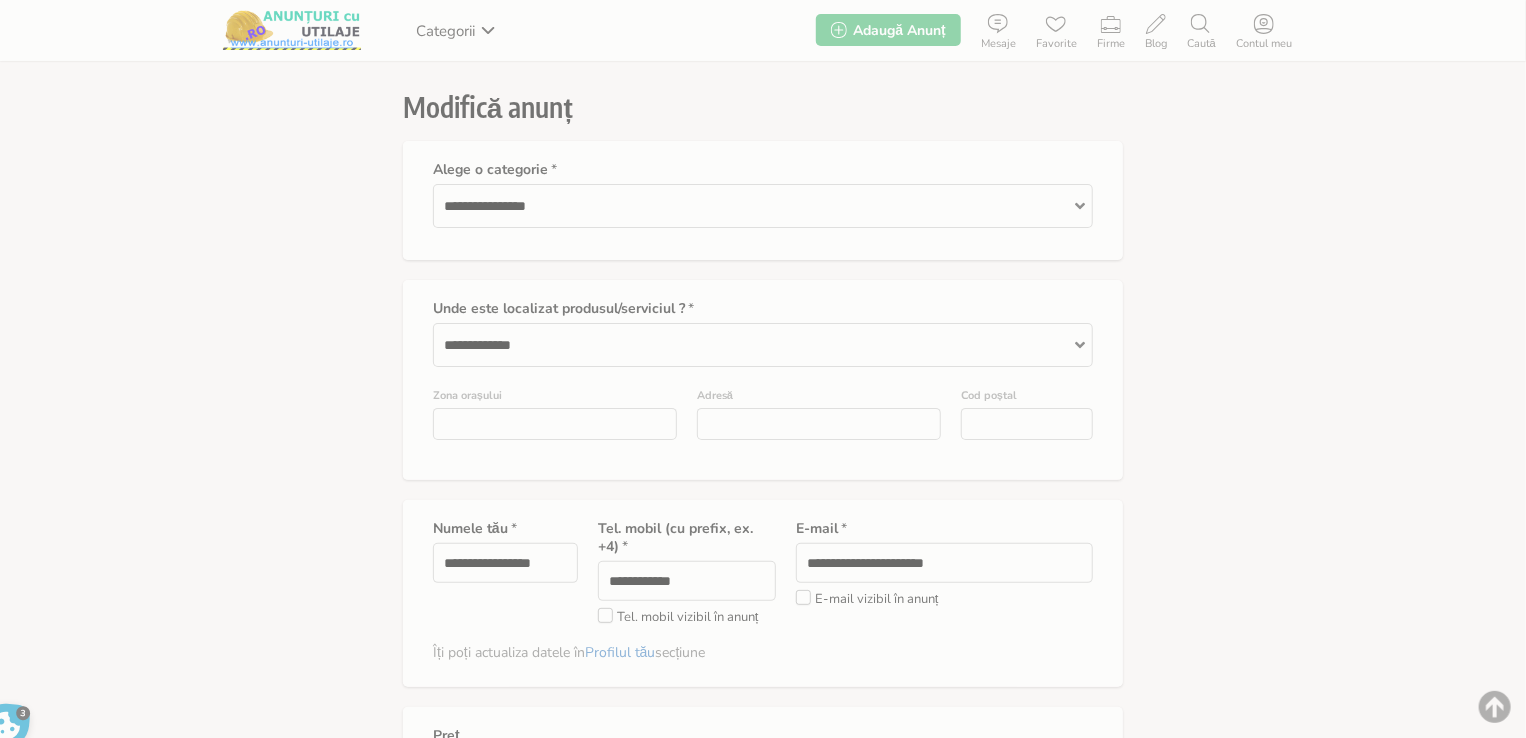 type on "*" 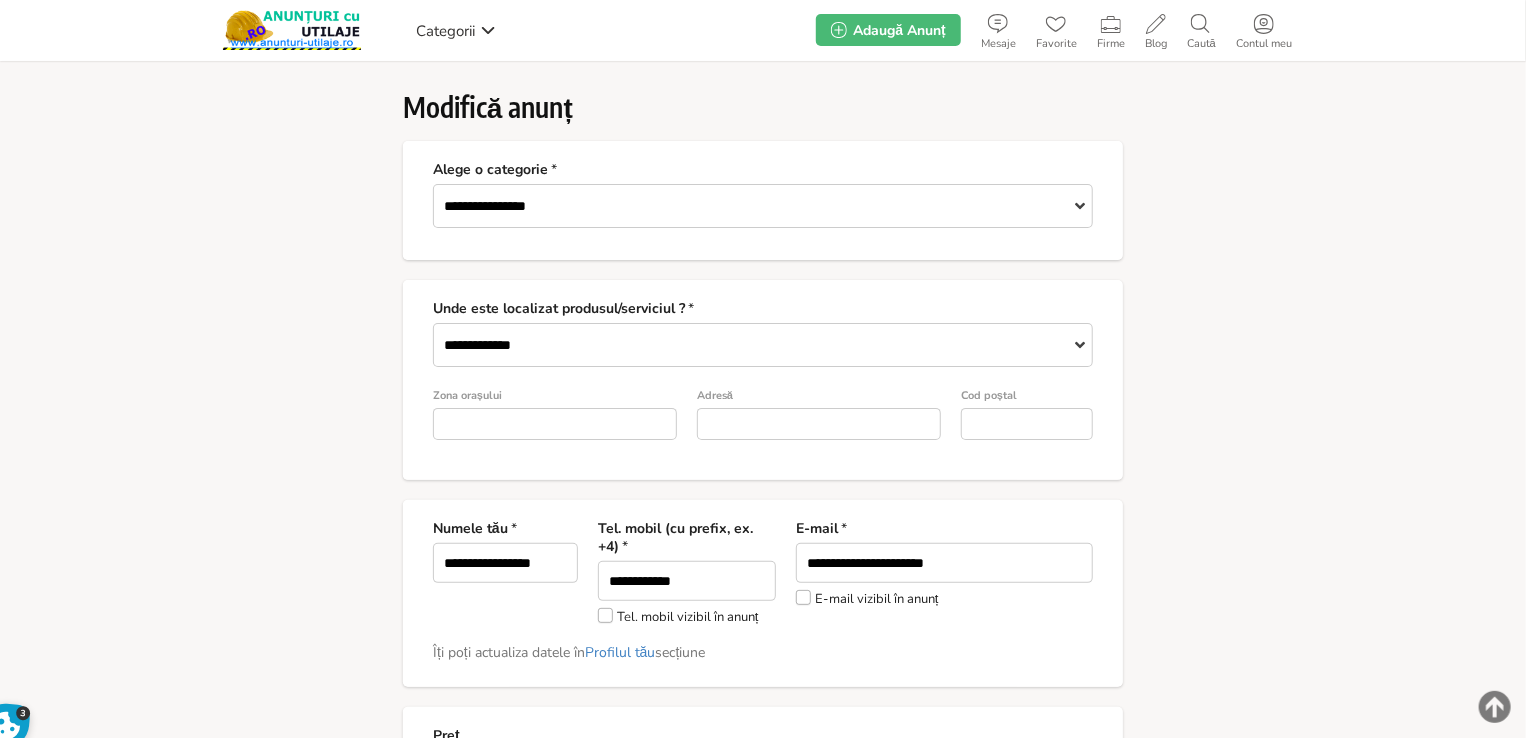 click on "Tel. mobil vizibil în anunț" at bounding box center (678, 616) 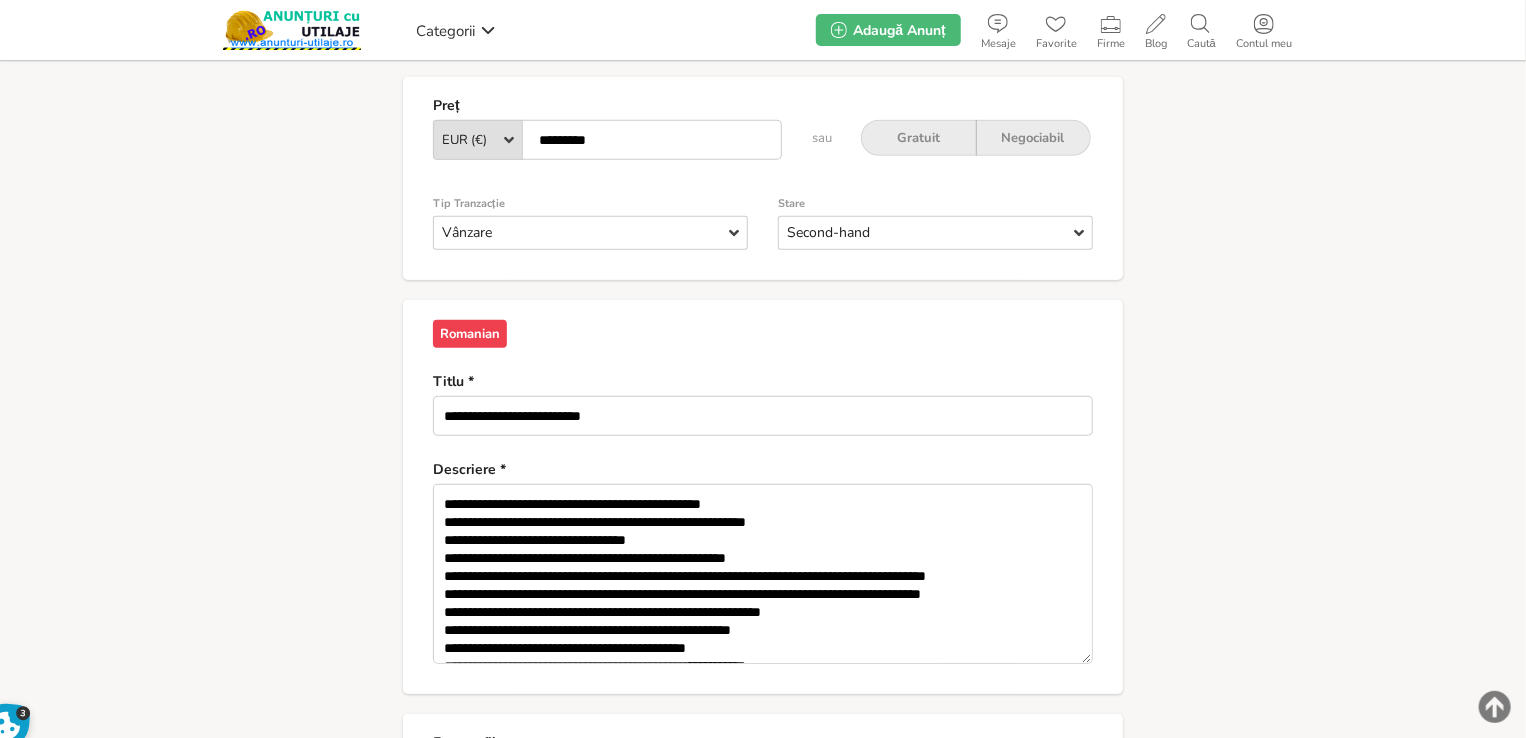 scroll, scrollTop: 800, scrollLeft: 0, axis: vertical 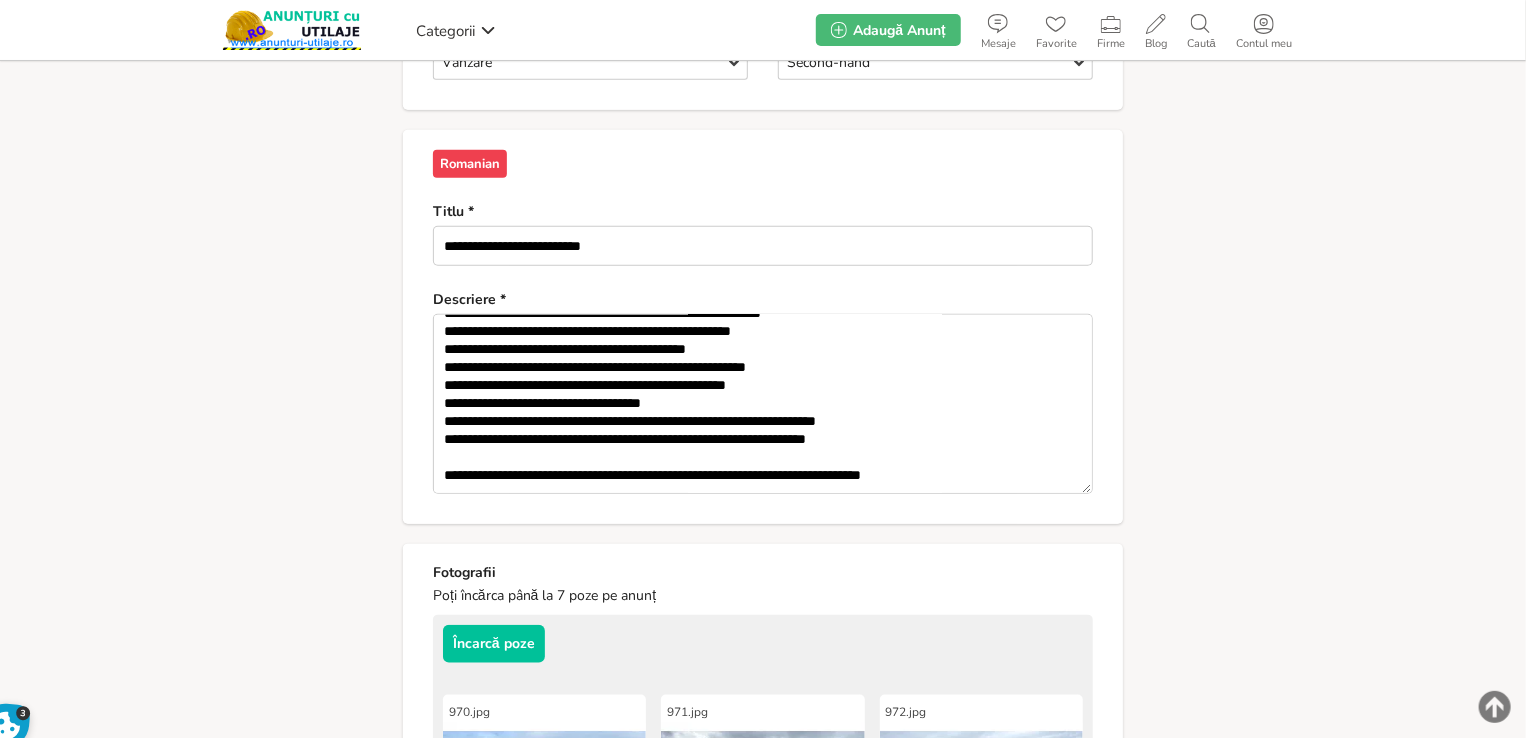click on "**********" at bounding box center (763, 404) 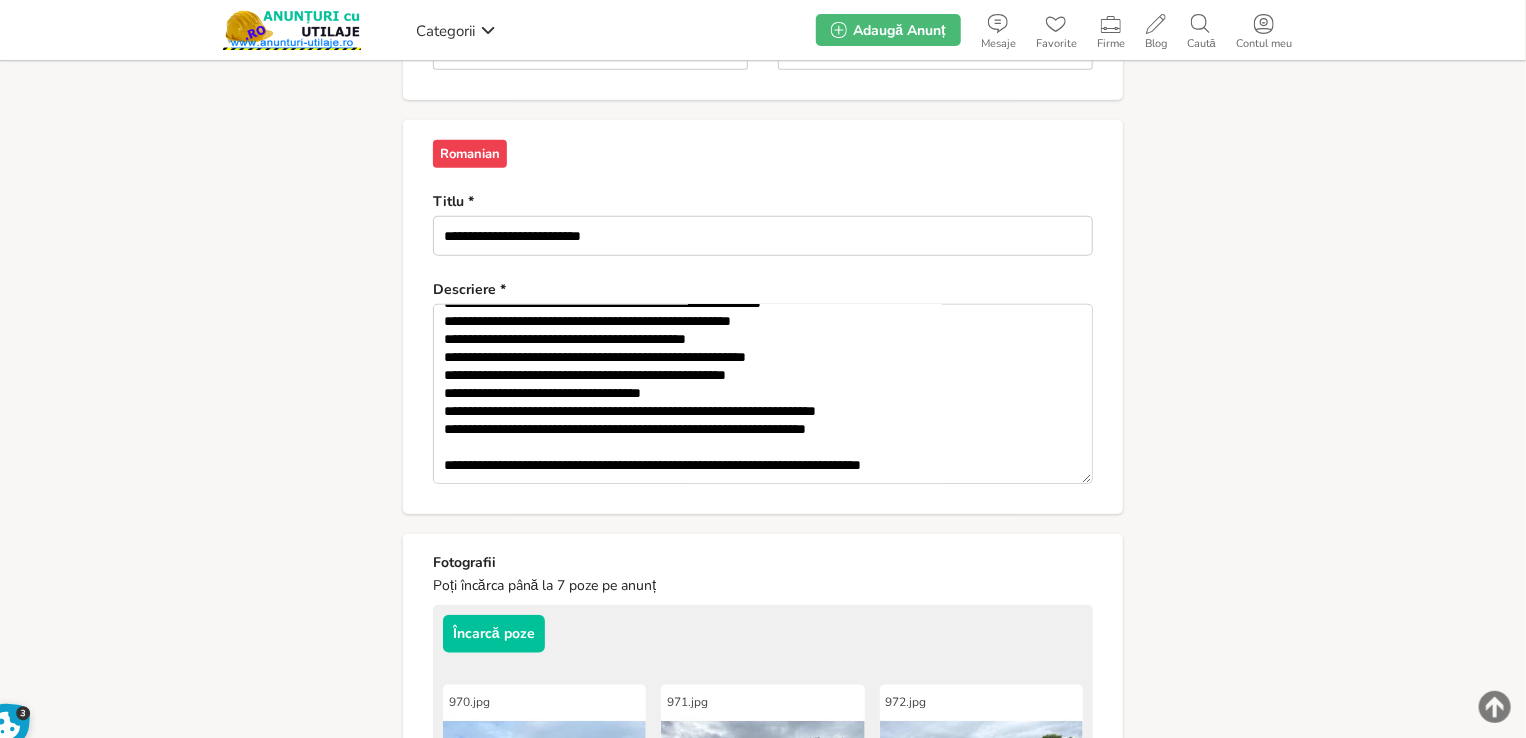 scroll, scrollTop: 789, scrollLeft: 0, axis: vertical 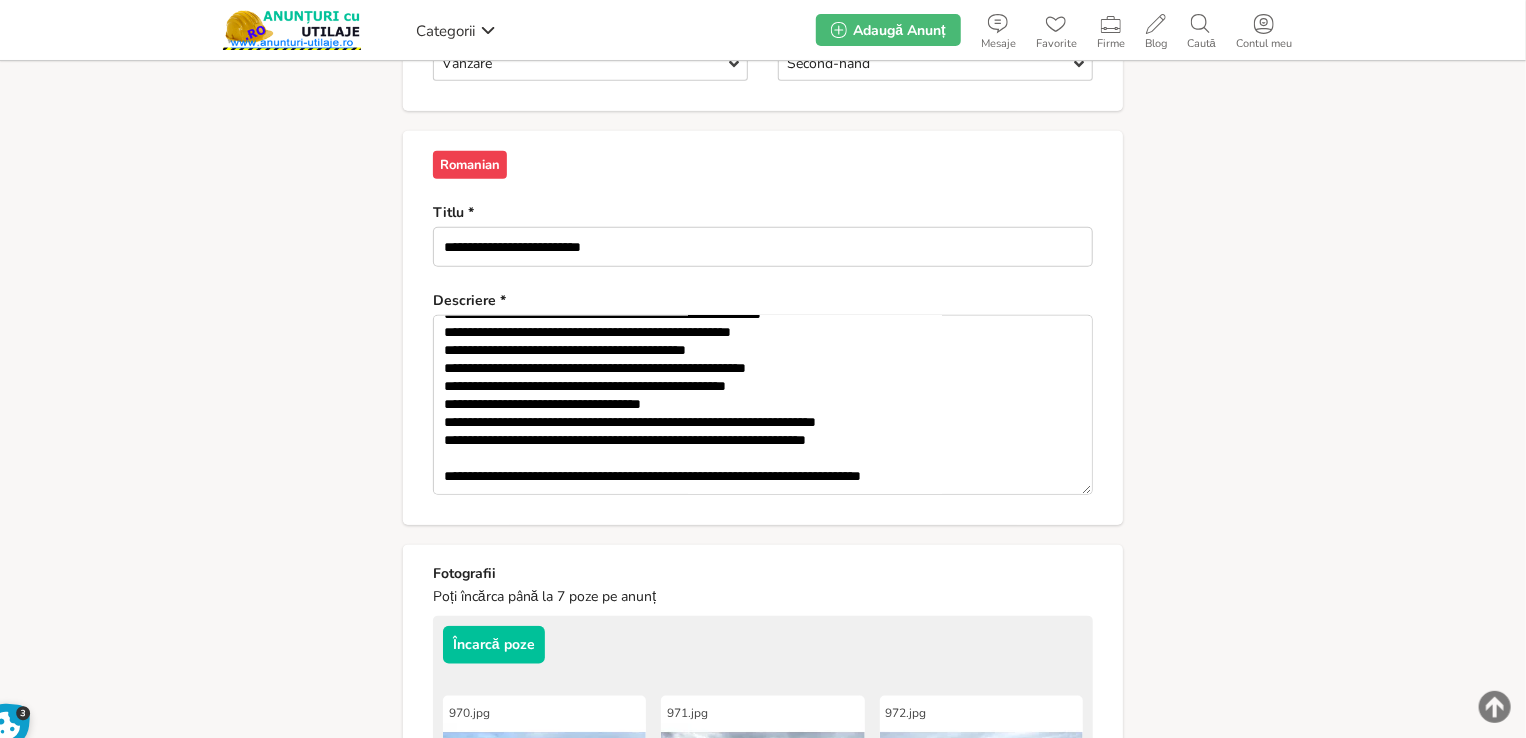 click on "**********" at bounding box center (763, 501) 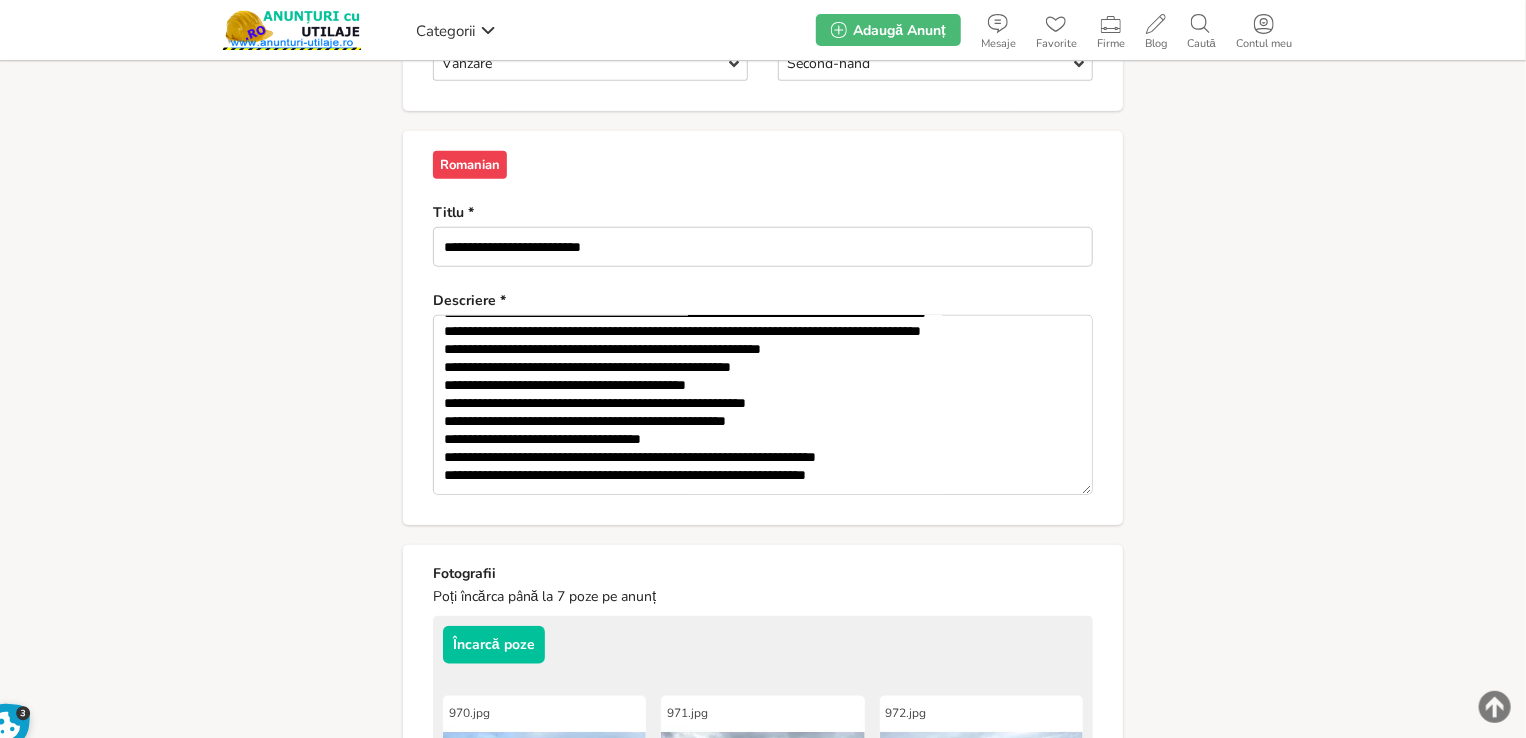 scroll, scrollTop: 93, scrollLeft: 0, axis: vertical 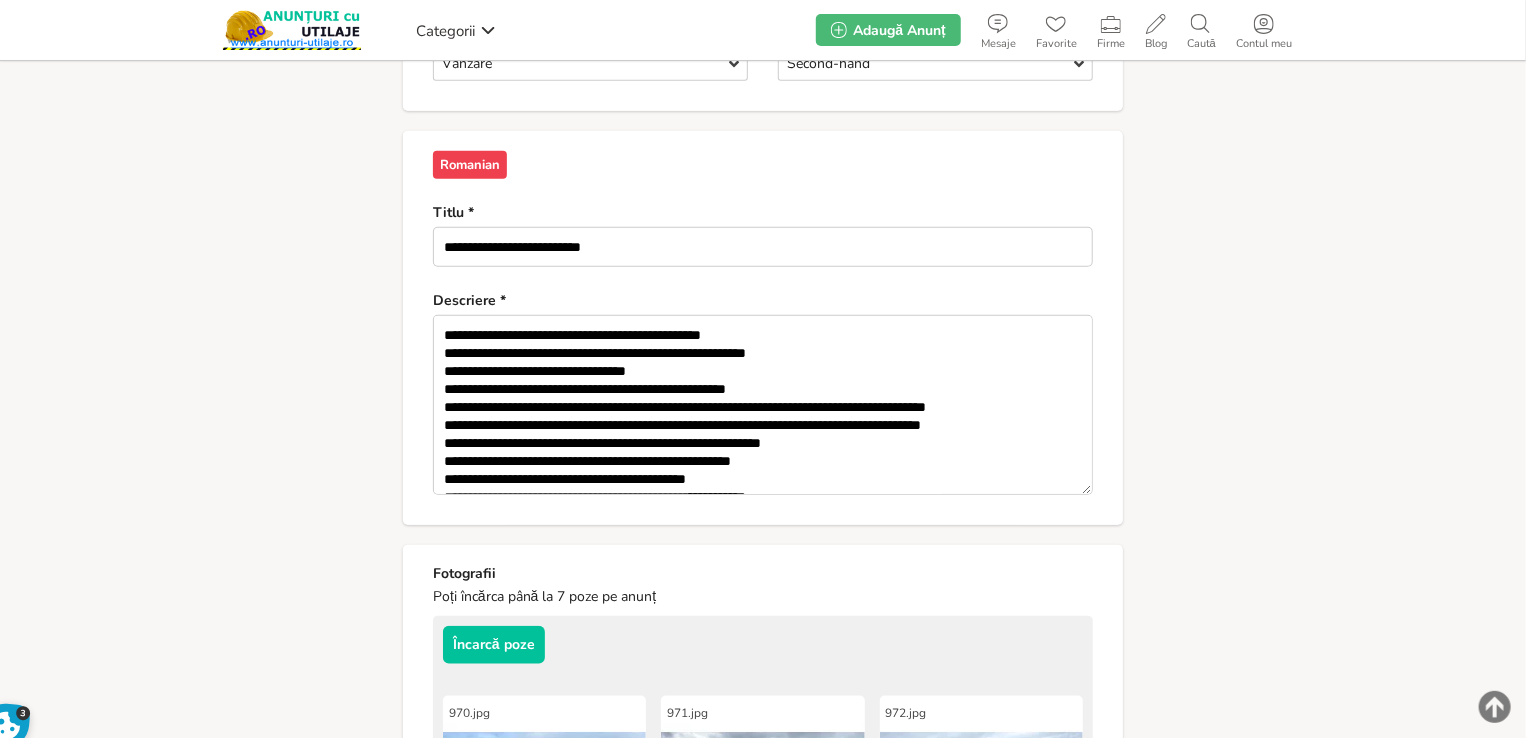 click on "**********" at bounding box center (763, 405) 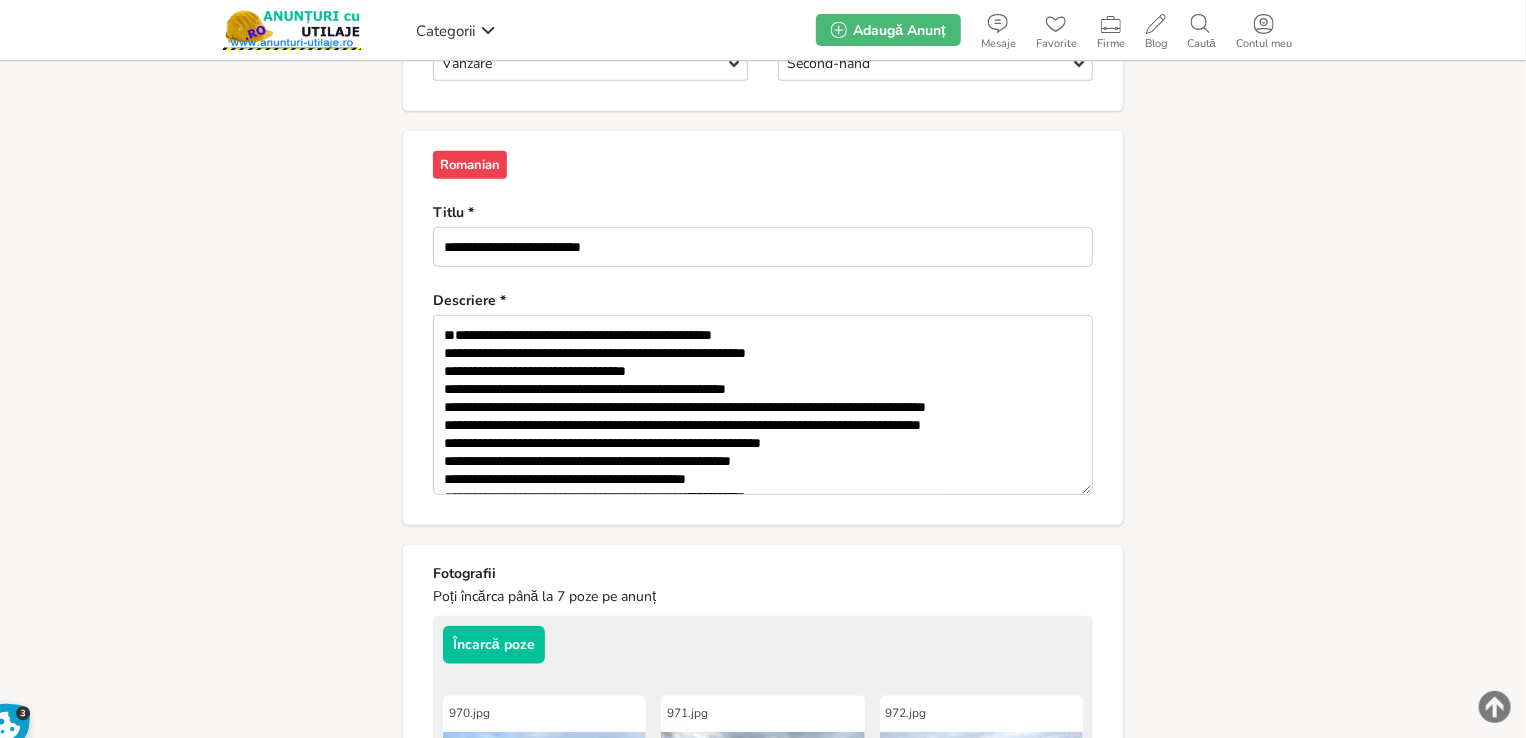 click on "**********" at bounding box center (763, 405) 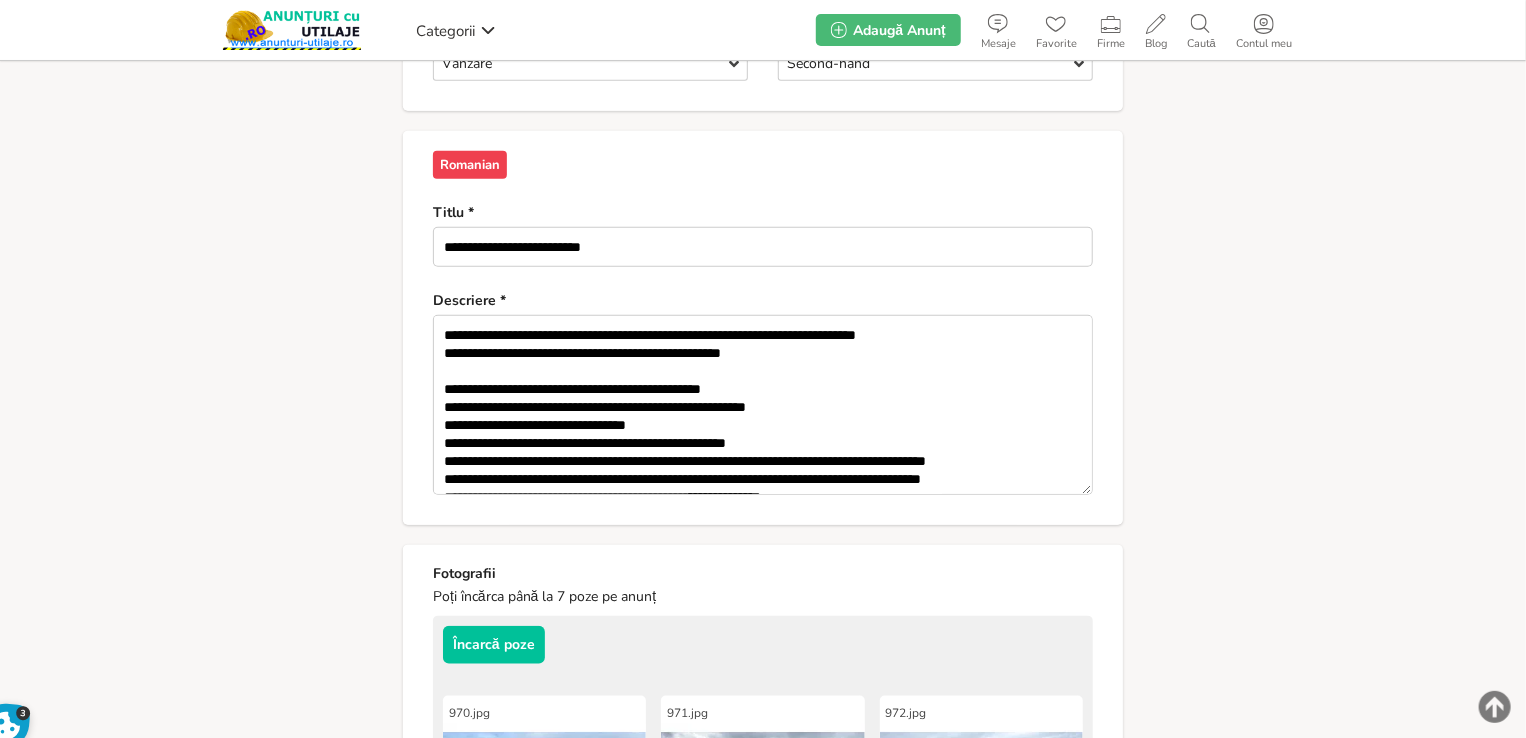drag, startPoint x: 693, startPoint y: 349, endPoint x: 413, endPoint y: 349, distance: 280 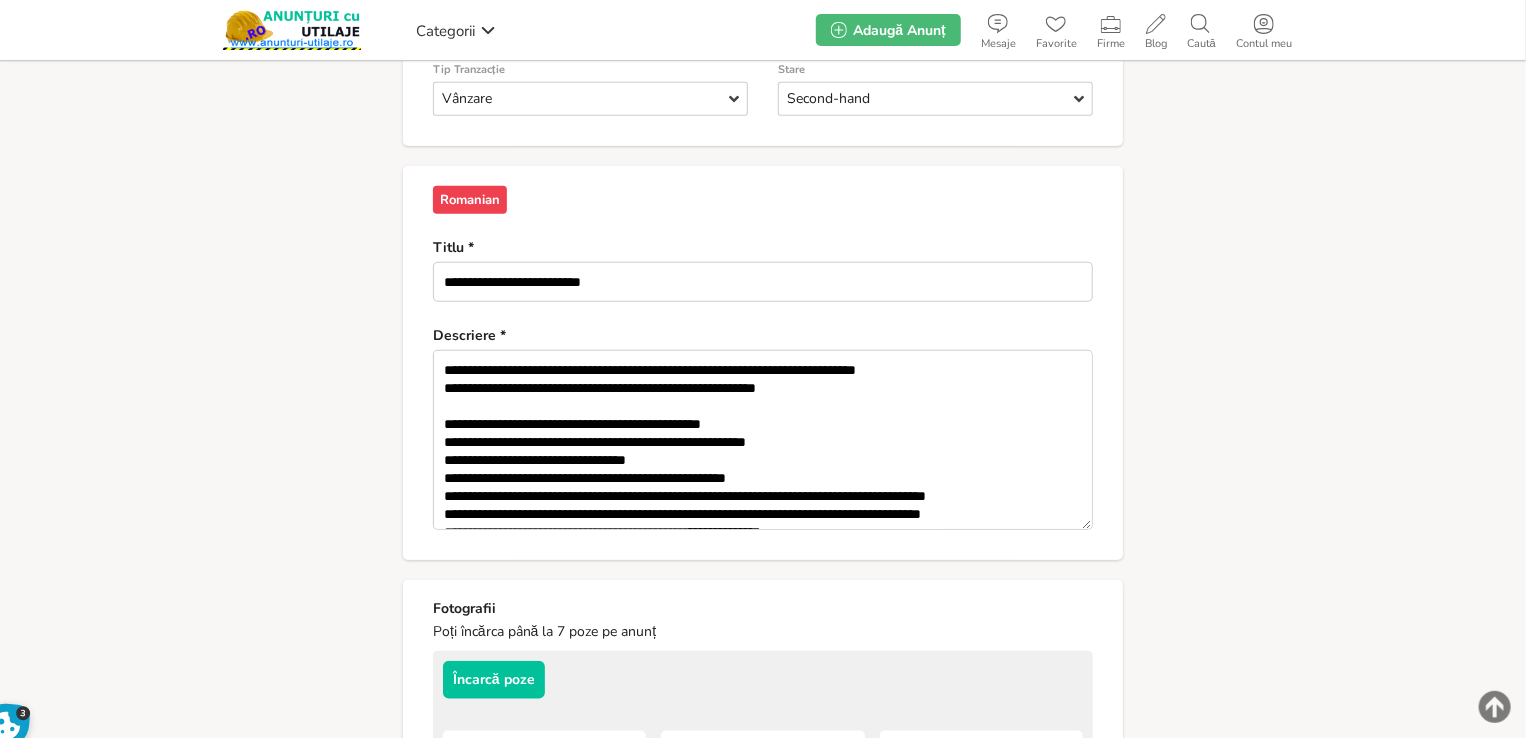 scroll, scrollTop: 489, scrollLeft: 0, axis: vertical 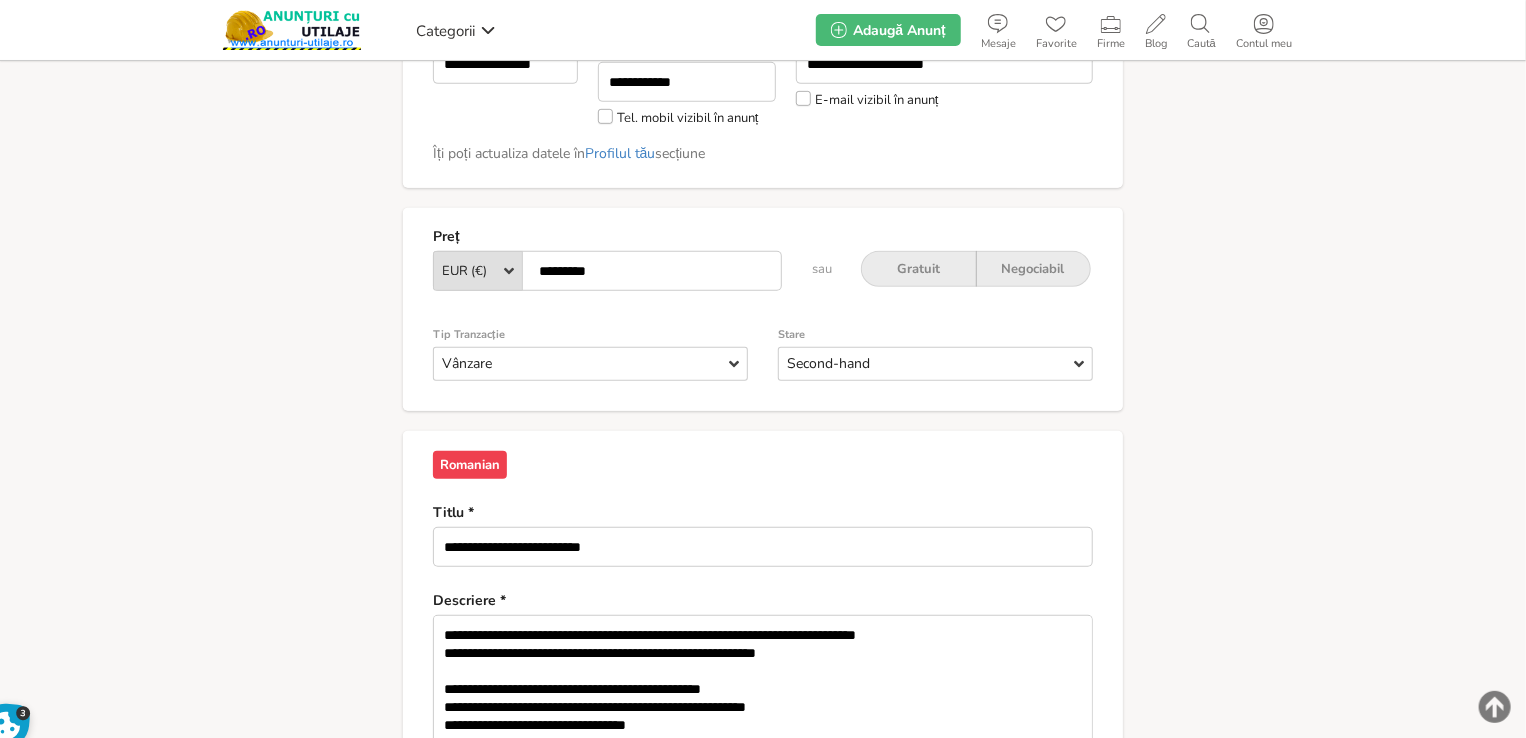 type on "**********" 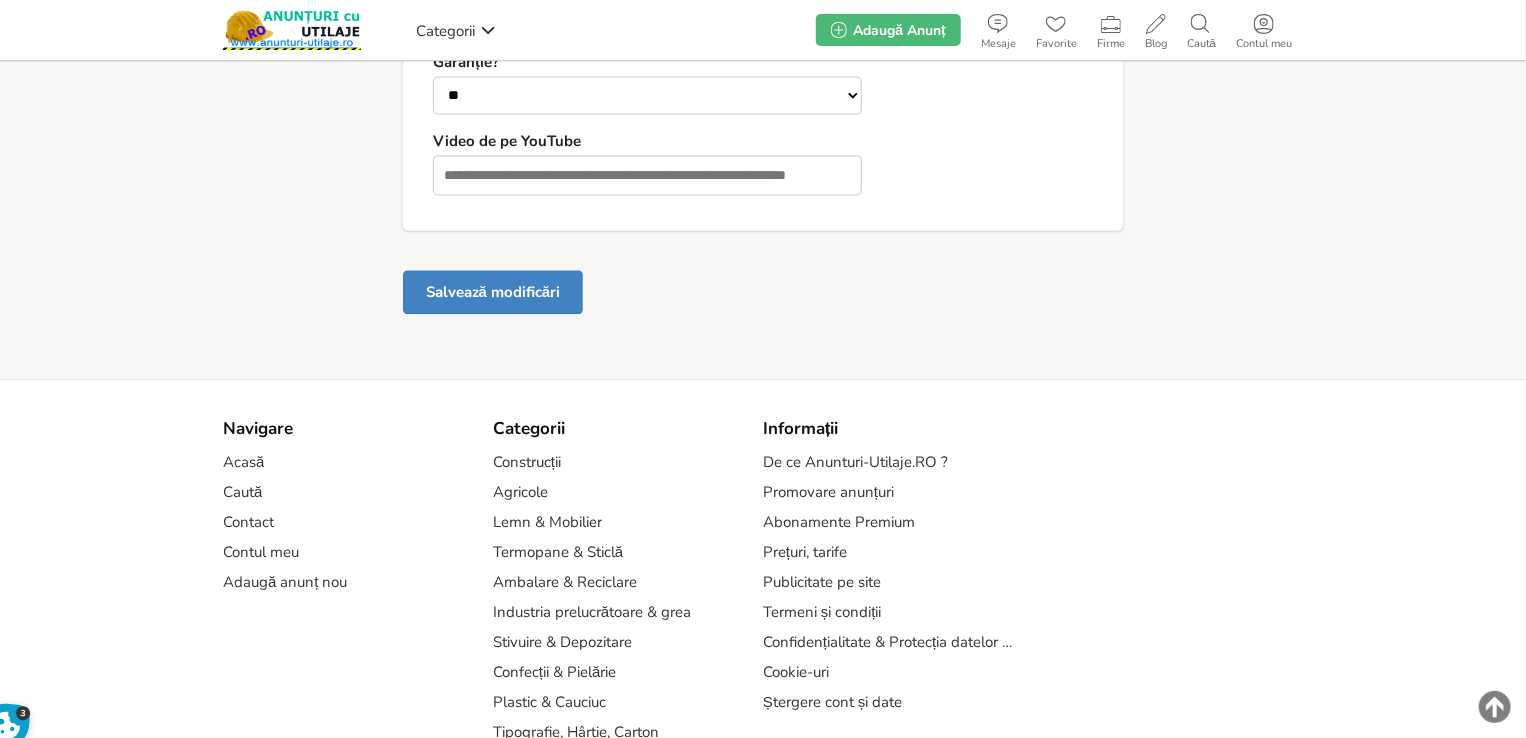 scroll, scrollTop: 2189, scrollLeft: 0, axis: vertical 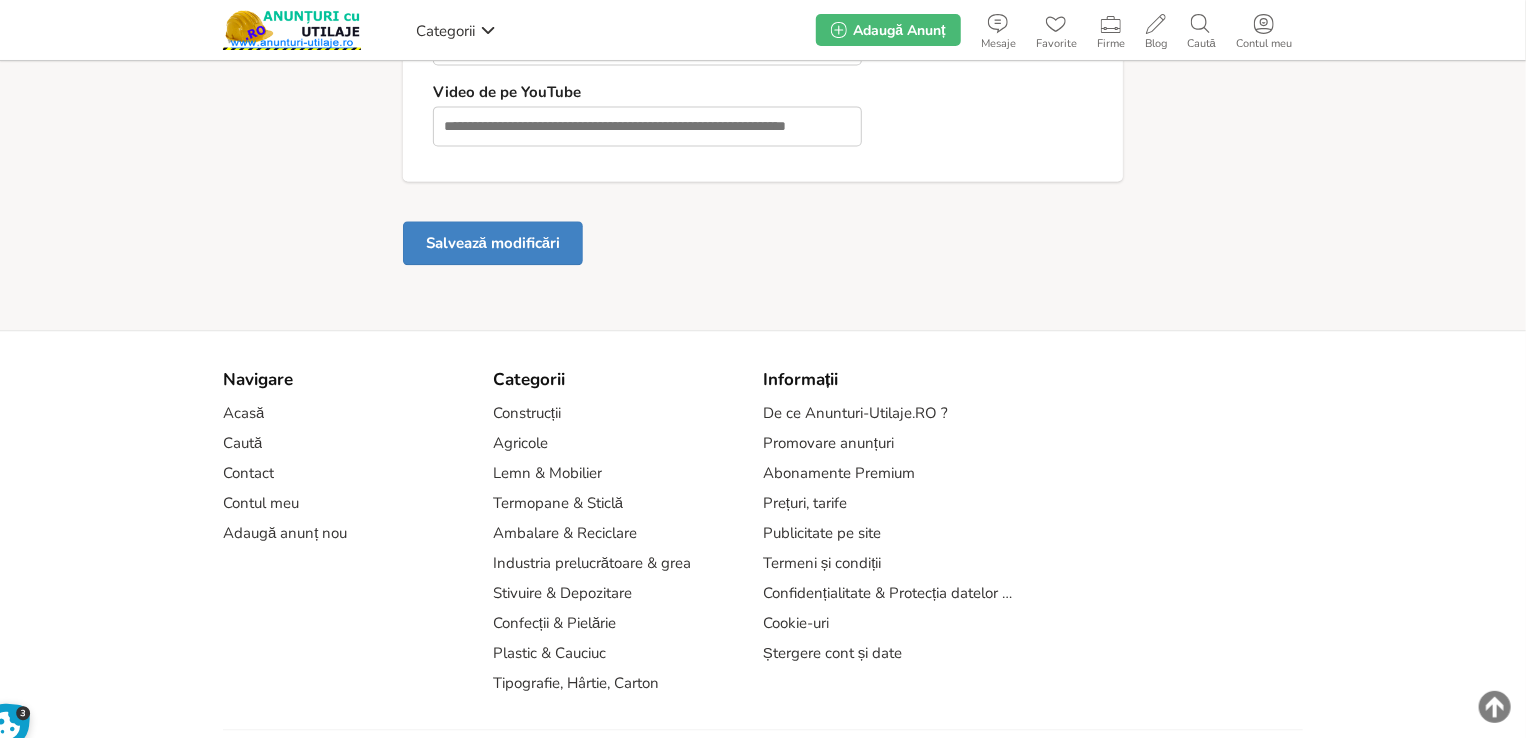 type on "*********" 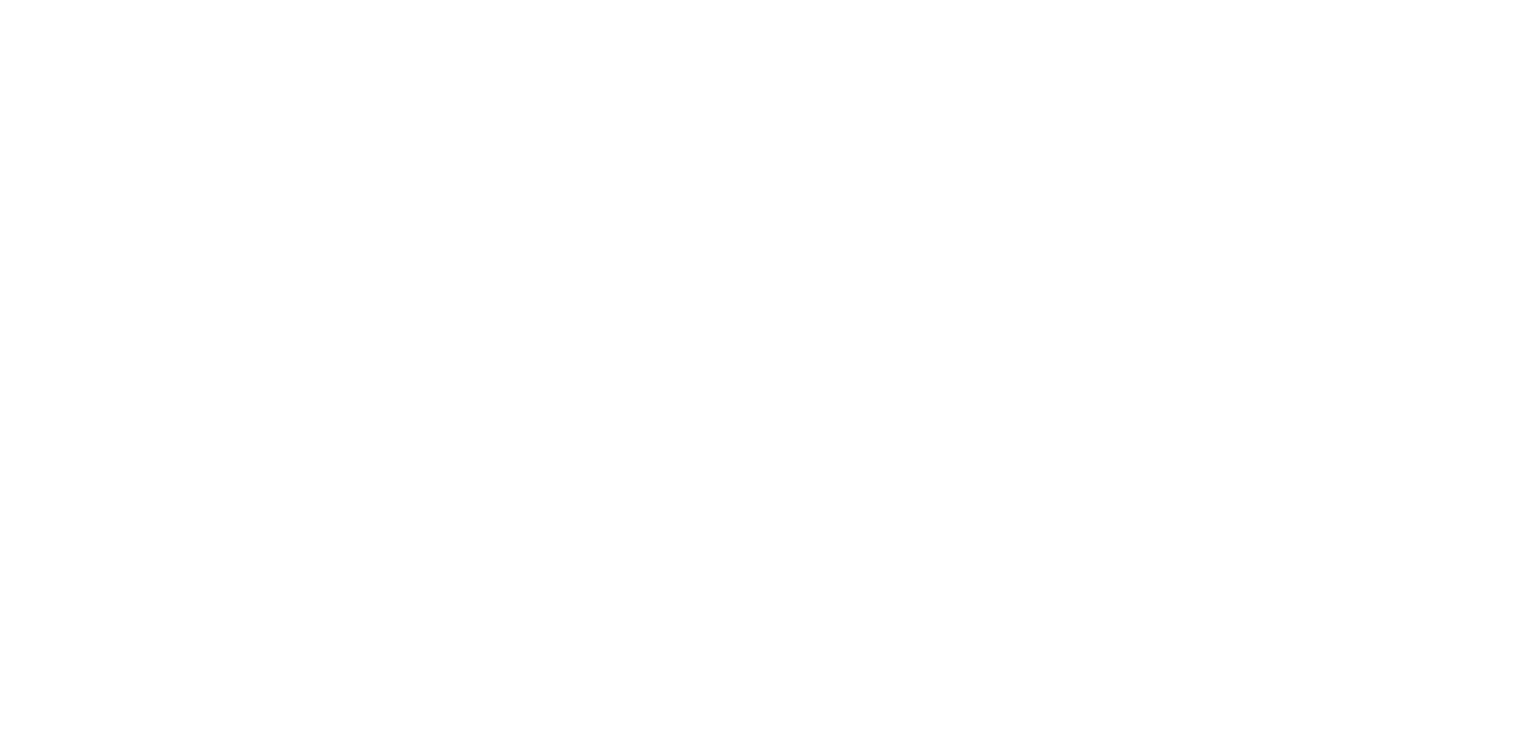 scroll, scrollTop: 0, scrollLeft: 0, axis: both 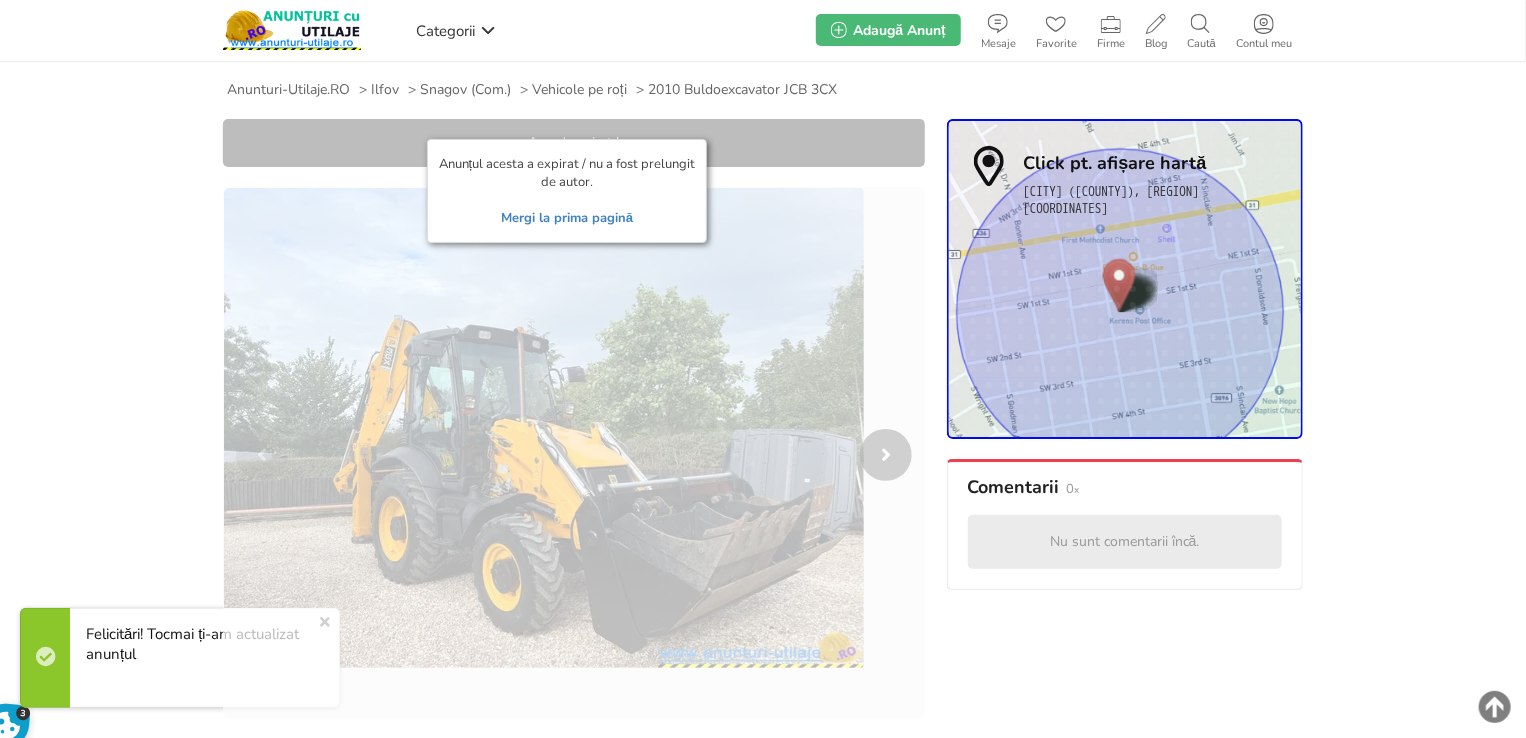 click on "Mergi la prima pagină" at bounding box center [567, 218] 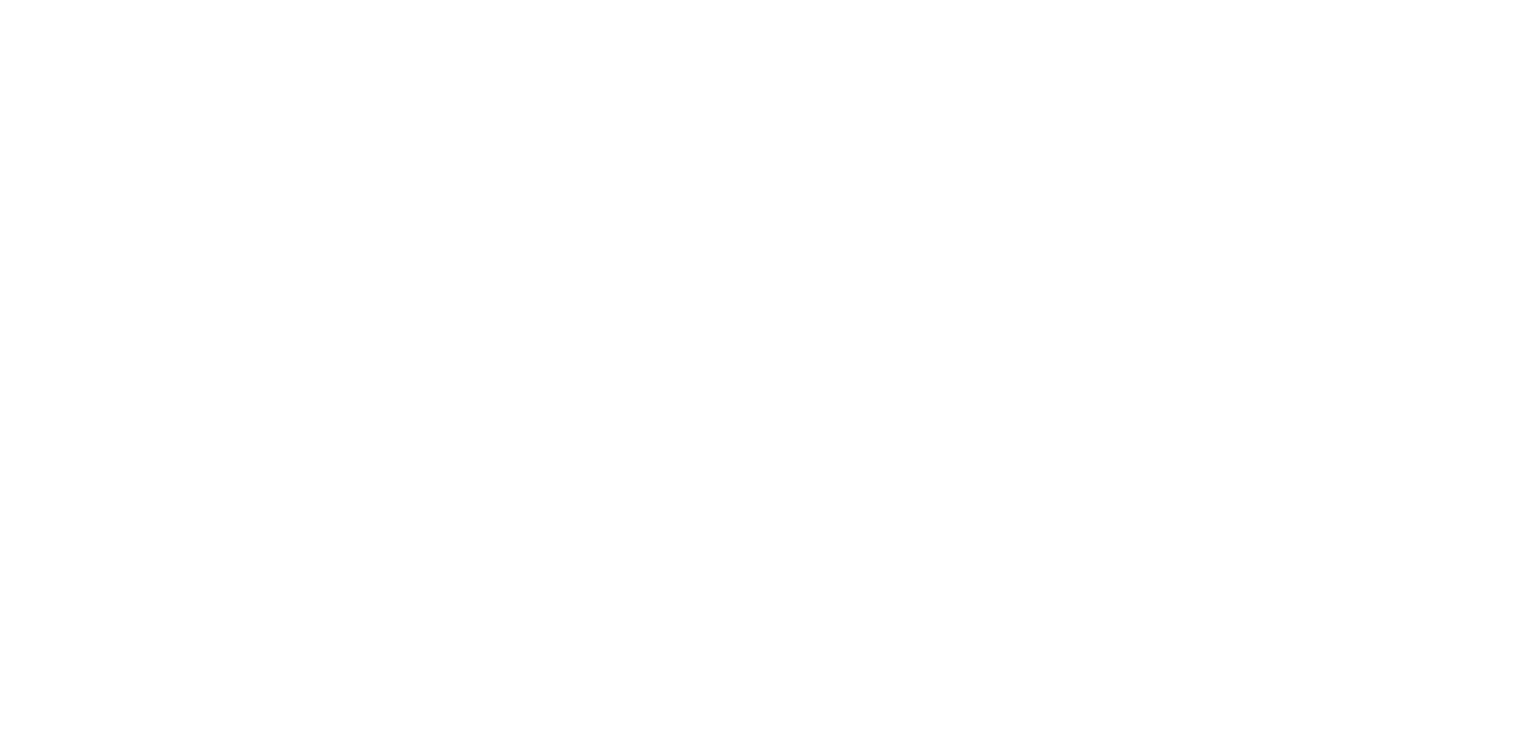 scroll, scrollTop: 0, scrollLeft: 0, axis: both 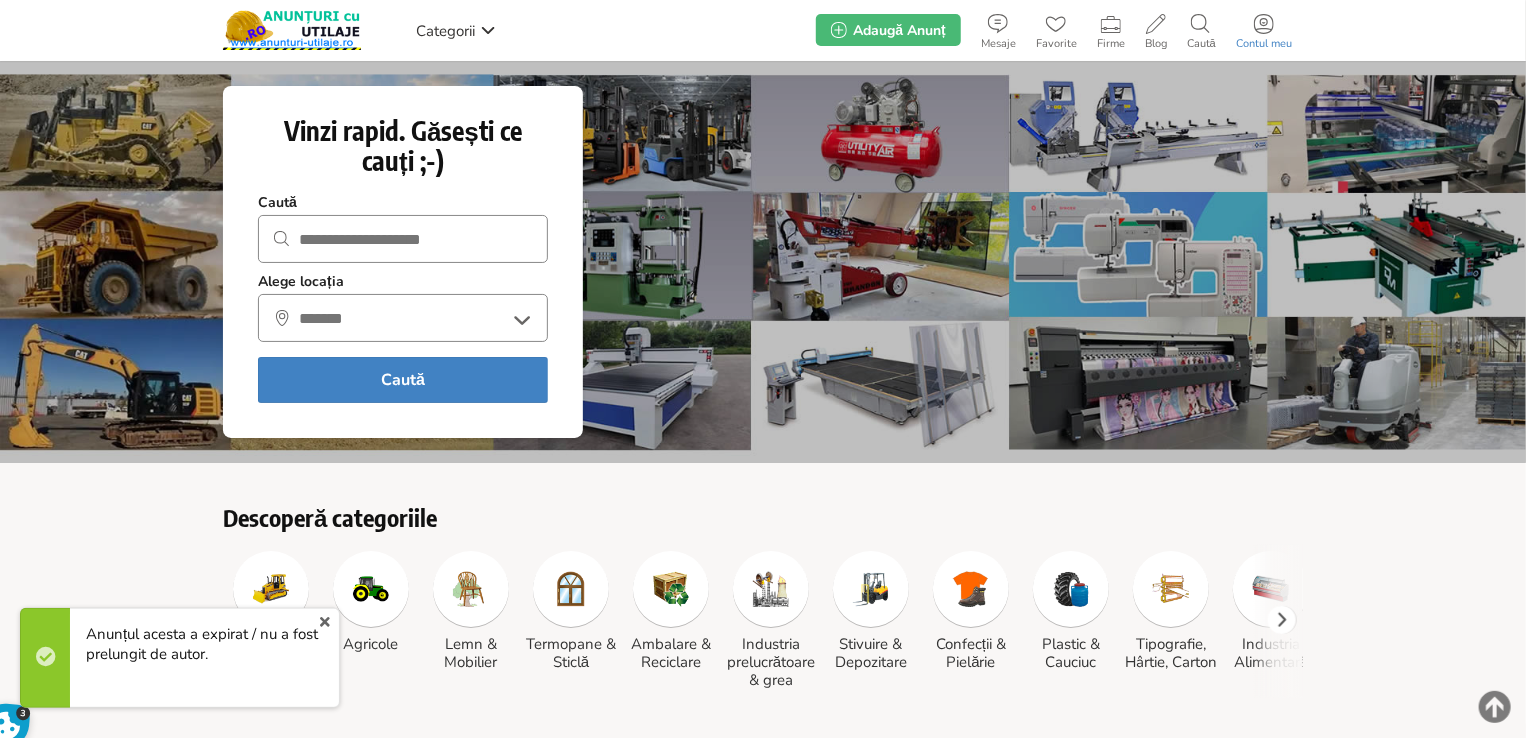 click on "Contul meu" at bounding box center [1264, 44] 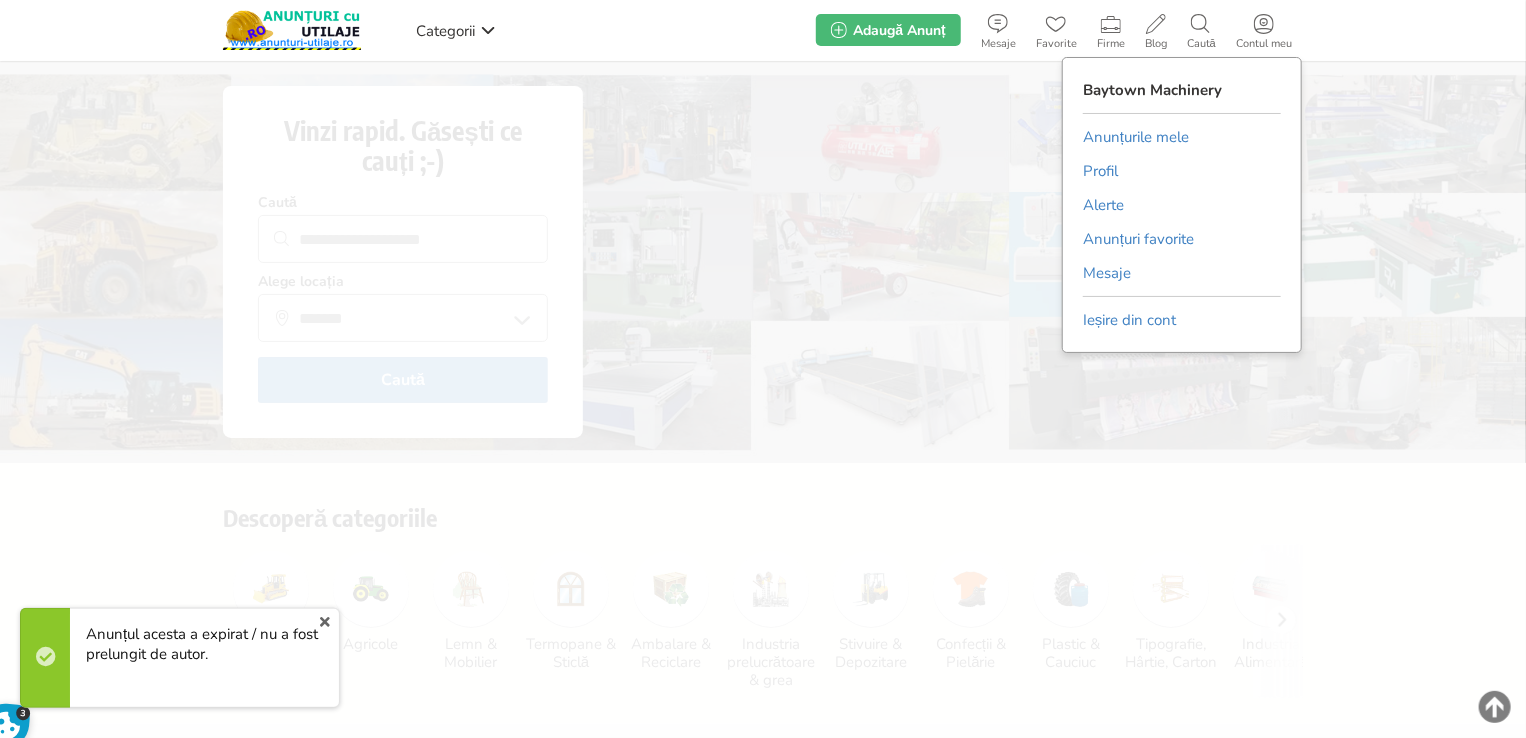 click on "Anunțurile mele" at bounding box center [1136, 137] 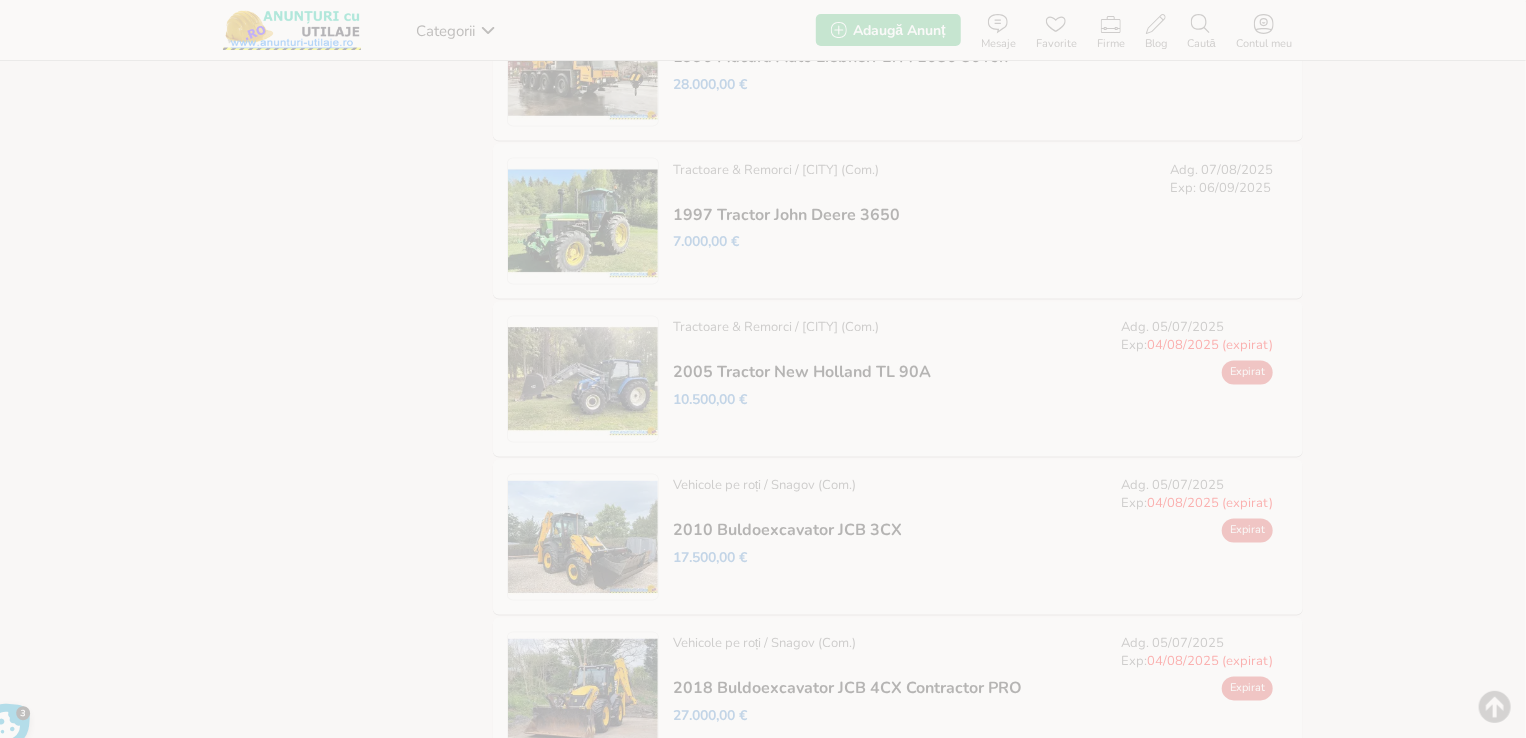 scroll, scrollTop: 1900, scrollLeft: 0, axis: vertical 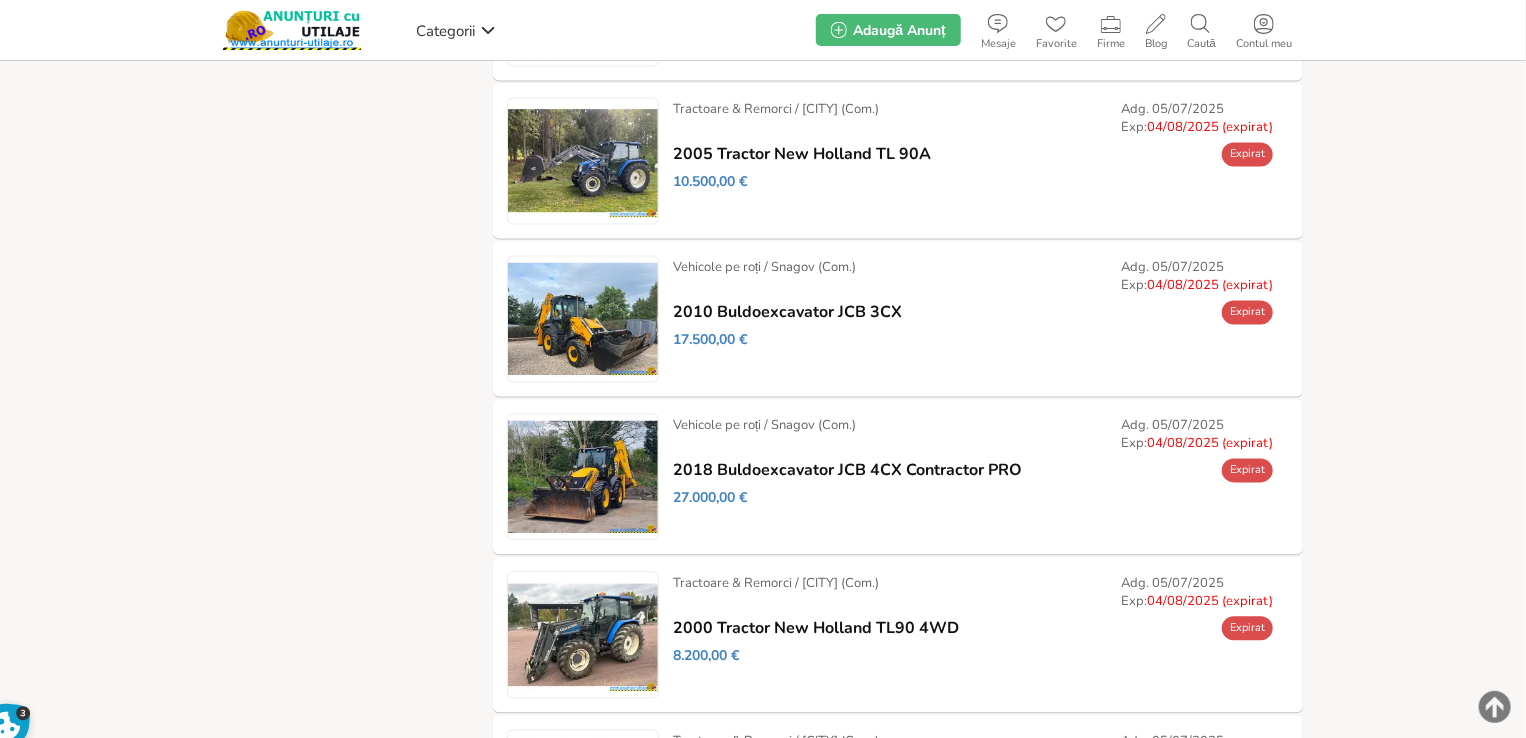 click on "Prelungește" at bounding box center (0, 0) 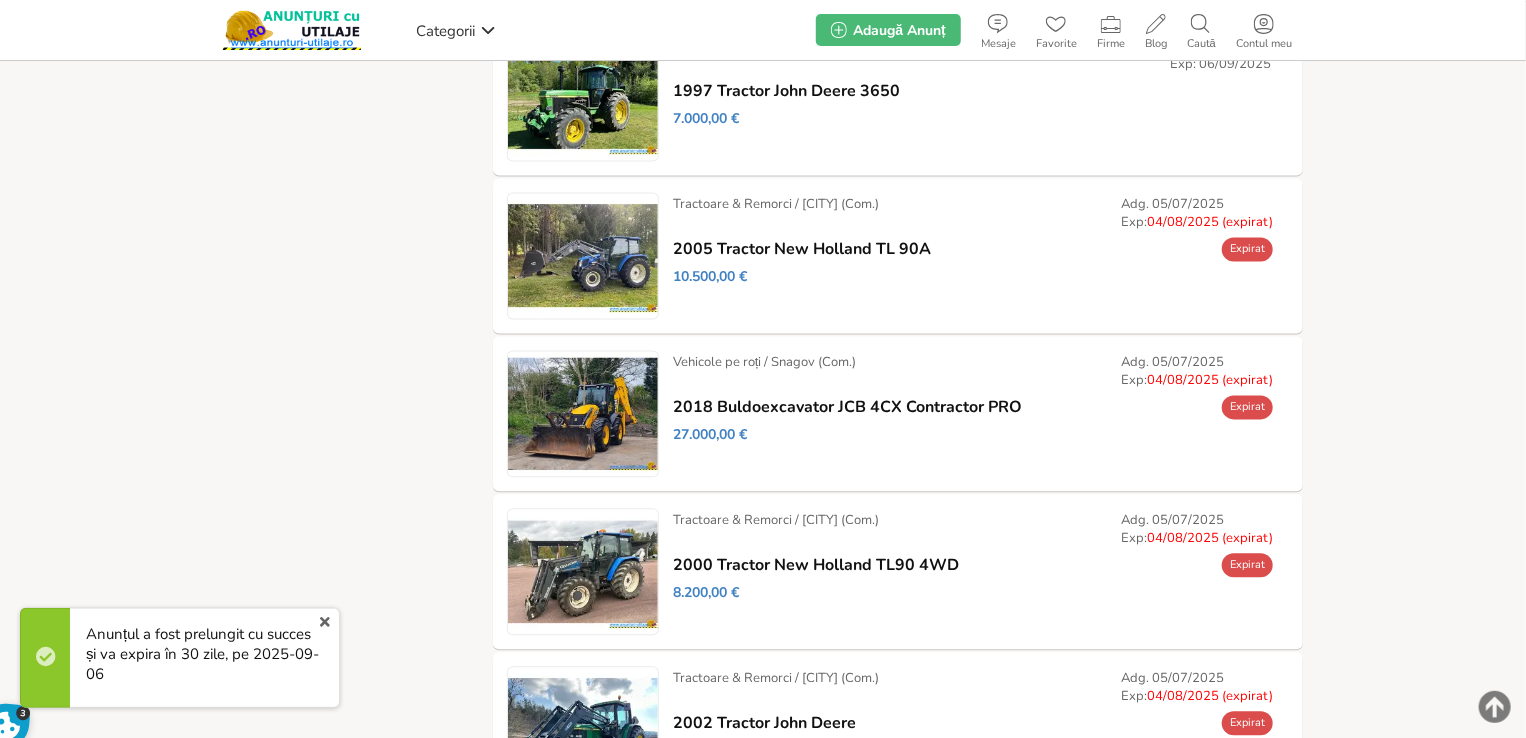 scroll, scrollTop: 1888, scrollLeft: 0, axis: vertical 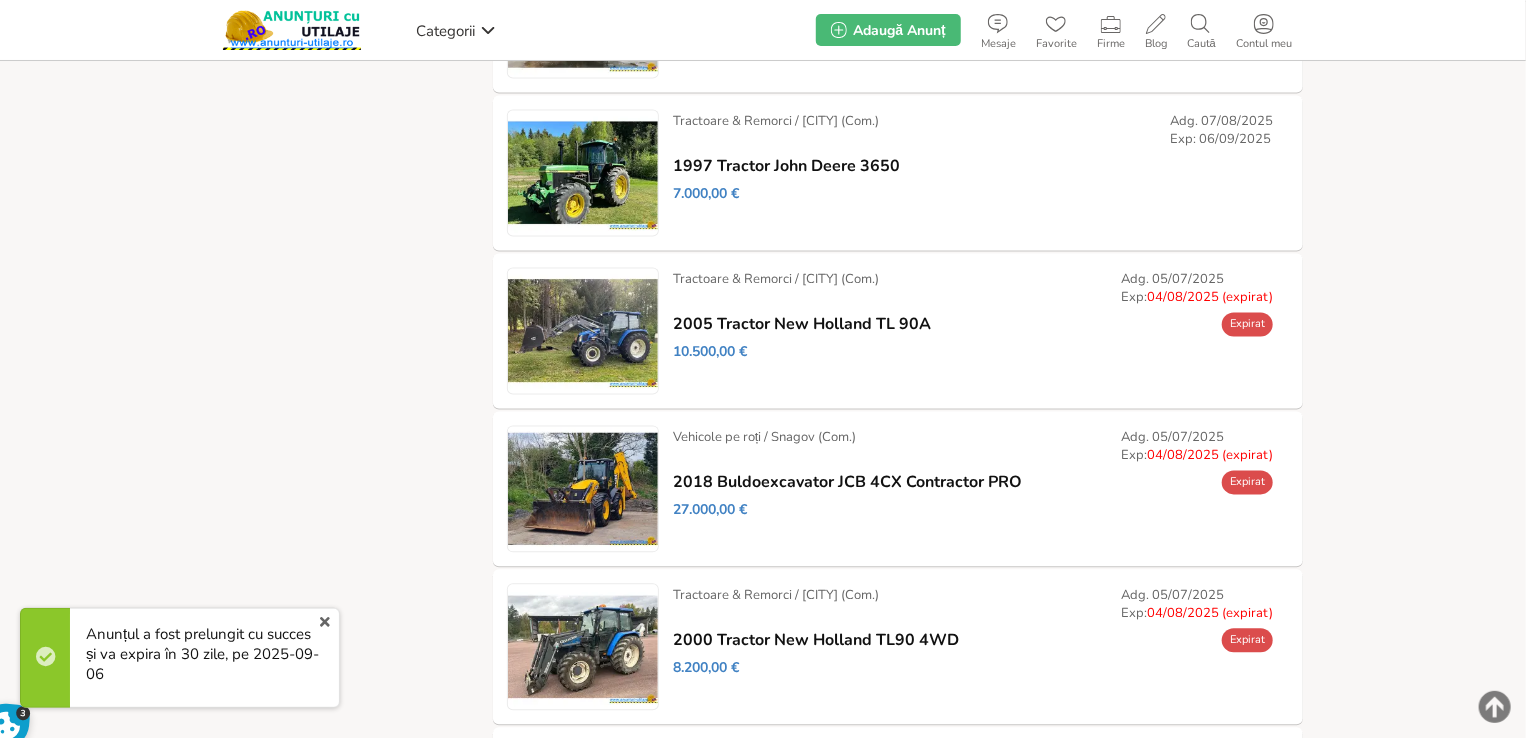 click on "Prelungește" at bounding box center (0, 0) 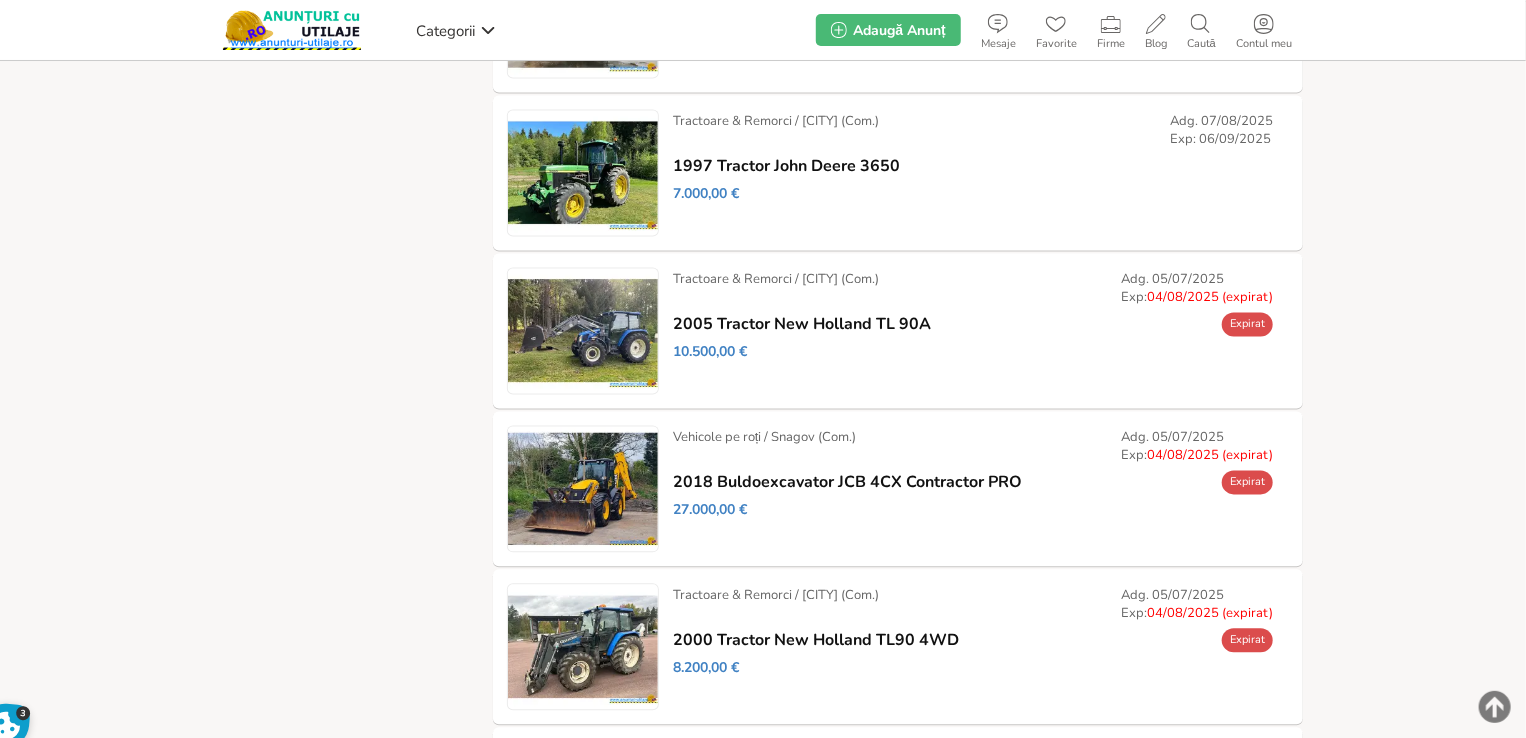 click on "Prelungește" at bounding box center [0, 0] 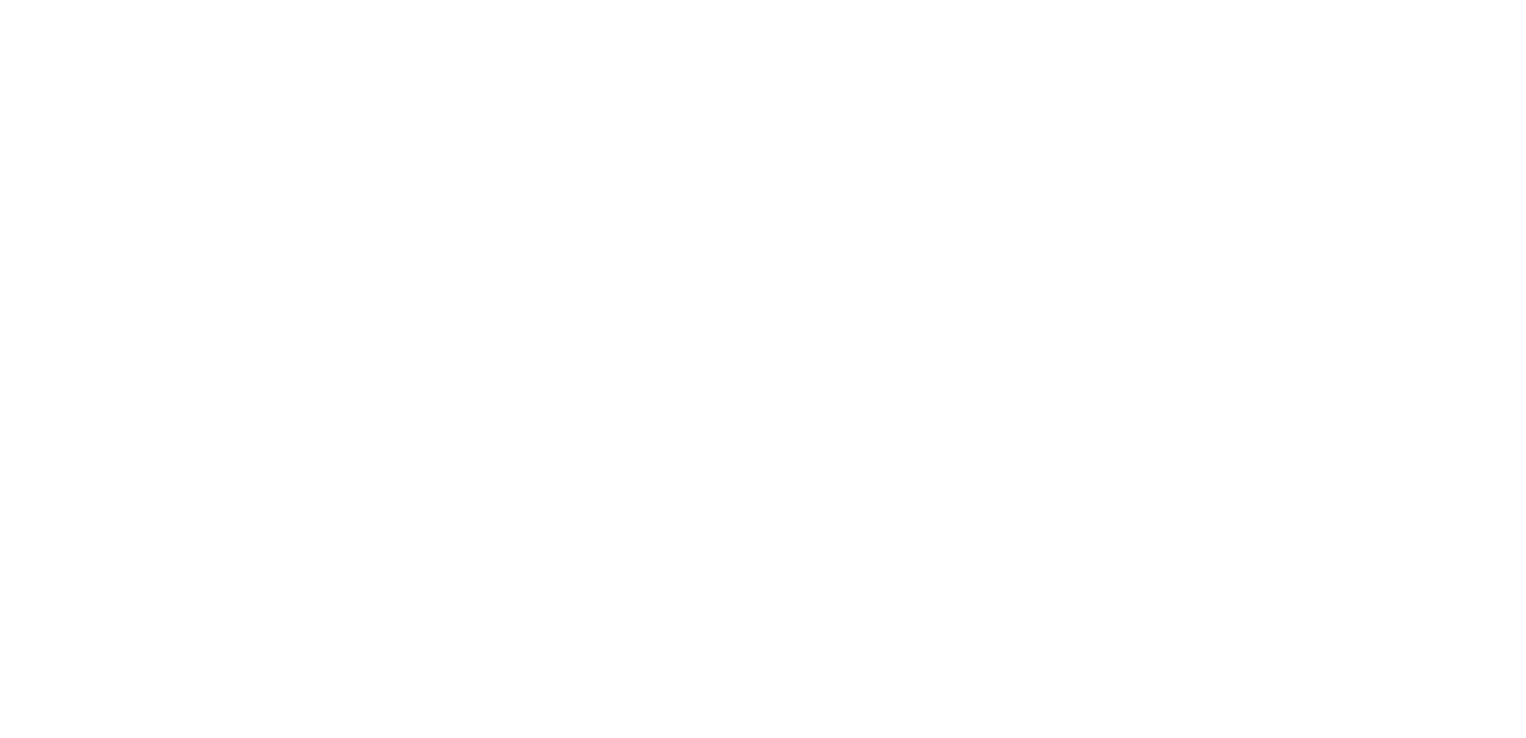 scroll, scrollTop: 0, scrollLeft: 0, axis: both 